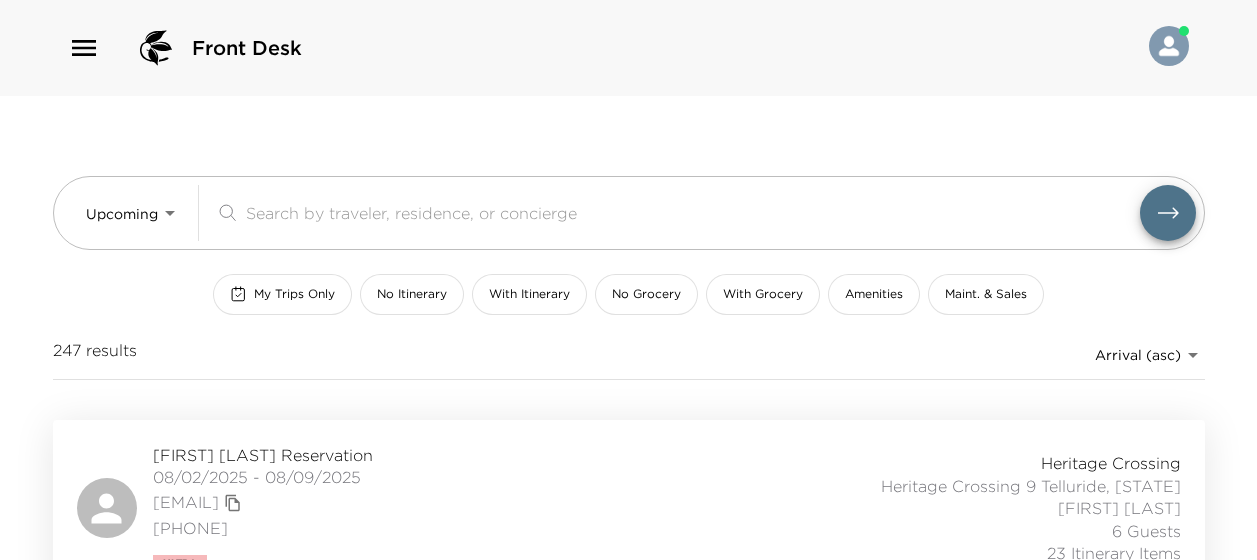 scroll, scrollTop: 0, scrollLeft: 0, axis: both 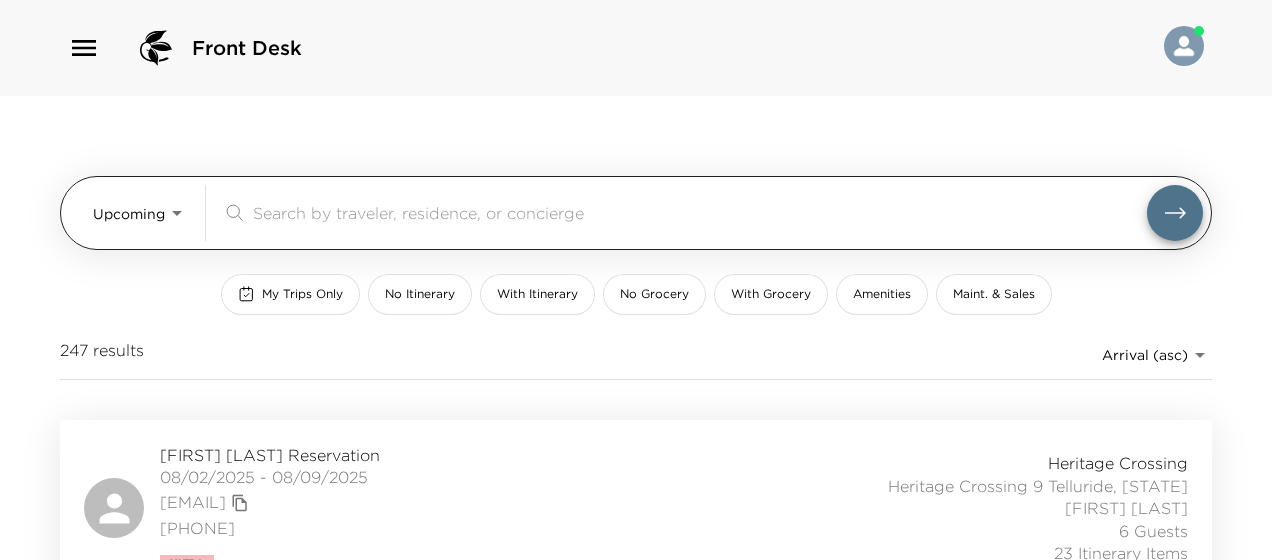 click on "Front Desk Upcoming Upcoming &#x200B; My Trips Only No Itinerary With Itinerary No Grocery With Grocery Amenities Maint. & Sales 247 results Arrival (asc) reservations_prod_arrival_asc [FIRST] [LAST] Reservation [DATE] - [DATE] [EMAIL] ([PHONE]) Ultra Heritage Crossing Heritage Crossing 9 Telluride, [STATE] [FIRST] [LAST] 6 Guests 23 Itinerary Items [FIRST] [LAST] Reservation [DATE] - [DATE] [EMAIL] ([PHONE]) Heritage Crossing Heritage Crossing 8 Telluride, [STATE] [FIRST] [LAST] 1 Guest 1 Itinerary Item [FIRST] [LAST] Reservation [DATE] - [DATE] [EMAIL] ([PHONE]) Heritage Crossing Heritage Crossing 4 Telluride, [STATE] [FIRST] [LAST] 1 Guest 0 Itinerary Items [FIRST] [LAST] Reservation [DATE] - [DATE] [EMAIL] ([PHONE]) Heritage Crossing Heritage Crossing 8 Telluride, [STATE] [FIRST] [LAST] 2 Guests 0 Itinerary Items [FIRST] [LAST] Reservation [DATE] - [DATE] [EMAIL] ([PHONE]) Ultra 1 Guest" at bounding box center (636, 280) 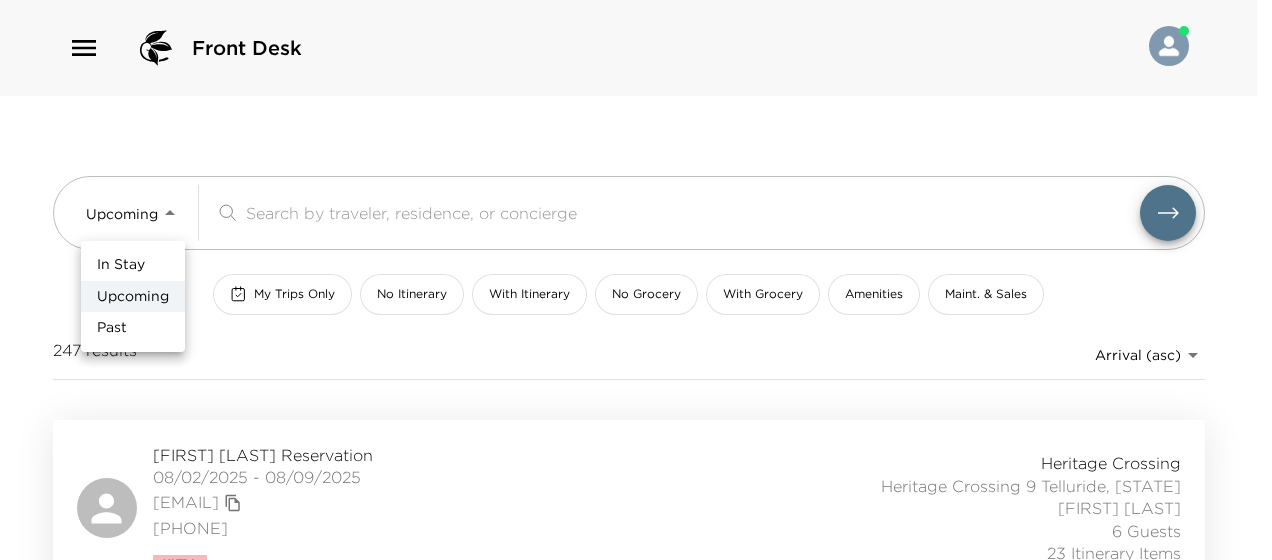 click on "In Stay" at bounding box center [121, 265] 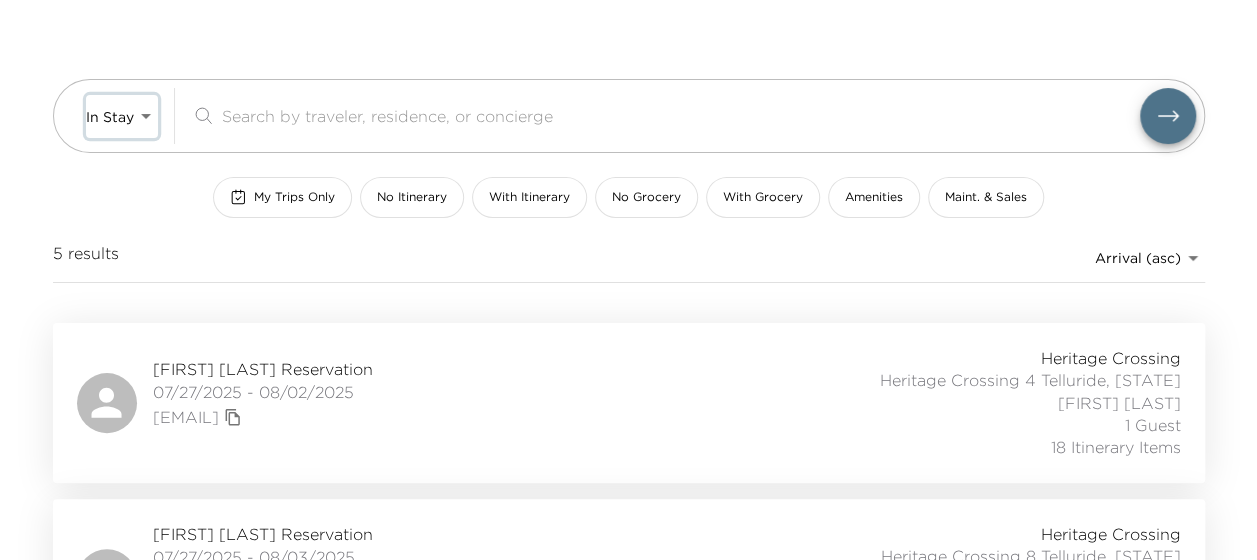 scroll, scrollTop: 0, scrollLeft: 0, axis: both 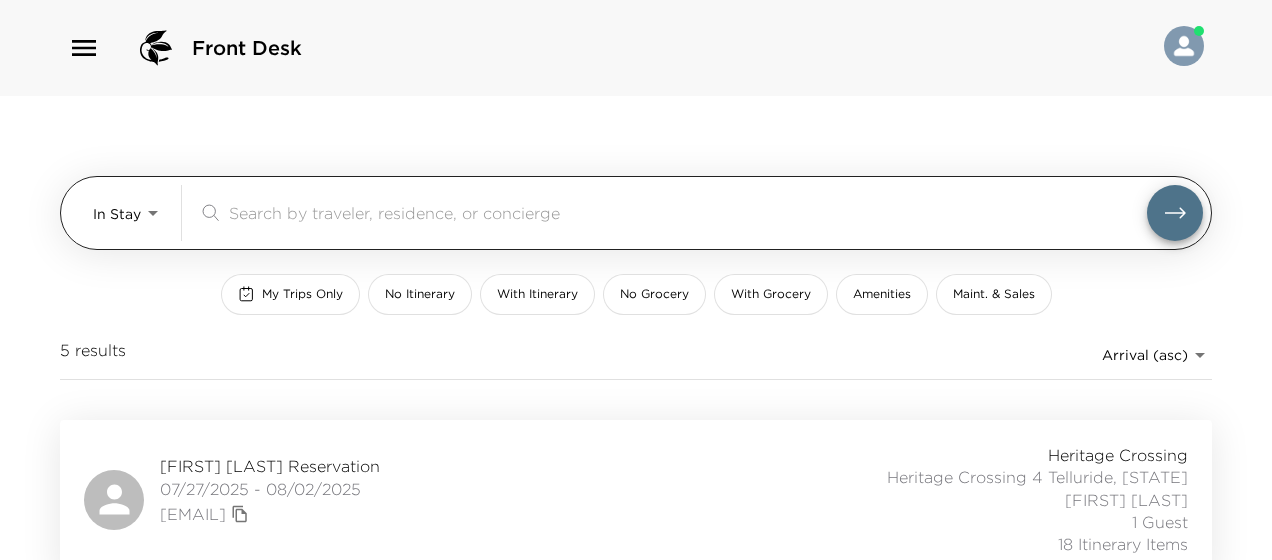 click on "Front Desk In Stay In-Stay &#x200B; My Trips Only No Itinerary With Itinerary No Grocery With Grocery Amenities Maint. & Sales 5 results Arrival (asc) reservations_prod_arrival_asc [FIRST] [LAST] Reservation [DATE] - [DATE] [EMAIL] Heritage Crossing Heritage Crossing 4 Telluride, [STATE] [FIRST] [LAST] 1 Guest 18 Itinerary Items [FIRST] [LAST] Reservation [DATE] - [DATE] [EMAIL] ([PHONE]) Heritage Crossing Heritage Crossing 8 Telluride, [STATE] [FIRST] [LAST] 7 Guests 3 Itinerary Items [FIRST] [LAST], [Jr.] Reservation [DATE] - [DATE] [EMAIL] ([PHONE]) Heritage Crossing Heritage Crossing 1 Telluride, [STATE] [FIRST] [LAST] 1 Guest 15 Itinerary Items [FIRST] [LAST] Reservation [DATE] - [DATE] [EMAIL] ([PHONE]) Ultra Heritage Crossing Heritage Crossing 10 Telluride, [STATE] [FIRST] [LAST] 1 Guest 10 Itinerary Items [FIRST] [LAST] Reservation [DATE] - [DATE] [EMAIL] ([PHONE]) Ultra Heritage Crossing" at bounding box center [636, 280] 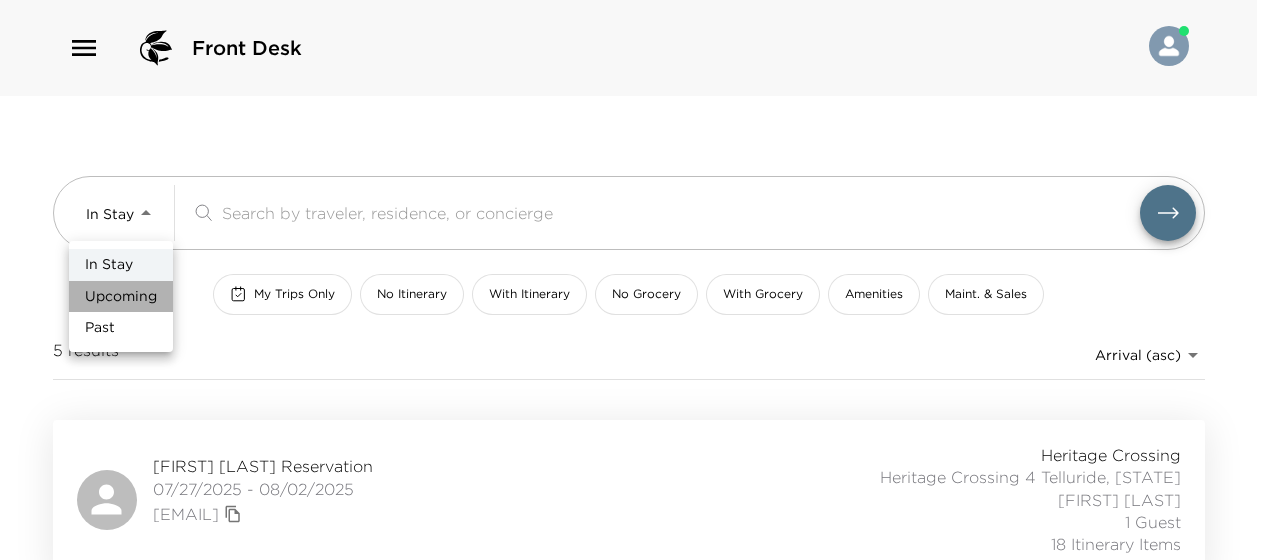 click on "Upcoming" at bounding box center (121, 297) 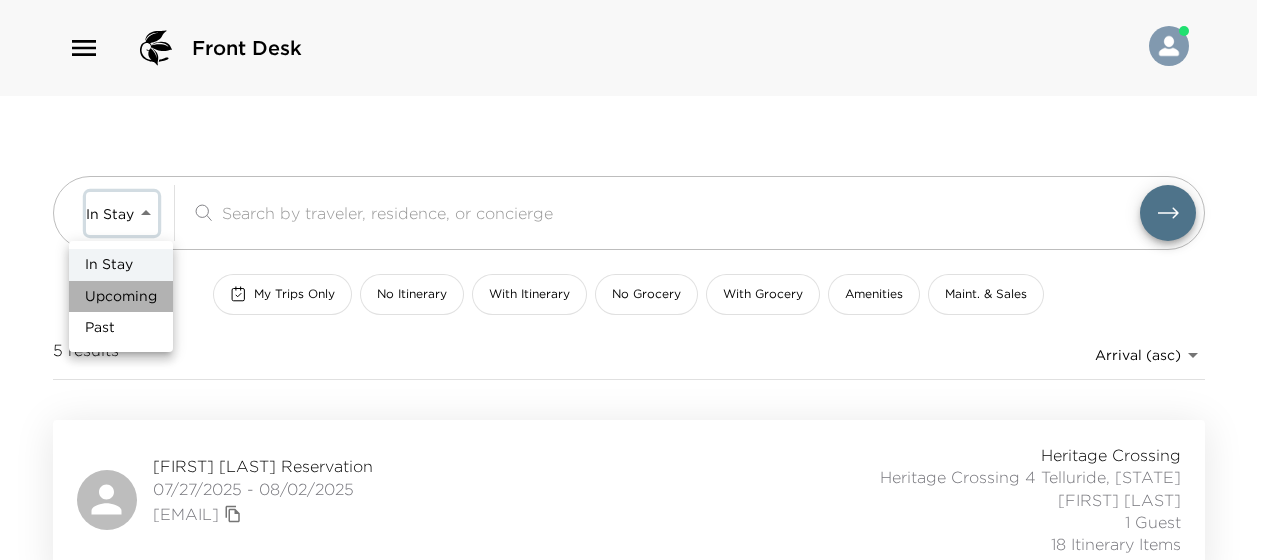 type on "Upcoming" 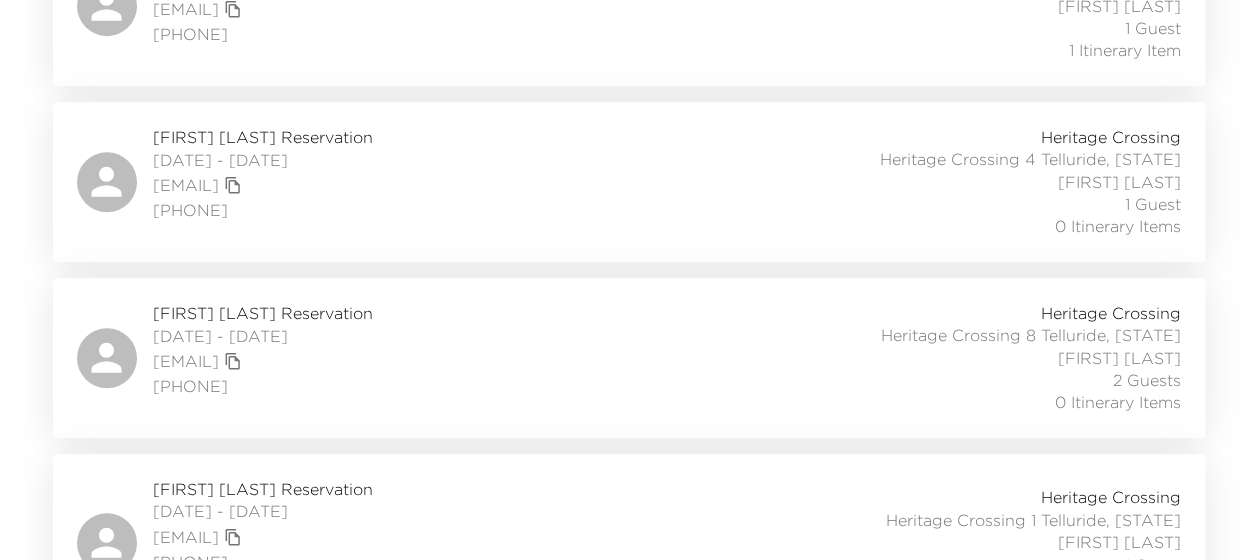 scroll, scrollTop: 500, scrollLeft: 0, axis: vertical 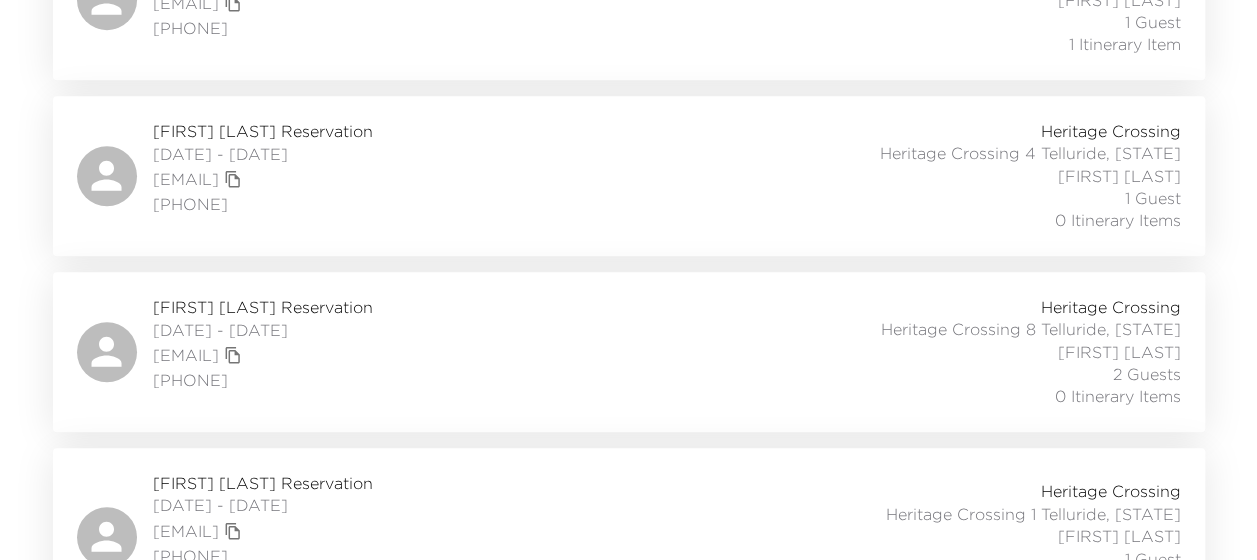 click on "Sarah Ragsdale Reservation" at bounding box center (263, 131) 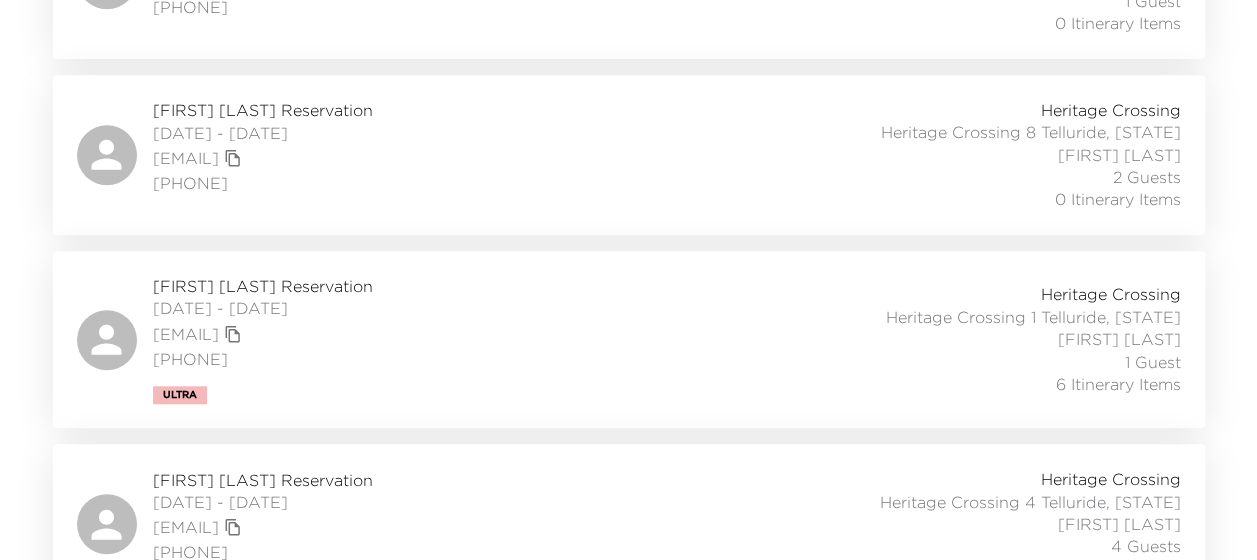 scroll, scrollTop: 700, scrollLeft: 0, axis: vertical 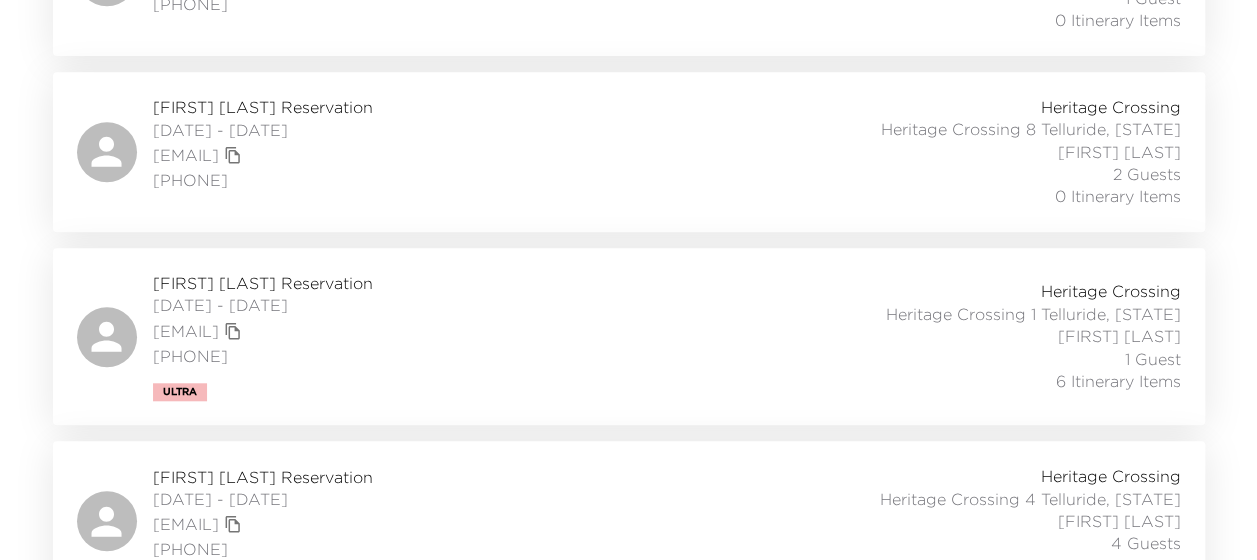 click on "Duke Edwards Reservation" at bounding box center (263, 283) 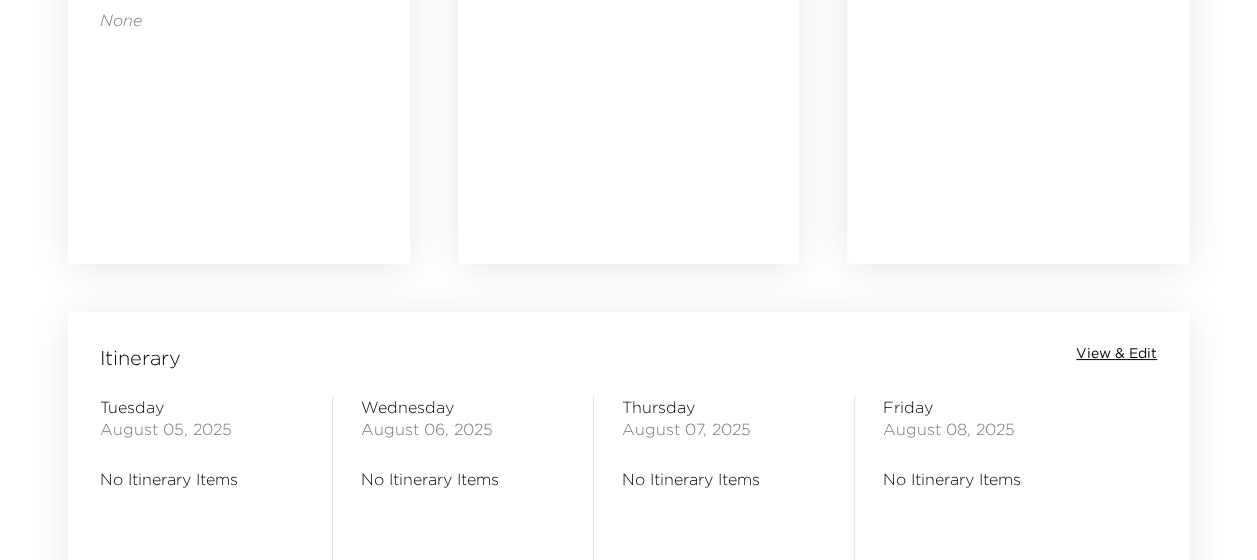 scroll, scrollTop: 1500, scrollLeft: 0, axis: vertical 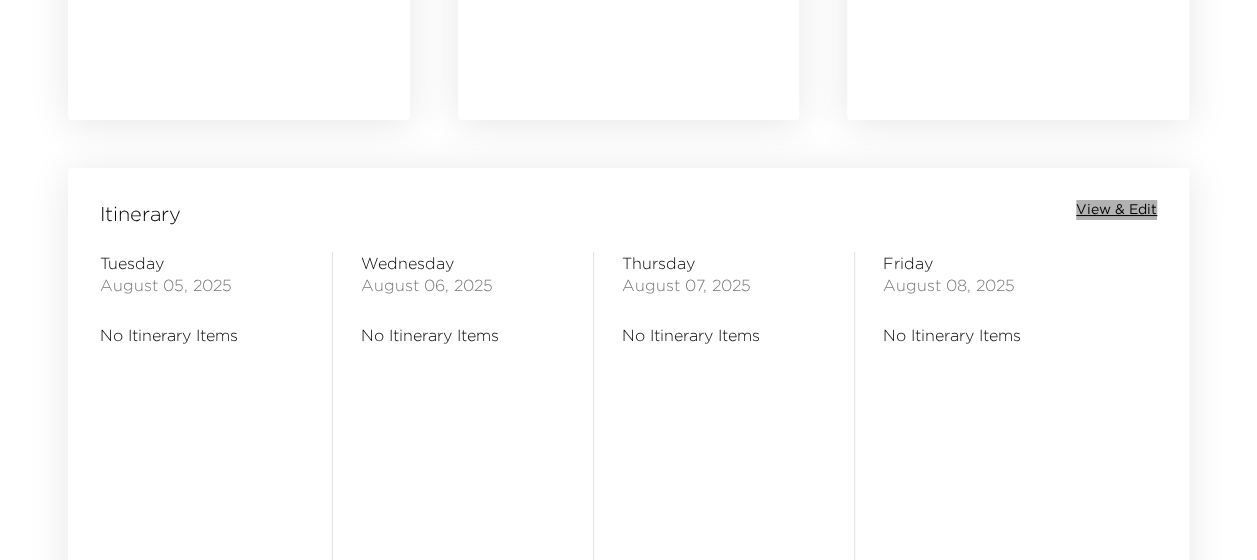 click on "View & Edit" at bounding box center [1116, 210] 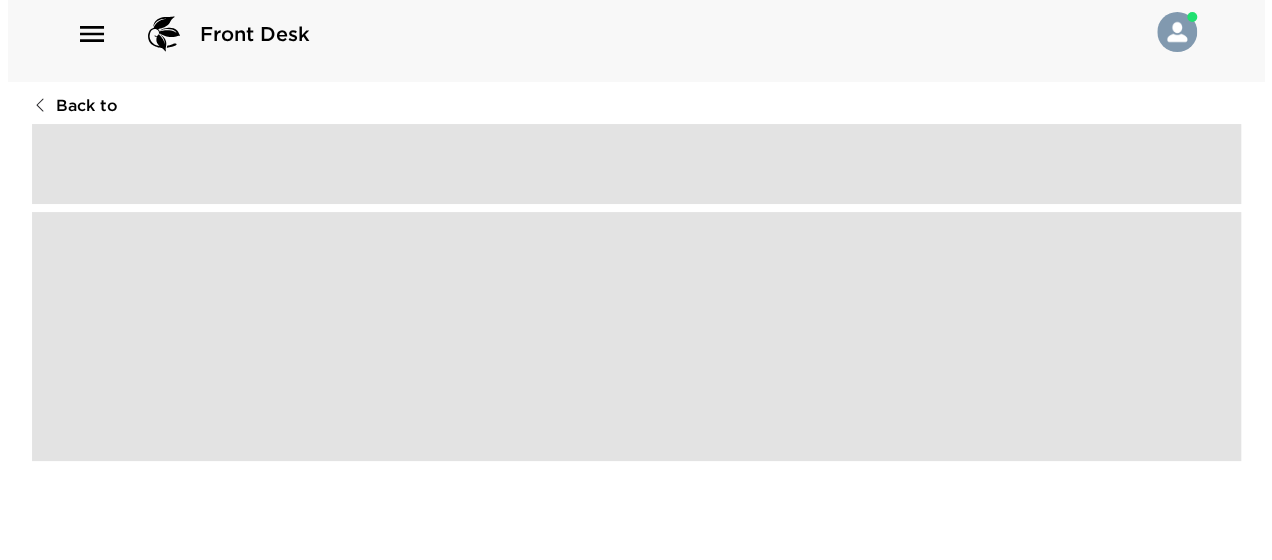 scroll, scrollTop: 0, scrollLeft: 0, axis: both 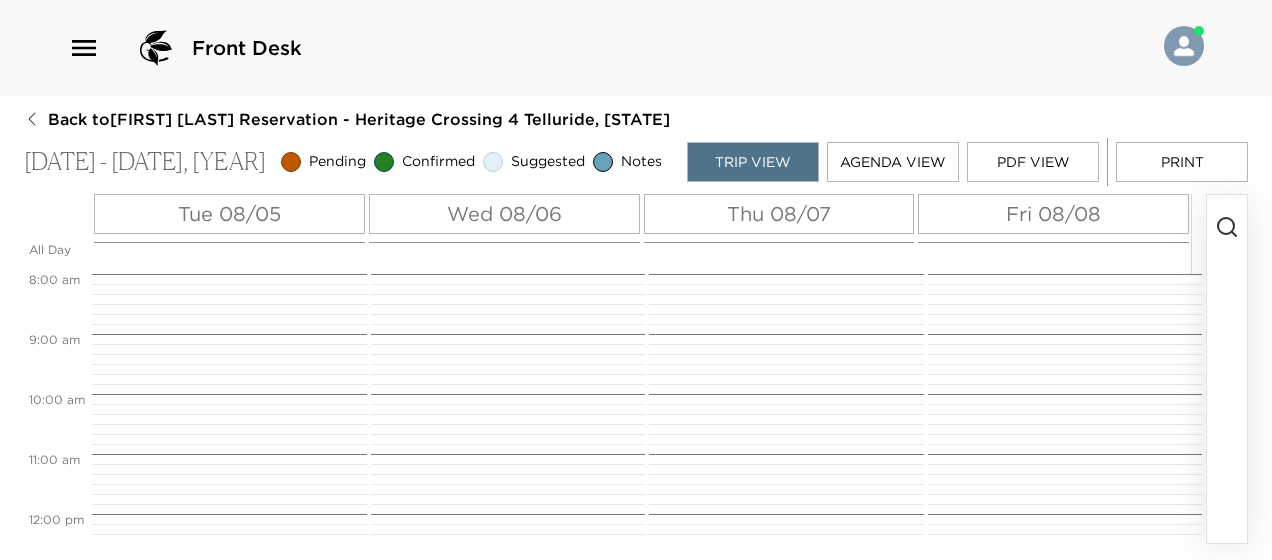 click on "Tue 08/05" at bounding box center (229, 214) 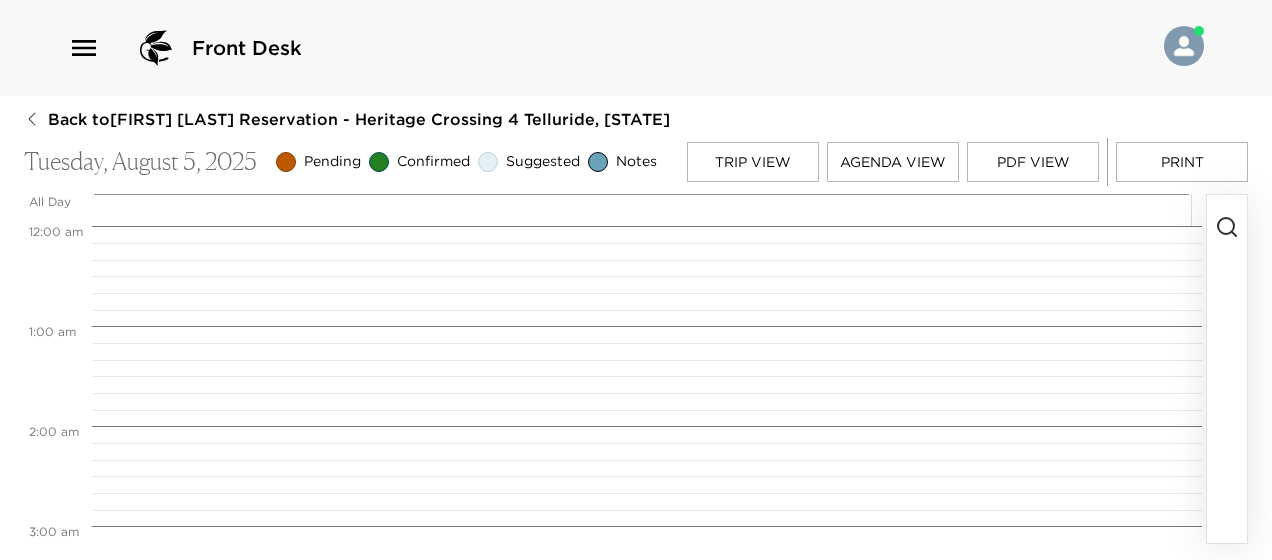 scroll, scrollTop: 800, scrollLeft: 0, axis: vertical 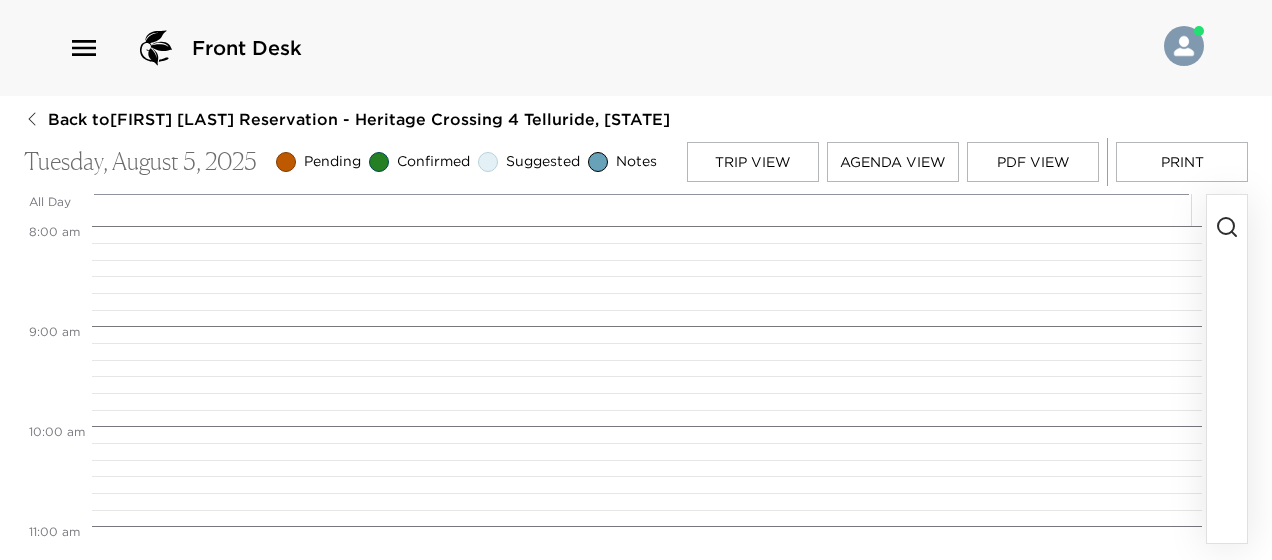 click 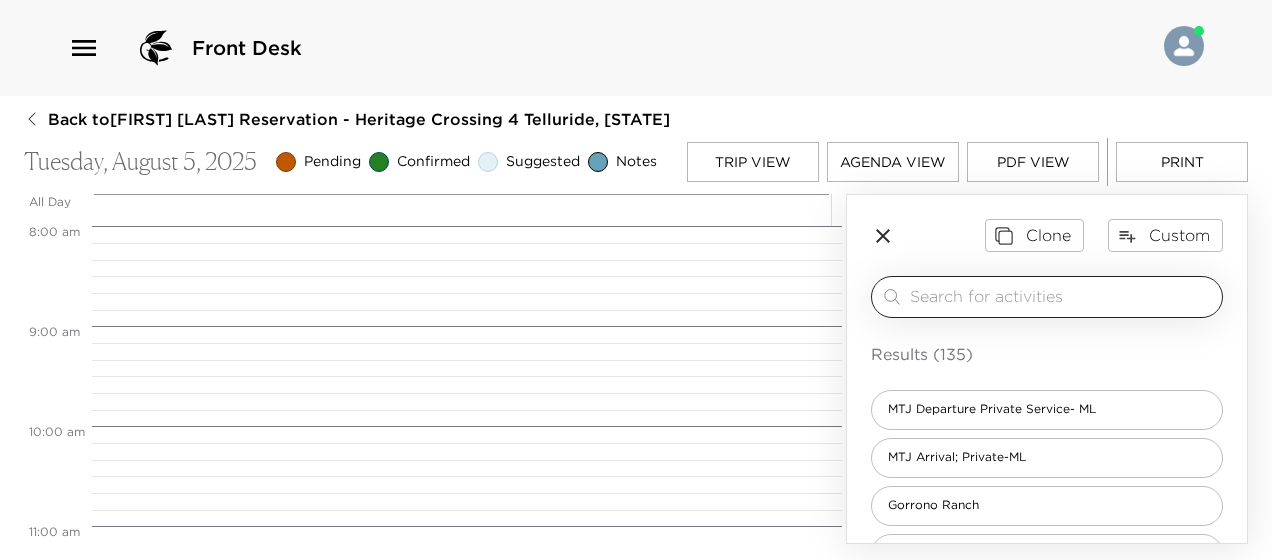 click at bounding box center [1062, 296] 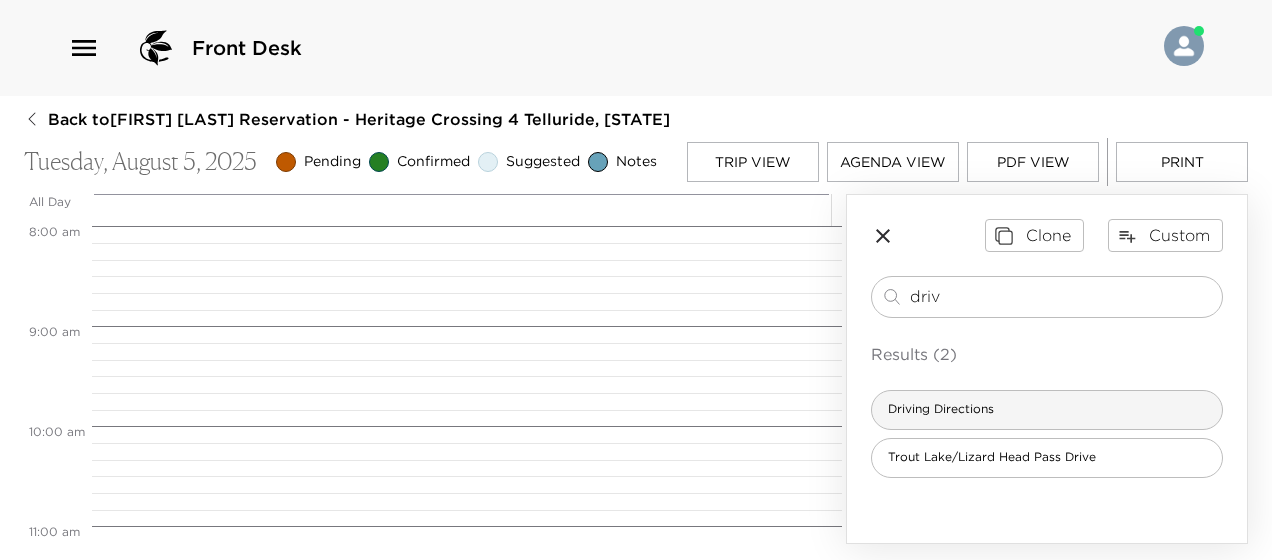 type on "driv" 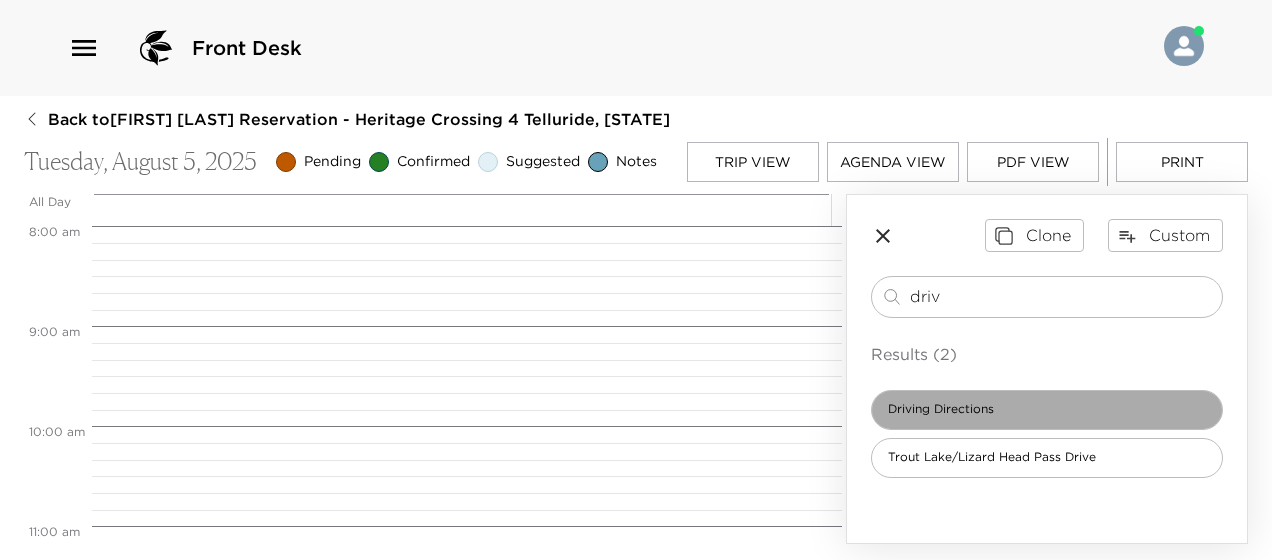 click on "Driving Directions" at bounding box center (941, 409) 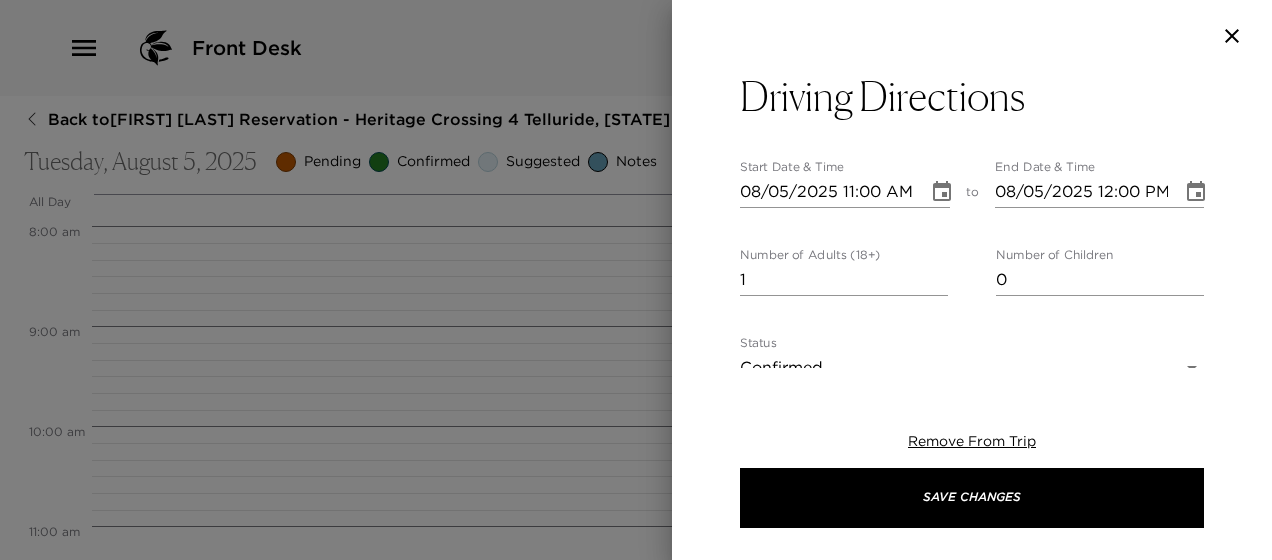 type on "Exclusive Resorts - Heritage Crossing
Telluride/[STATE]
Do not attempt to navigate using our street address.
Please do not hesitate to call me if you have any questions or feel lost during this final leg of your drive.
Set your map guidance/driving assistant to Mountain Village, [STATE].
•	Turn onto Mountain Village Boulevard from Colorado 145.
•	Proceed on Mountain Village Boulevard for 2 miles until you reach a 3-way stop sign (the Madeline Hotel is on your right).
•	Proceed straight through the 3-way stop.
•	Take second right (look for a sign reading Fairmont - Franz Klammer) down to garage doors. The right-hand garage door reads Fairmont Plaza and Heritage Crossing. The far-right door will automatically open.
•	When you are in the garage go straight/past Fairmont Reception (on your right) and keep following the signs to Heritage Crossing taking you left (at top of ramp) and then right." 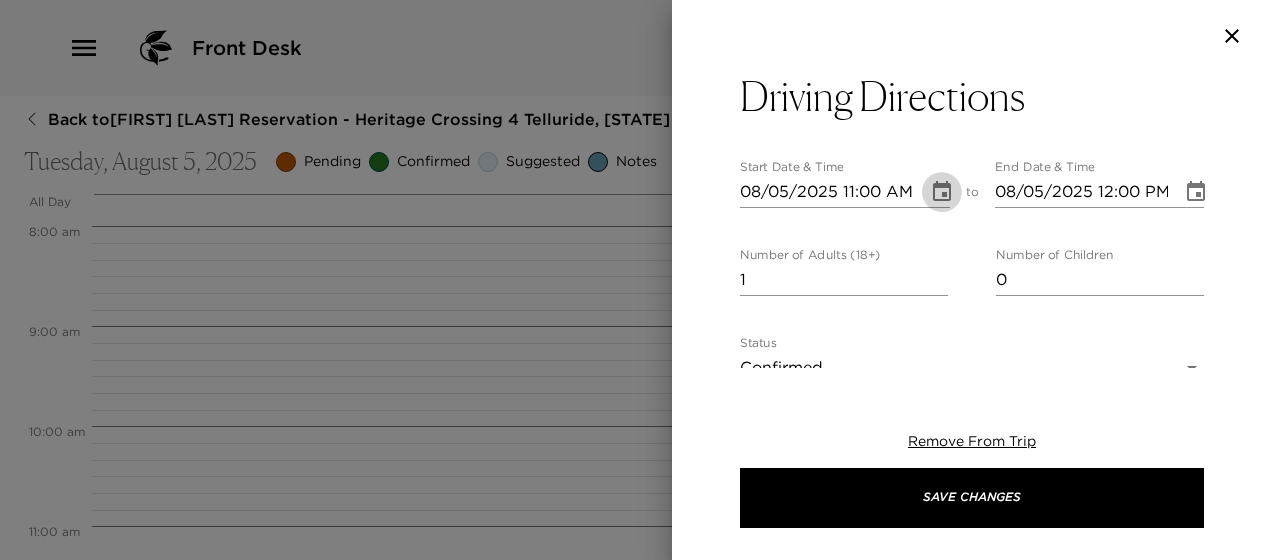 click 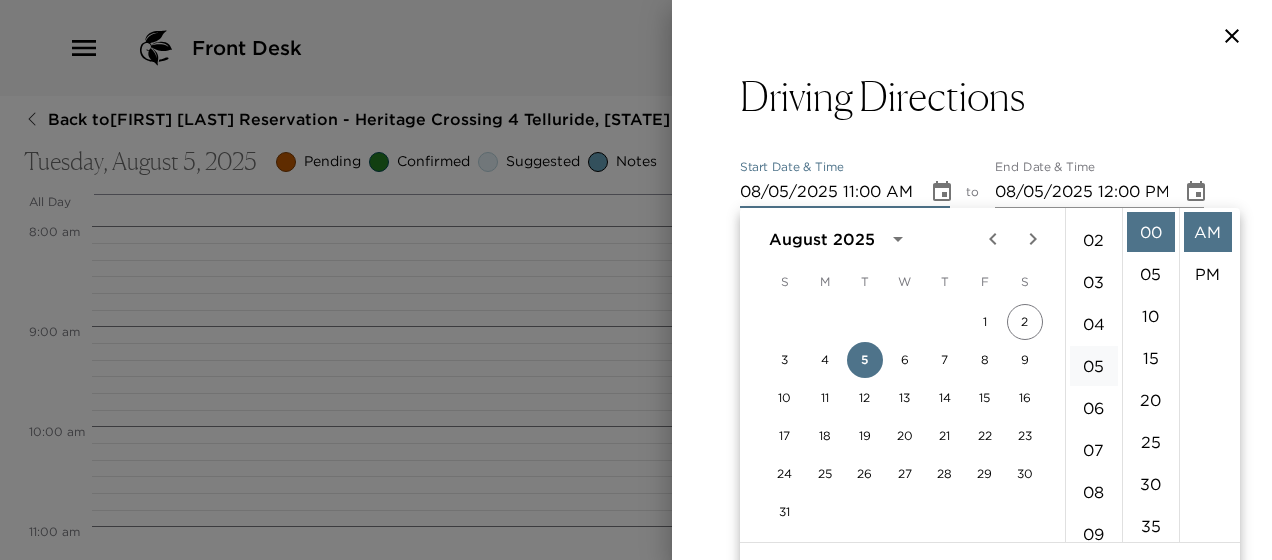 scroll, scrollTop: 0, scrollLeft: 0, axis: both 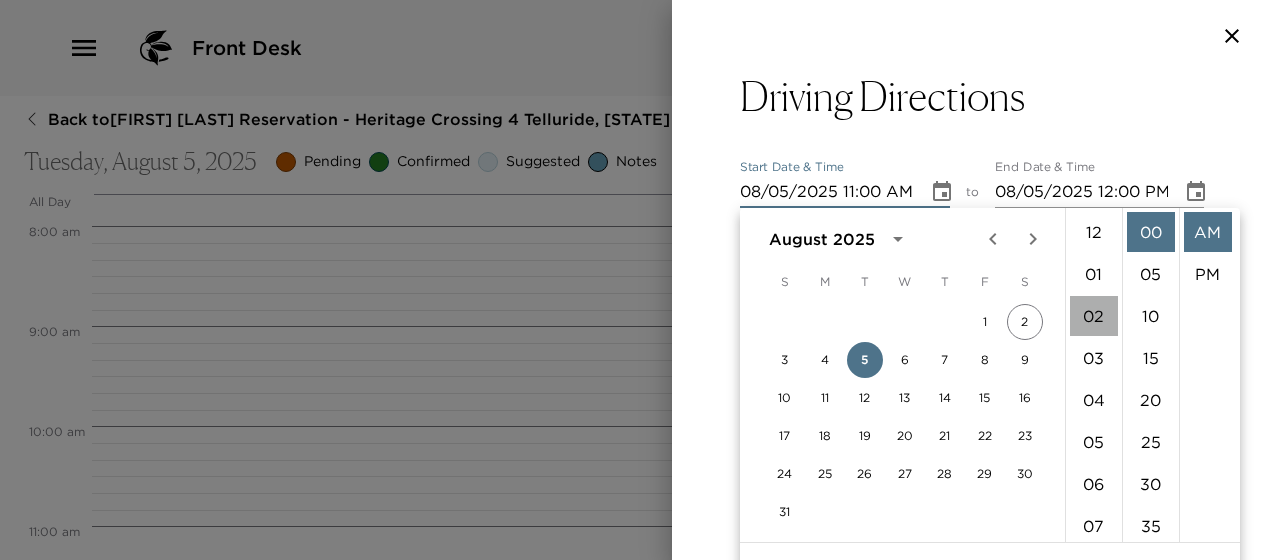click on "02" at bounding box center [1094, 316] 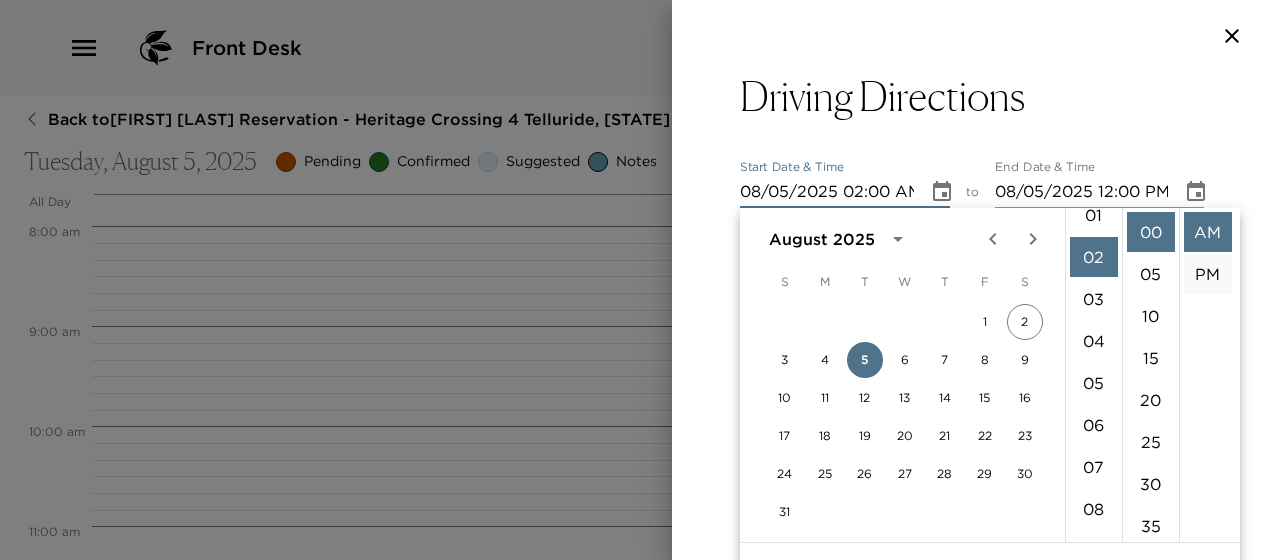 scroll, scrollTop: 84, scrollLeft: 0, axis: vertical 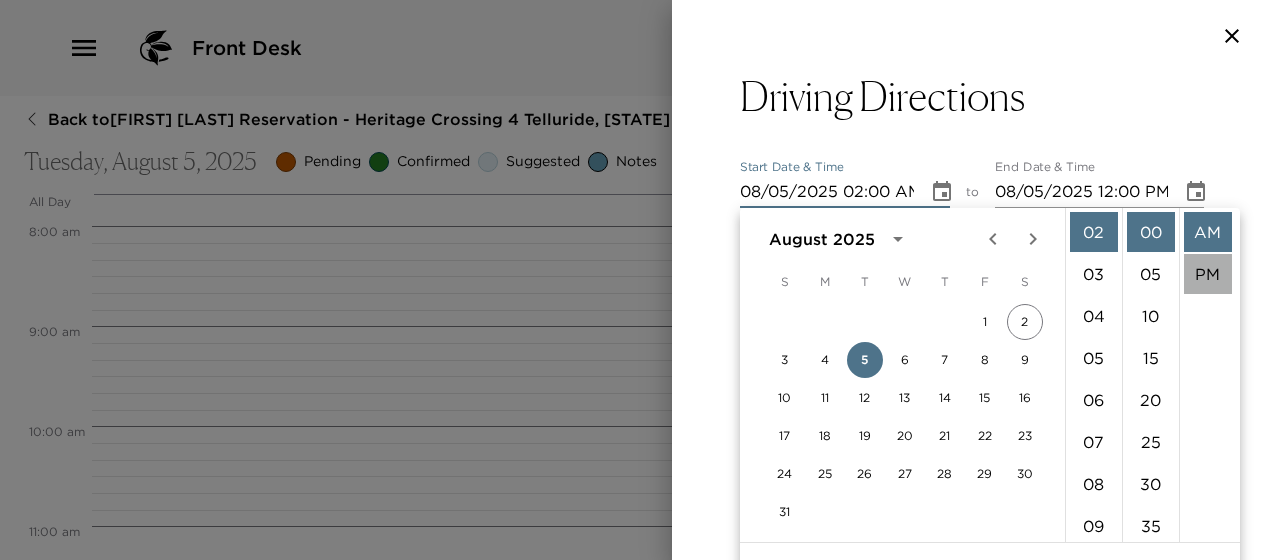 click on "PM" at bounding box center (1208, 274) 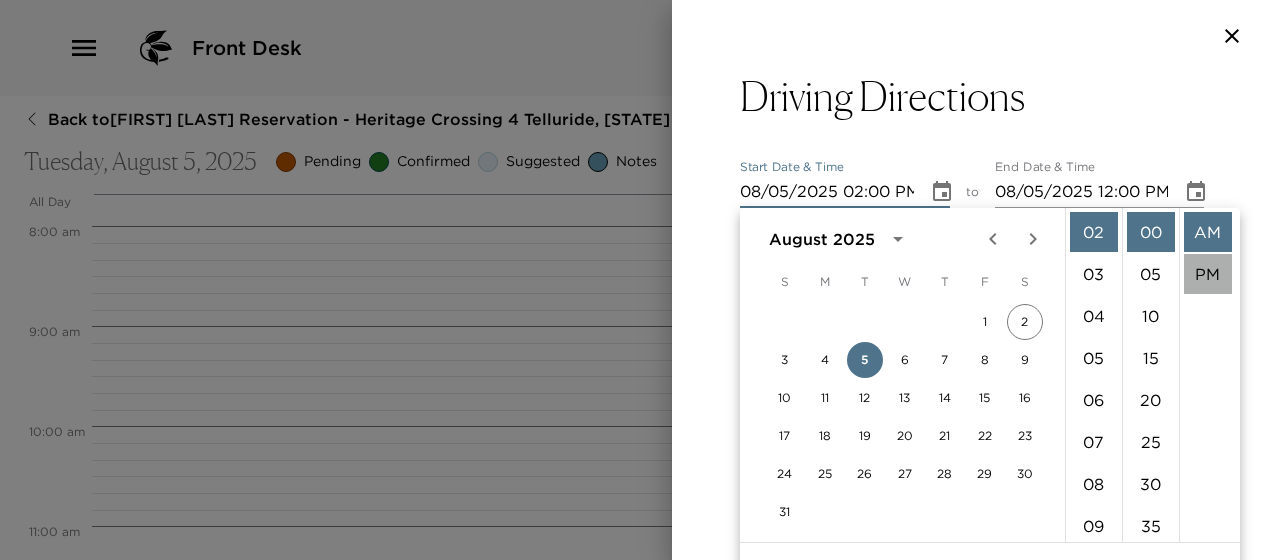 type on "08/05/2025 03:00 PM" 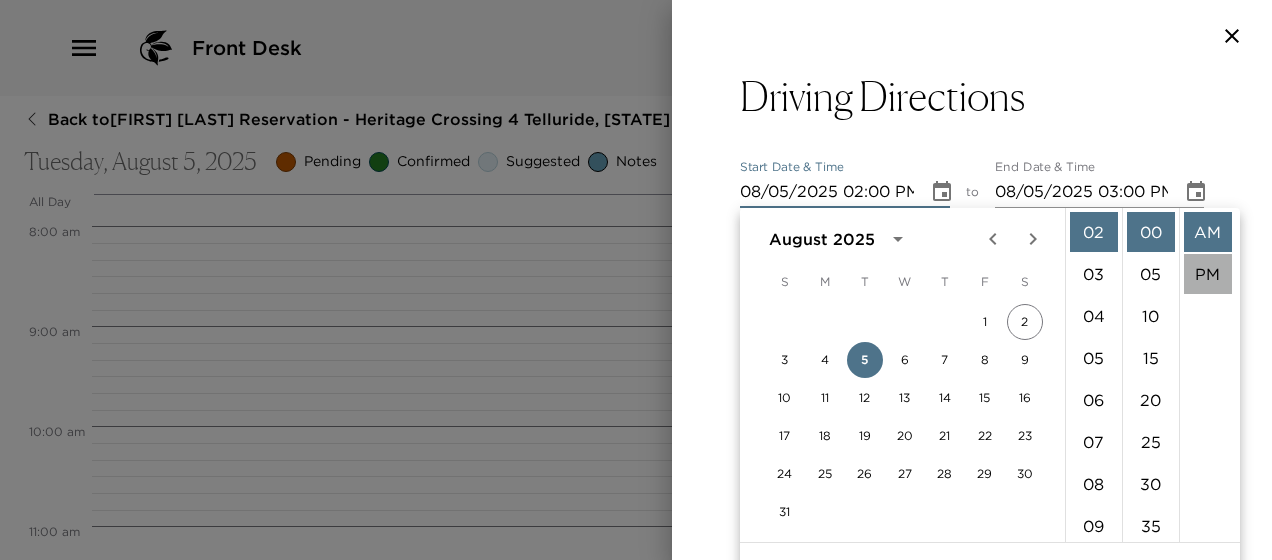 scroll, scrollTop: 42, scrollLeft: 0, axis: vertical 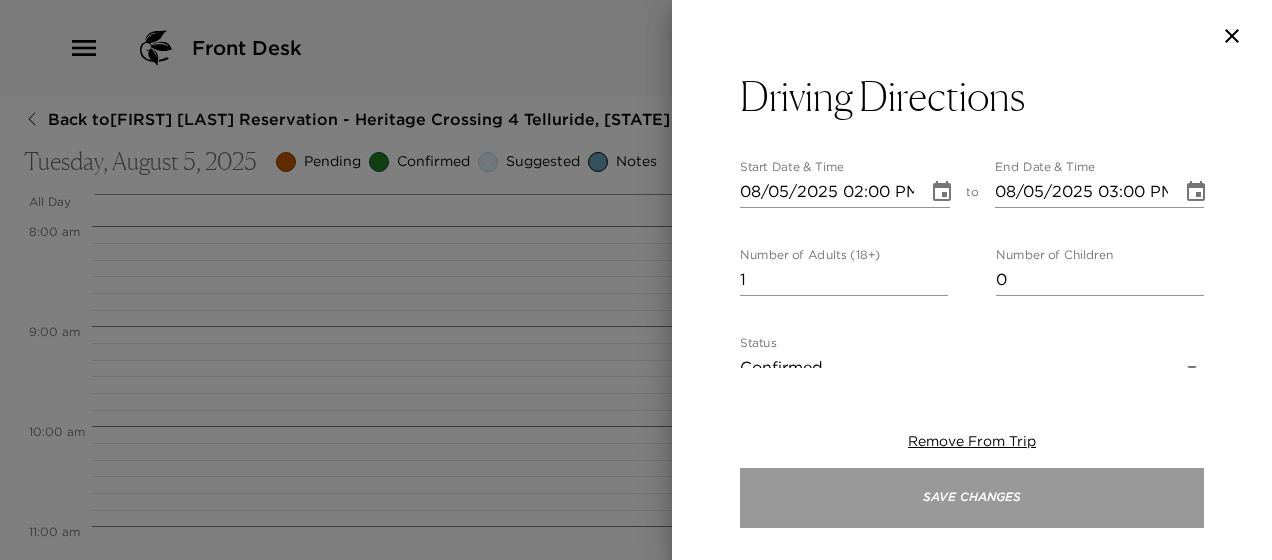 click on "Save Changes" at bounding box center (972, 498) 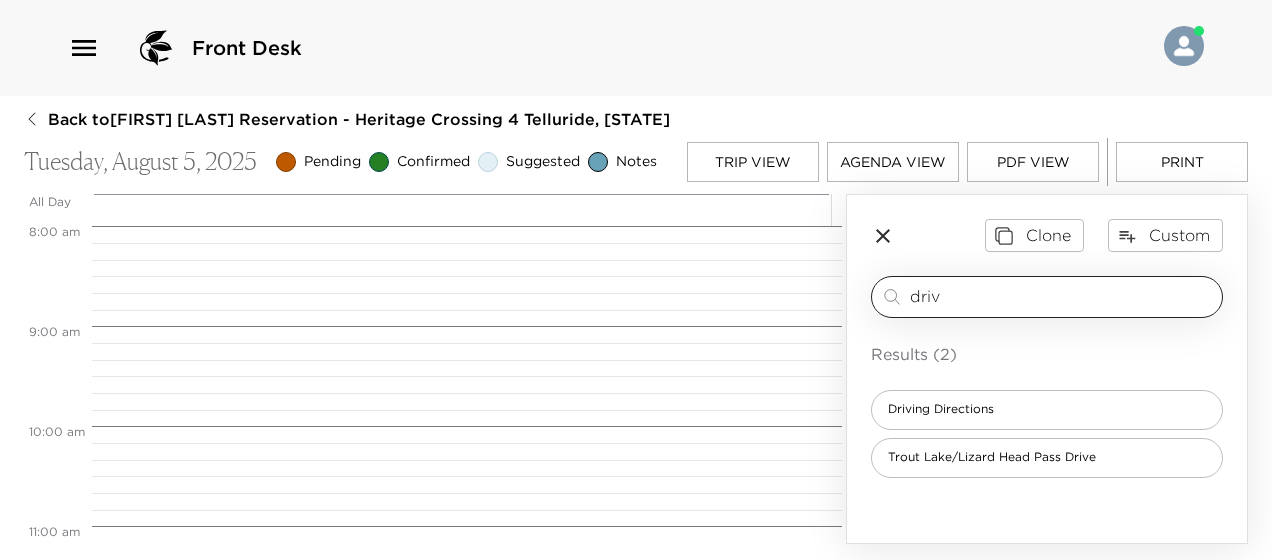 click on "driv" at bounding box center [1062, 296] 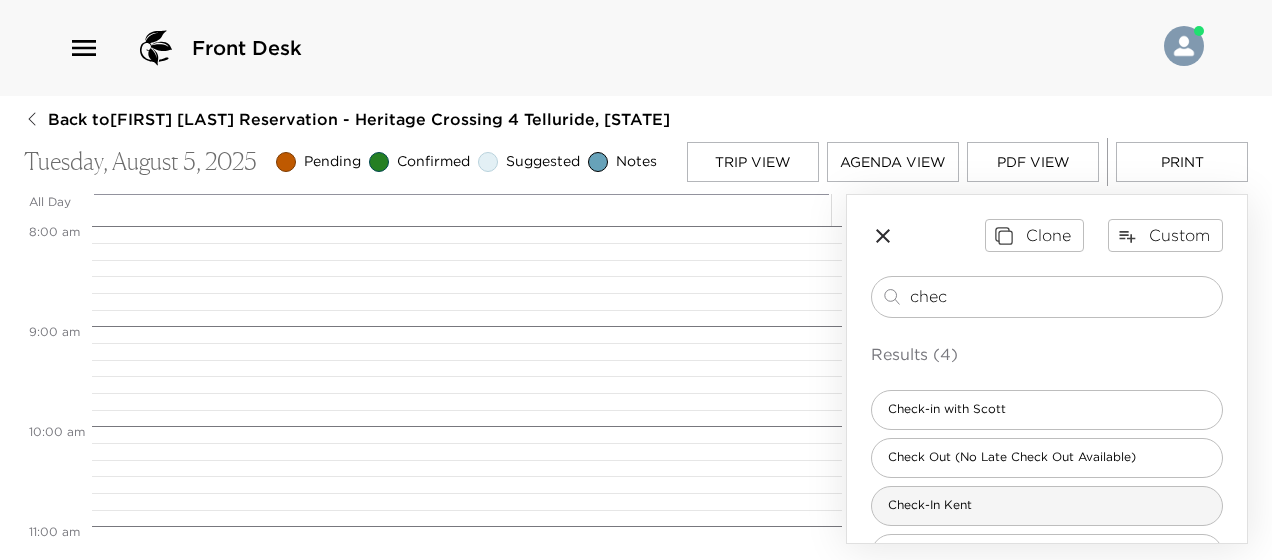 type on "chec" 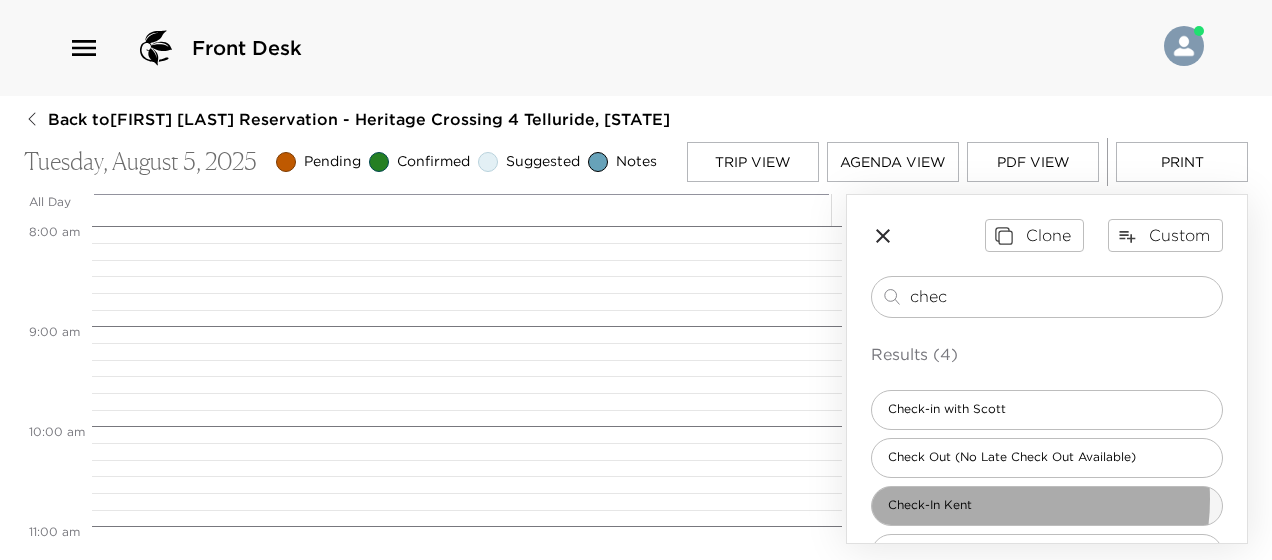 click on "Check-In Kent" at bounding box center [1047, 506] 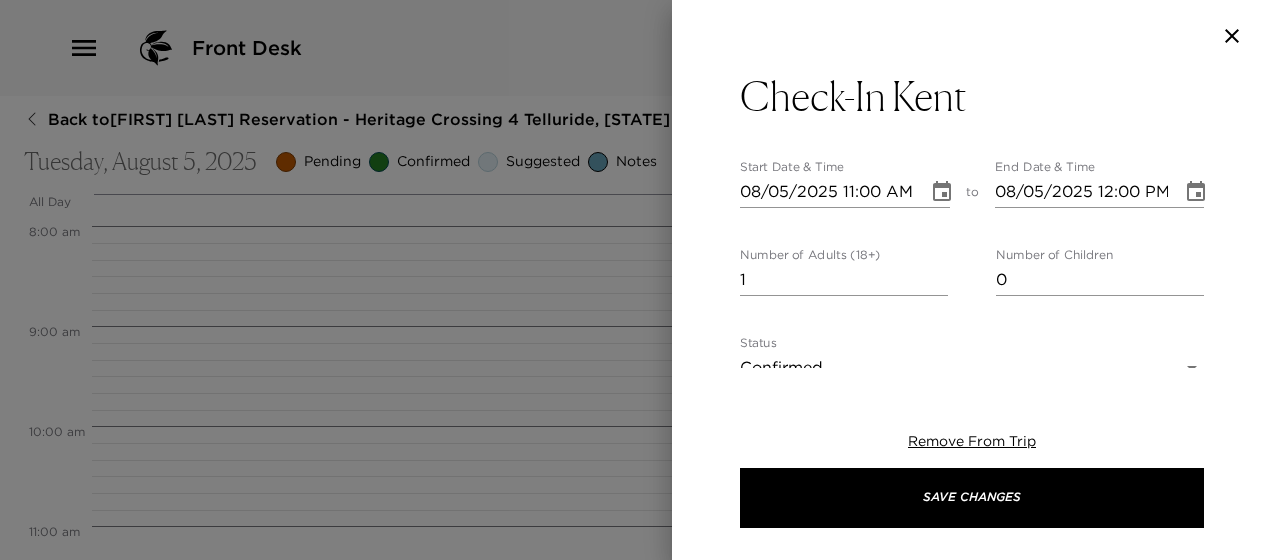 type on "Welcome to Telluride! I will personally greet you in the garage by the elevator to assist with your luggage and give you an orientation of your residence. I am your concierge and I look forward to assisting you with any reservations, recommendations or advice that you may need. I am here to make your stay as enjoyable as possible!
HERITAGE CROSSING ACCESS CODES
Elevator to 2nd Floor residences - 2234
Elevator to 3rd Floor residences - 334G
Elevator to 4th Floor residences - 4432
Ski Locker Code - 2892* Staircase - 1570*
Workout Facility Code - 4325 (located in the ER office in the garage)
If you have any questions, please contact me: cell phone ([PHONE]) or [EMAIL]." 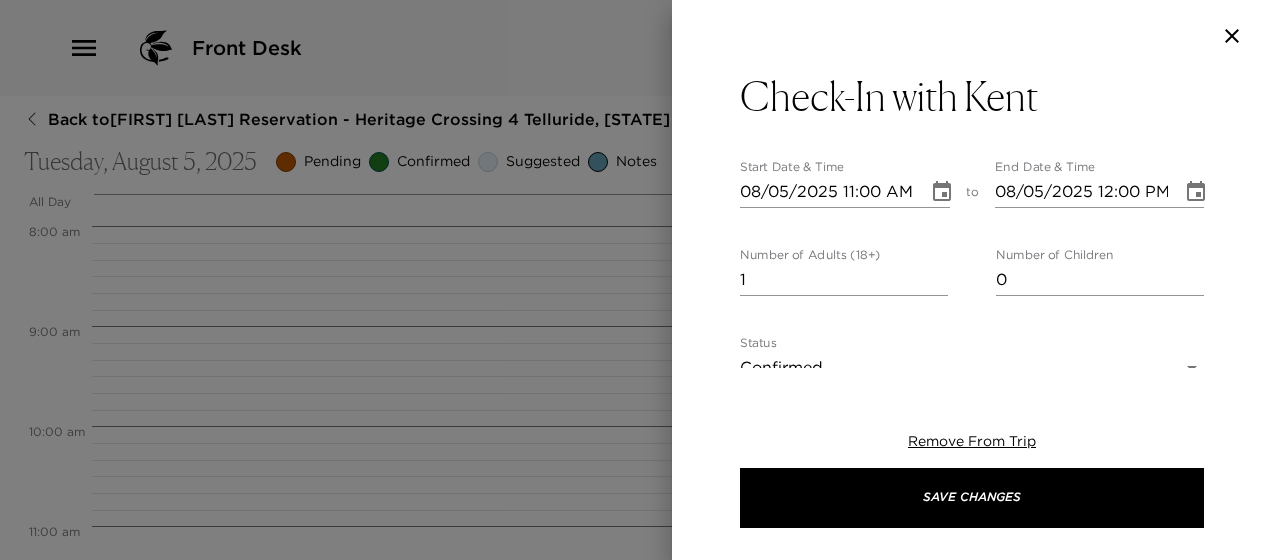 click 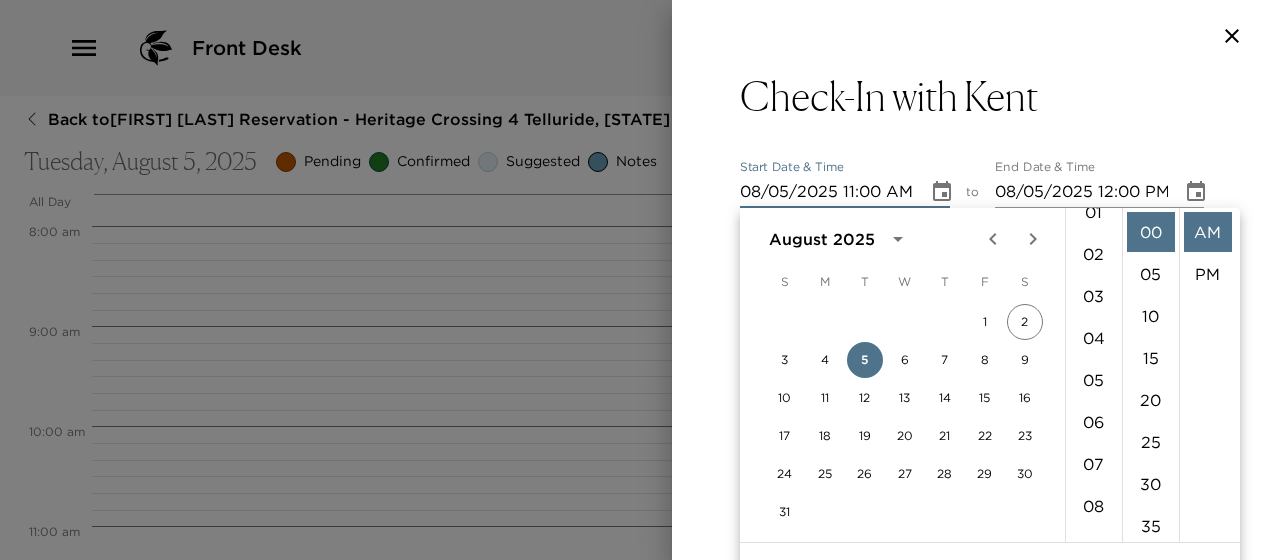 scroll, scrollTop: 62, scrollLeft: 0, axis: vertical 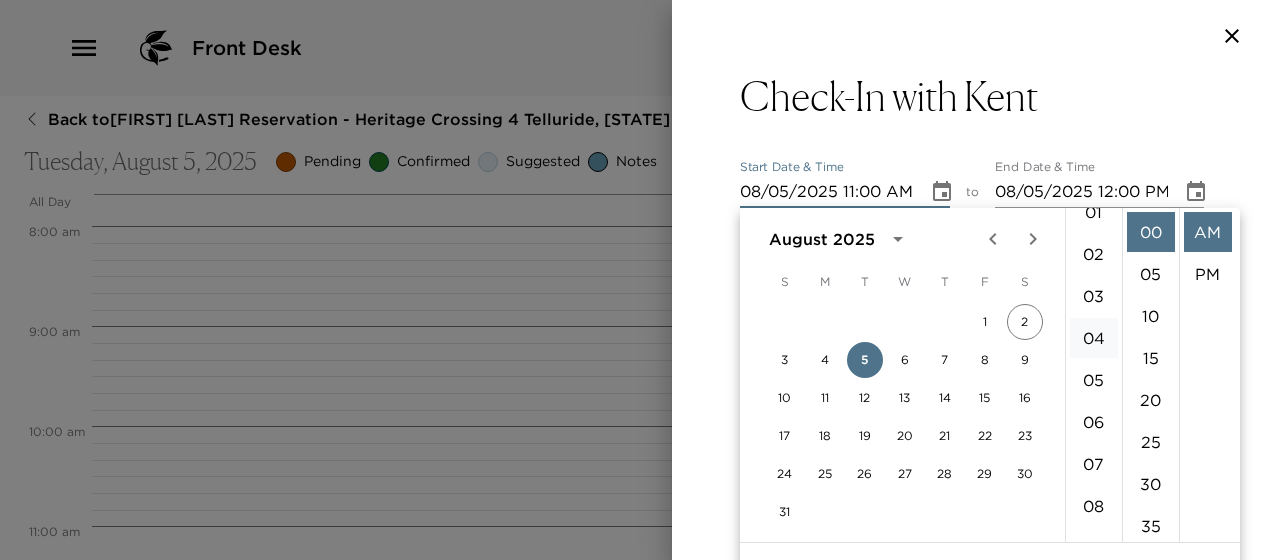 click on "04" at bounding box center (1094, 338) 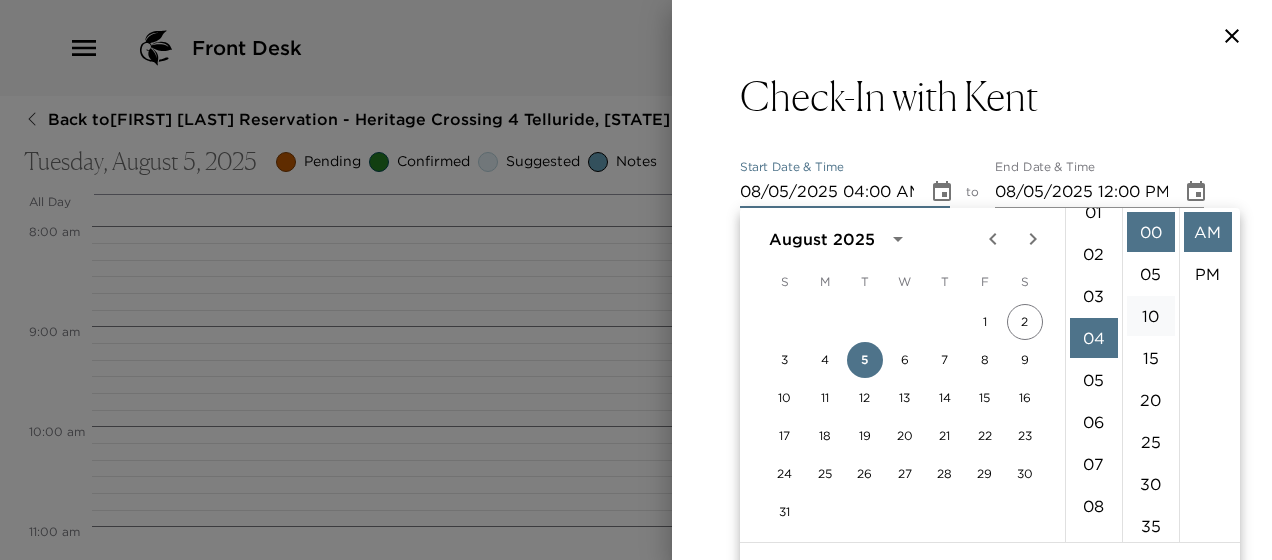 scroll, scrollTop: 168, scrollLeft: 0, axis: vertical 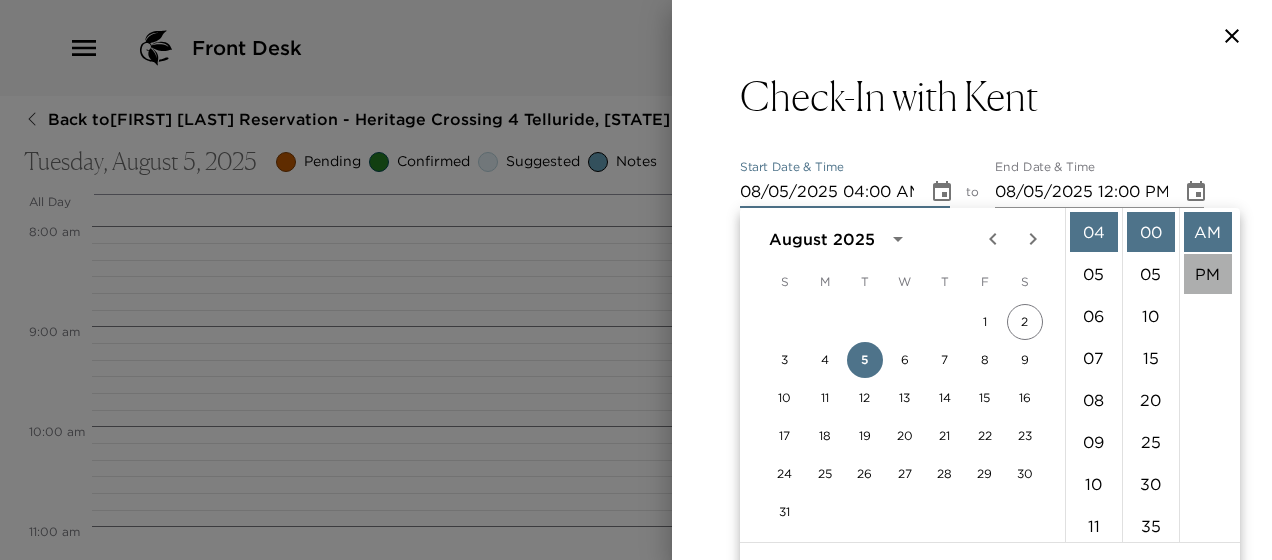 click on "PM" at bounding box center [1208, 274] 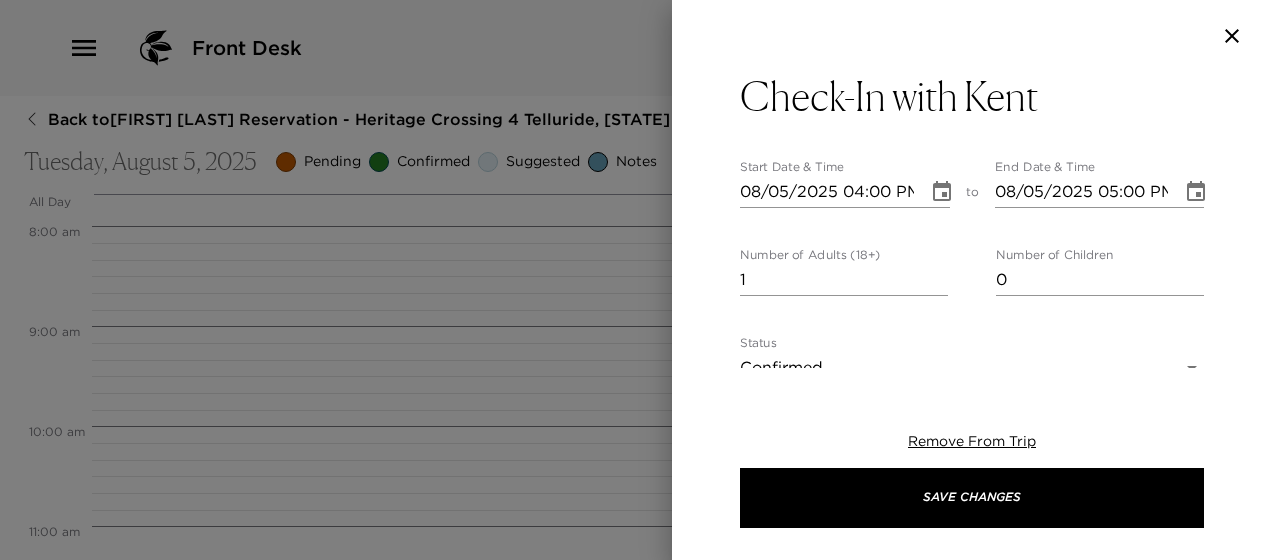 scroll, scrollTop: 42, scrollLeft: 0, axis: vertical 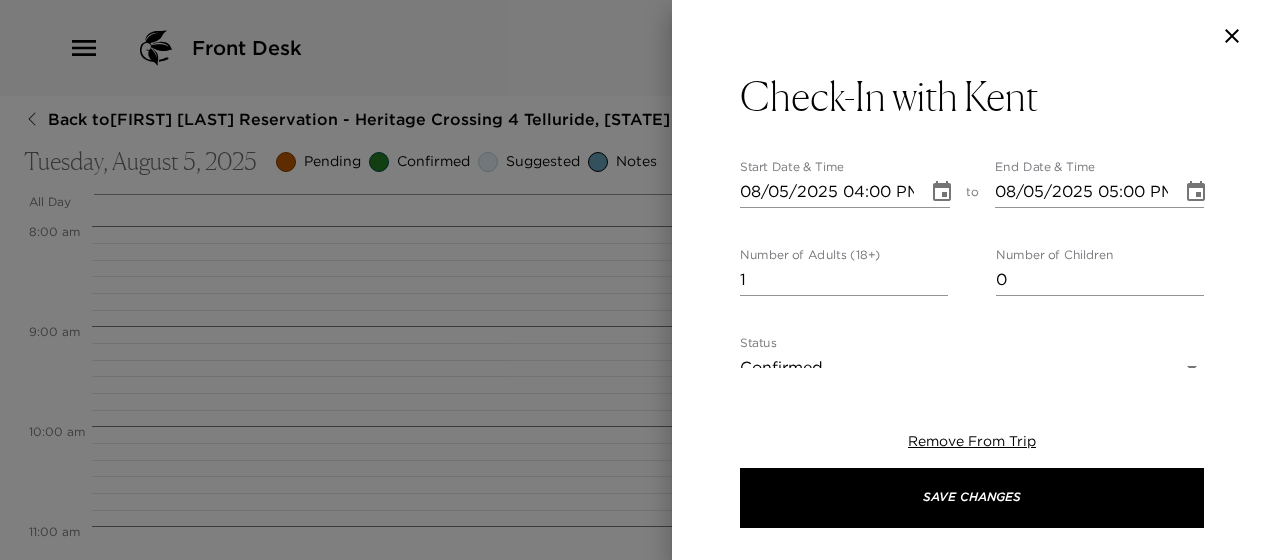 click on "Number of Adults (18+) 1 Number of Children 0" at bounding box center (972, 272) 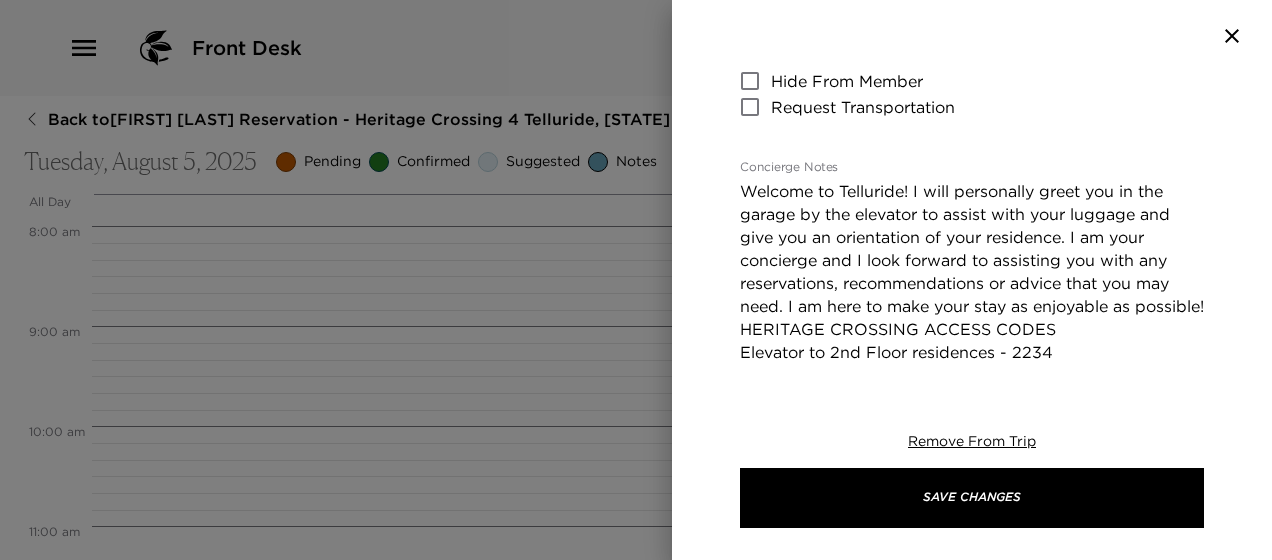 scroll, scrollTop: 400, scrollLeft: 0, axis: vertical 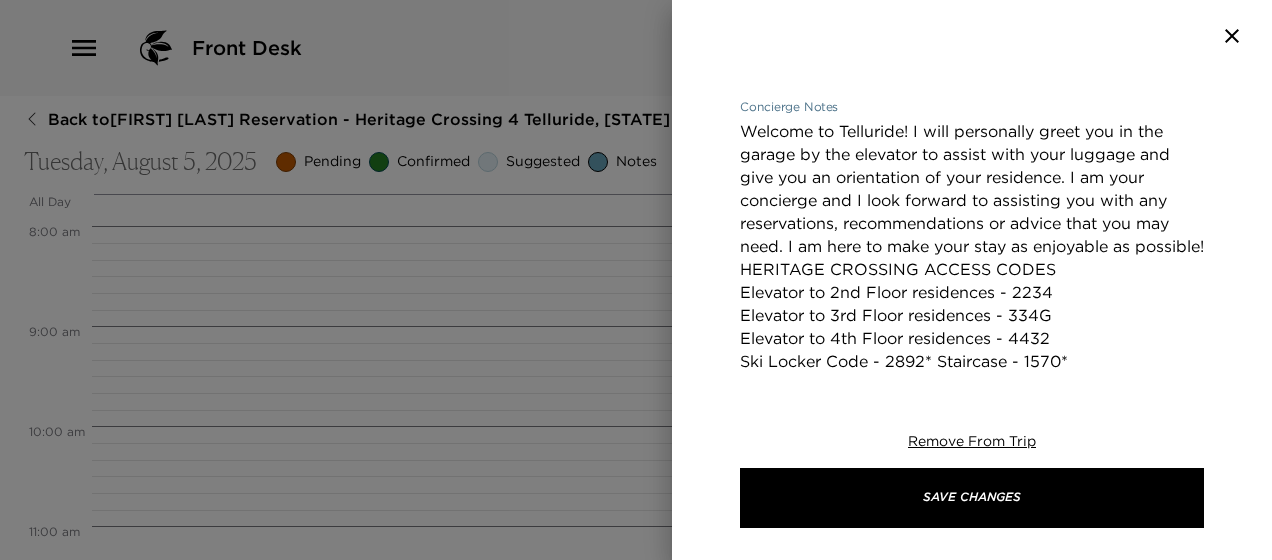 click on "Welcome to Telluride! I will personally greet you in the garage by the elevator to assist with your luggage and give you an orientation of your residence. I am your concierge and I look forward to assisting you with any reservations, recommendations or advice that you may need. I am here to make your stay as enjoyable as possible!
HERITAGE CROSSING ACCESS CODES
Elevator to 2nd Floor residences - 2234
Elevator to 3rd Floor residences - 334G
Elevator to 4th Floor residences - 4432
Ski Locker Code - 2892* Staircase - 1570*
Workout Facility Code - 4325 (located in the ER office in the garage)
If you have any questions, please contact me: cell phone ([PHONE]) or [EMAIL]." at bounding box center (972, 304) 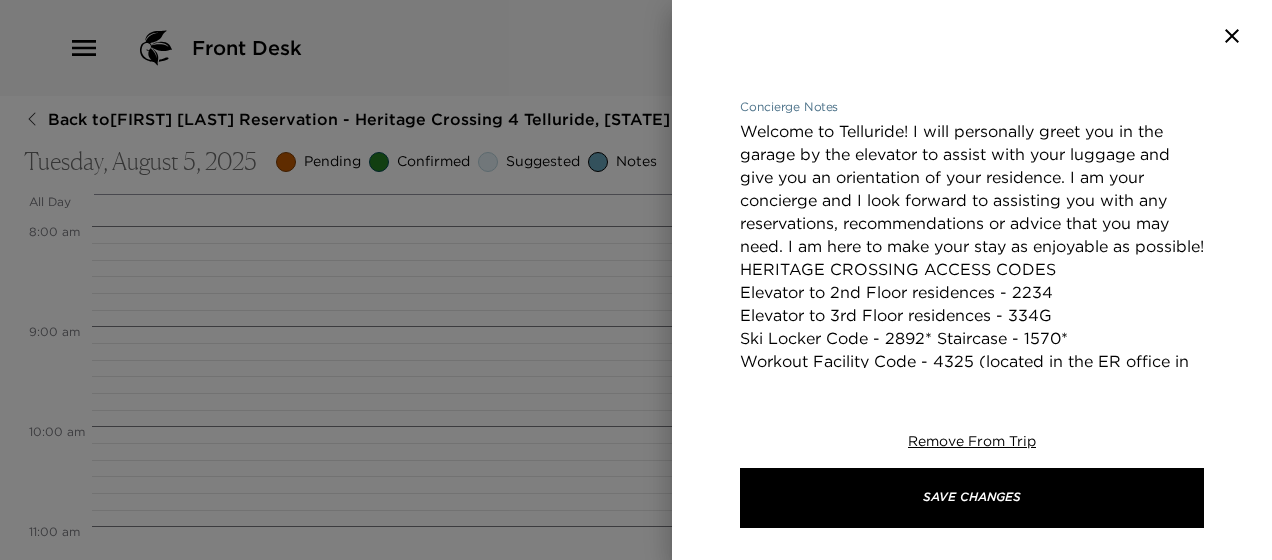 click on "Welcome to Telluride! I will personally greet you in the garage by the elevator to assist with your luggage and give you an orientation of your residence. I am your concierge and I look forward to assisting you with any reservations, recommendations or advice that you may need. I am here to make your stay as enjoyable as possible!
HERITAGE CROSSING ACCESS CODES
Elevator to 2nd Floor residences - 2234
Elevator to 3rd Floor residences - 334G
Ski Locker Code - 2892* Staircase - 1570*
Workout Facility Code - 4325 (located in the ER office in the garage)
If you have any questions, please contact me: cell phone ([PHONE]) or [EMAIL]." at bounding box center [972, 292] 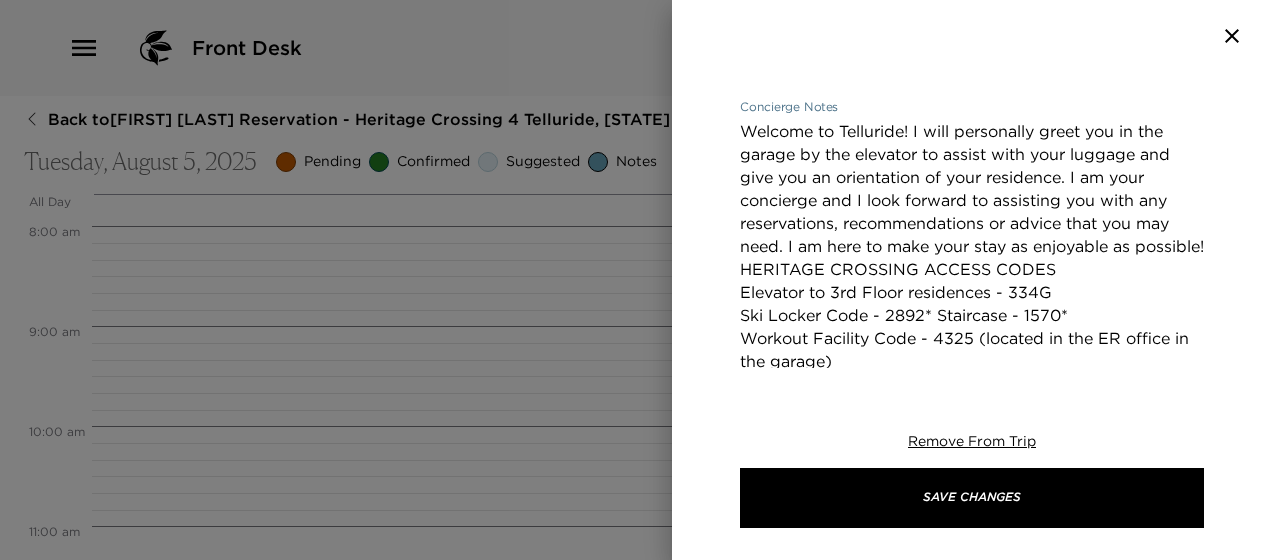 click on "Welcome to Telluride! I will personally greet you in the garage by the elevator to assist with your luggage and give you an orientation of your residence. I am your concierge and I look forward to assisting you with any reservations, recommendations or advice that you may need. I am here to make your stay as enjoyable as possible!
HERITAGE CROSSING ACCESS CODES
Elevator to 3rd Floor residences - 334G
Ski Locker Code - 2892* Staircase - 1570*
Workout Facility Code - 4325 (located in the ER office in the garage)
If you have any questions, please contact me: cell phone ([PHONE]) or [EMAIL]." at bounding box center [972, 281] 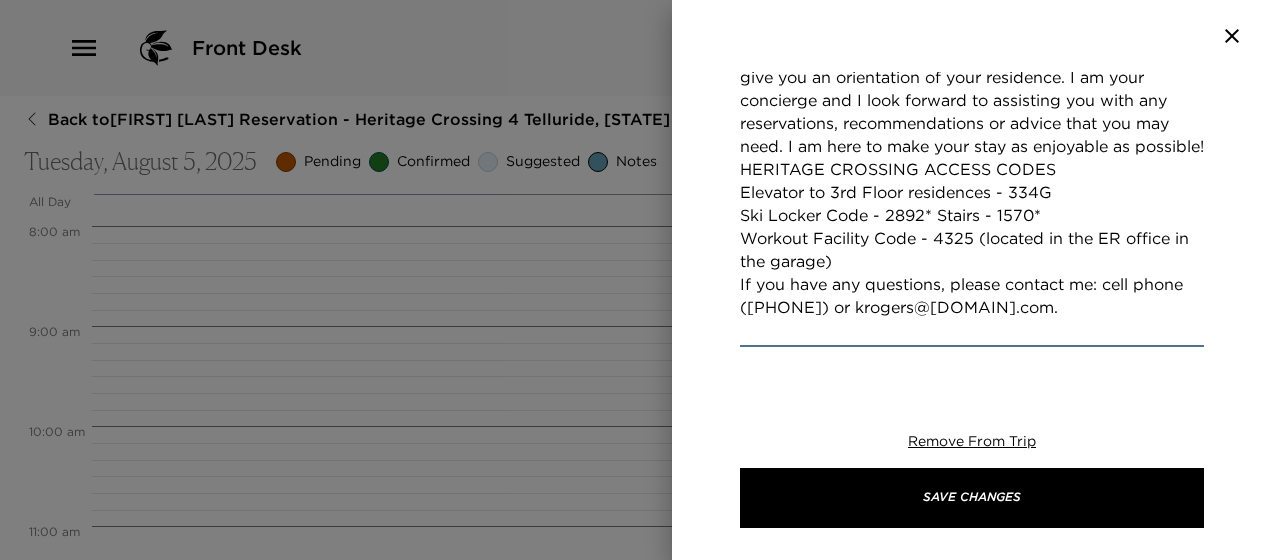 scroll, scrollTop: 501, scrollLeft: 0, axis: vertical 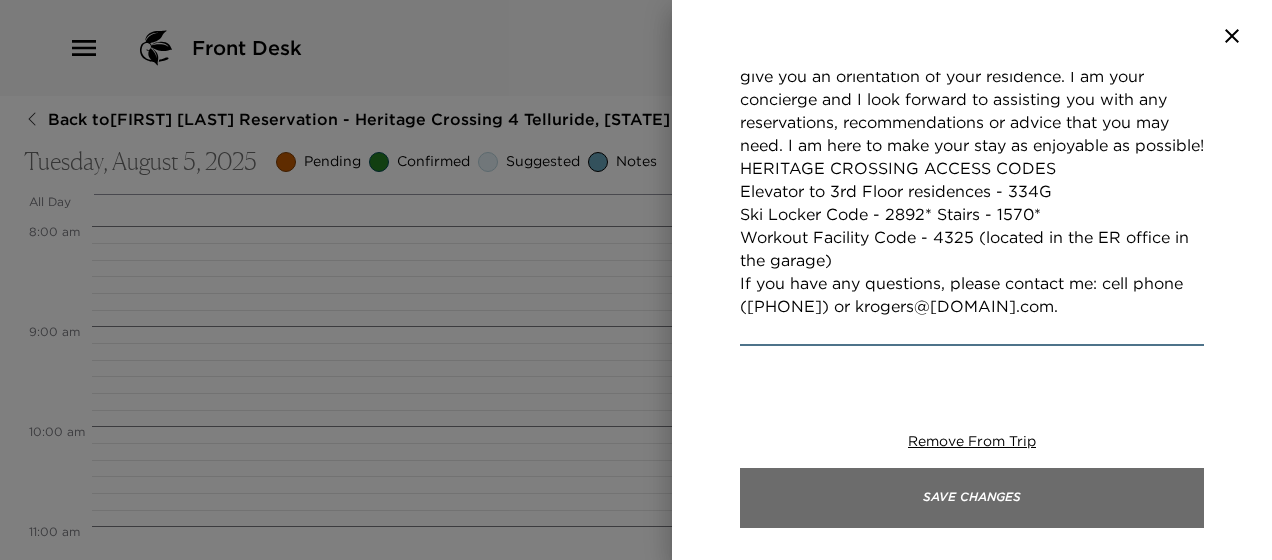 type on "Welcome to Telluride! I will personally greet you in the garage by the elevator to assist with your luggage and give you an orientation of your residence. I am your concierge and I look forward to assisting you with any reservations, recommendations or advice that you may need. I am here to make your stay as enjoyable as possible!
HERITAGE CROSSING ACCESS CODES
Elevator to 3rd Floor residences - 334G
Ski Locker Code - 2892* Stairs - 1570*
Workout Facility Code - 4325 (located in the ER office in the garage)
If you have any questions, please contact me: cell phone ([PHONE]) or krogers@[DOMAIN].com." 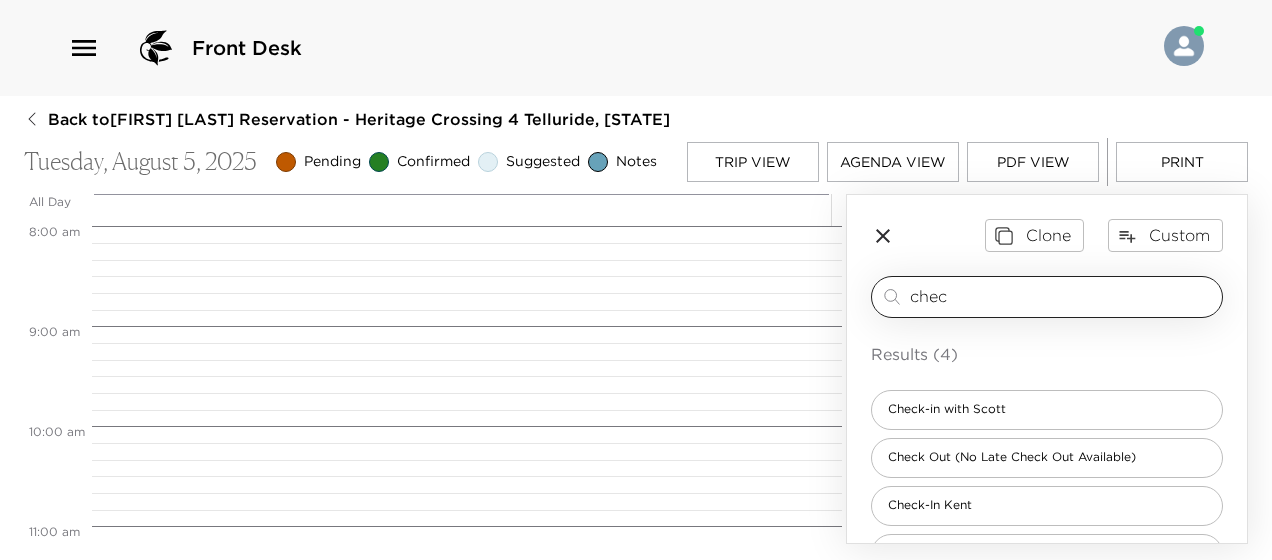 click on "chec" at bounding box center (1062, 296) 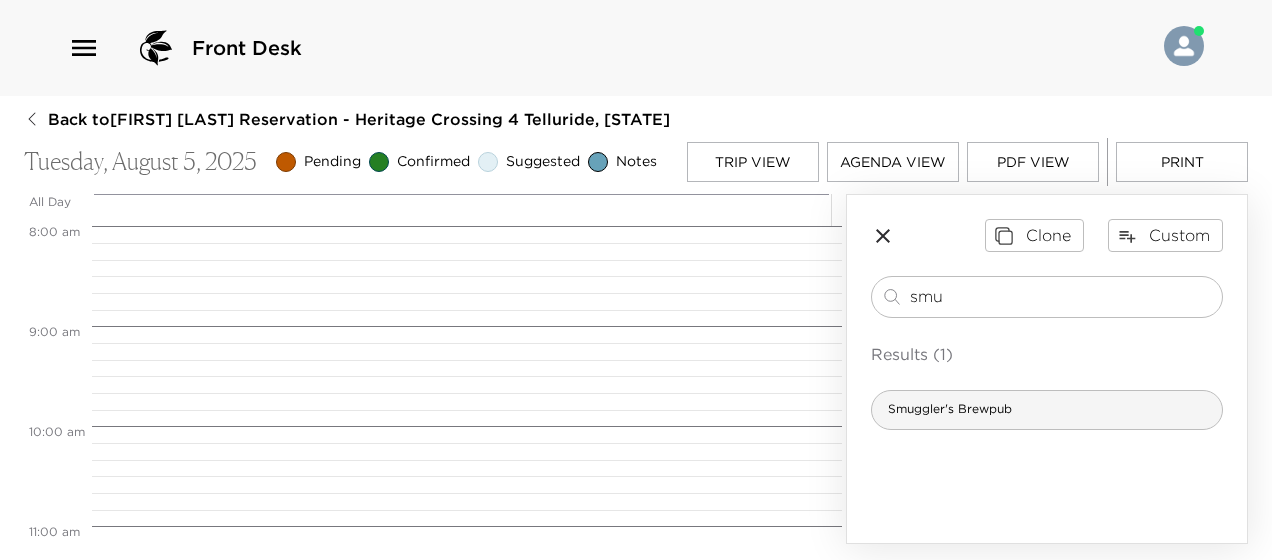type on "smu" 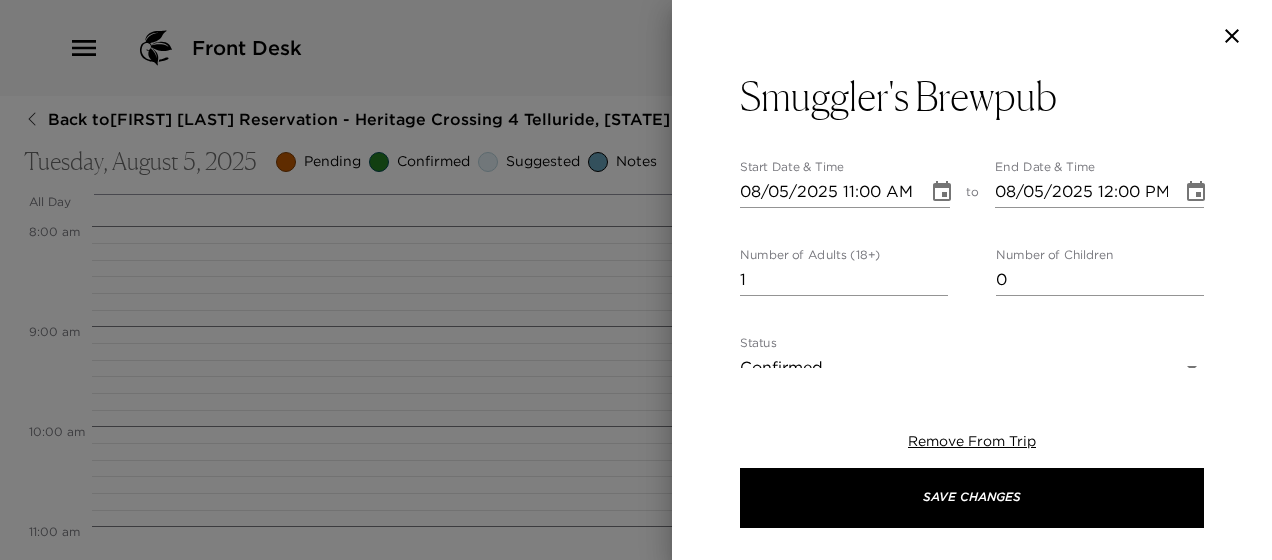 type on "Smuggler's Brewpub From homemade root beer to award winning ales, there is something to wet everyone's palette. American Cuisine with casual dining. Please allow a 15 minute Gondola ride and a 5 minute walk to Smugglers. Helpful Hint: When you are dining at Smuggler's try one of their seasonal micro brews." 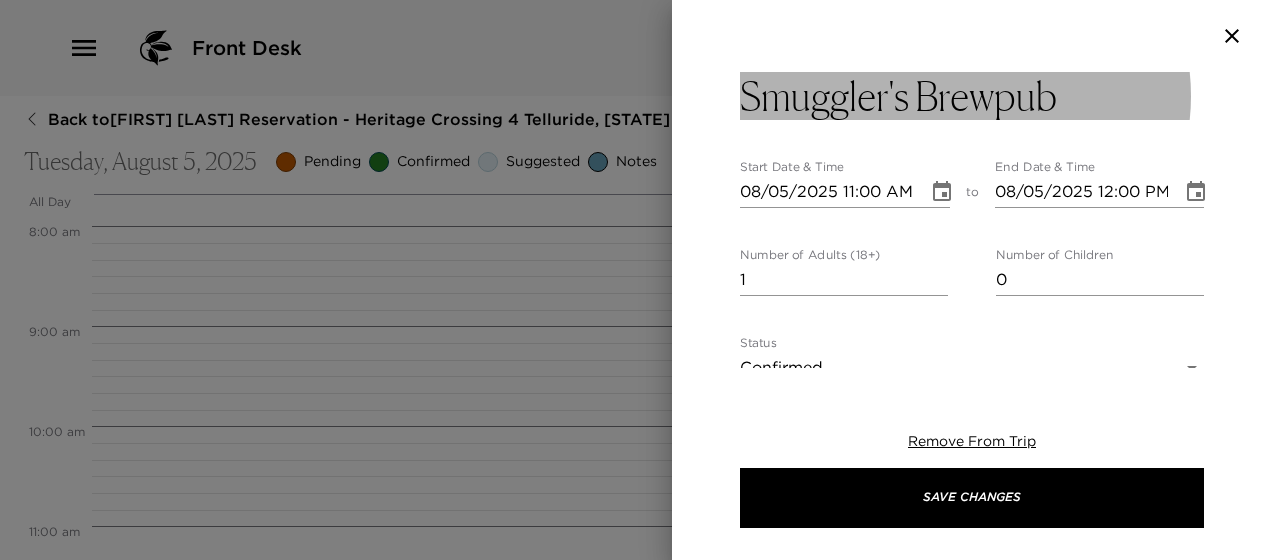 click on "Smuggler's Brewpub" at bounding box center (898, 96) 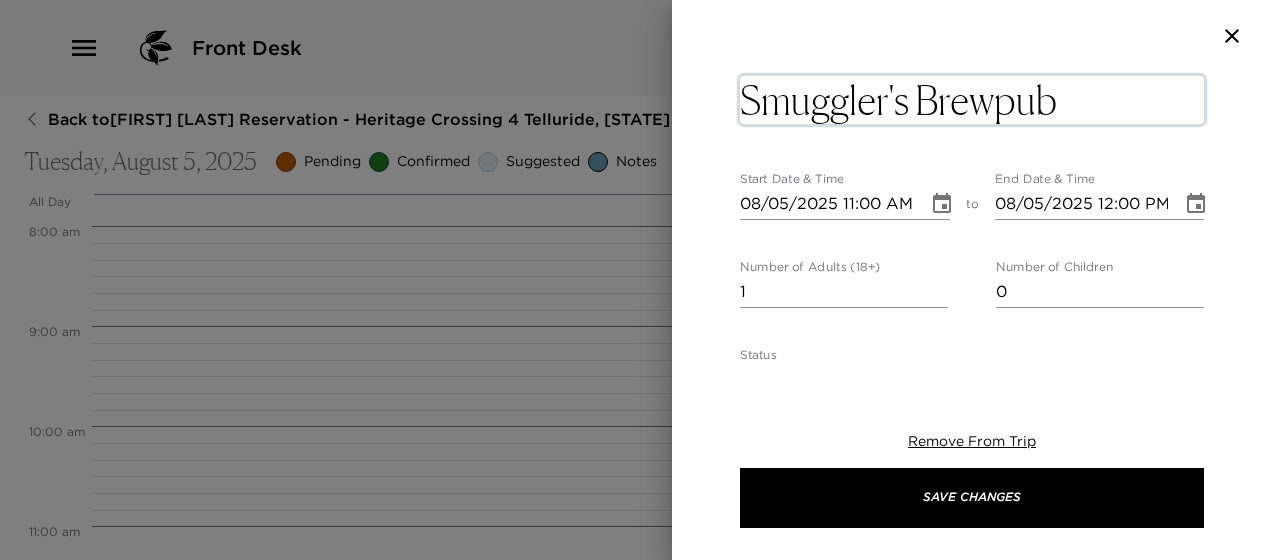 click on "Smuggler's Brewpub" at bounding box center (972, 100) 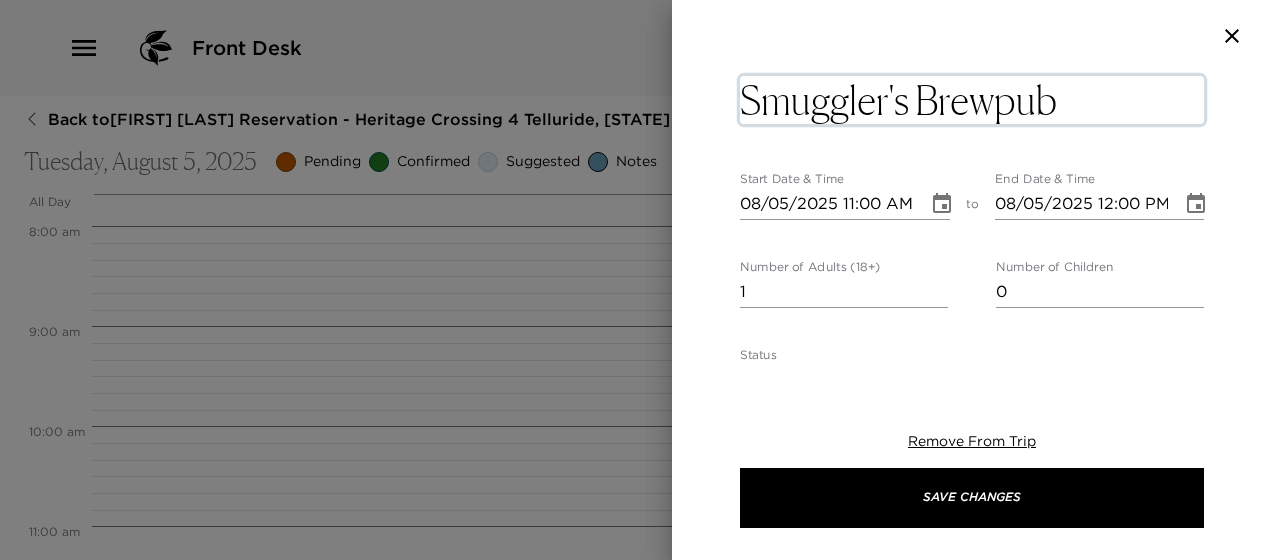 type on "Cancellation policy: Please be advise all reservations cancelled less than 48 hours will be subject to a $29 charge per person in party" 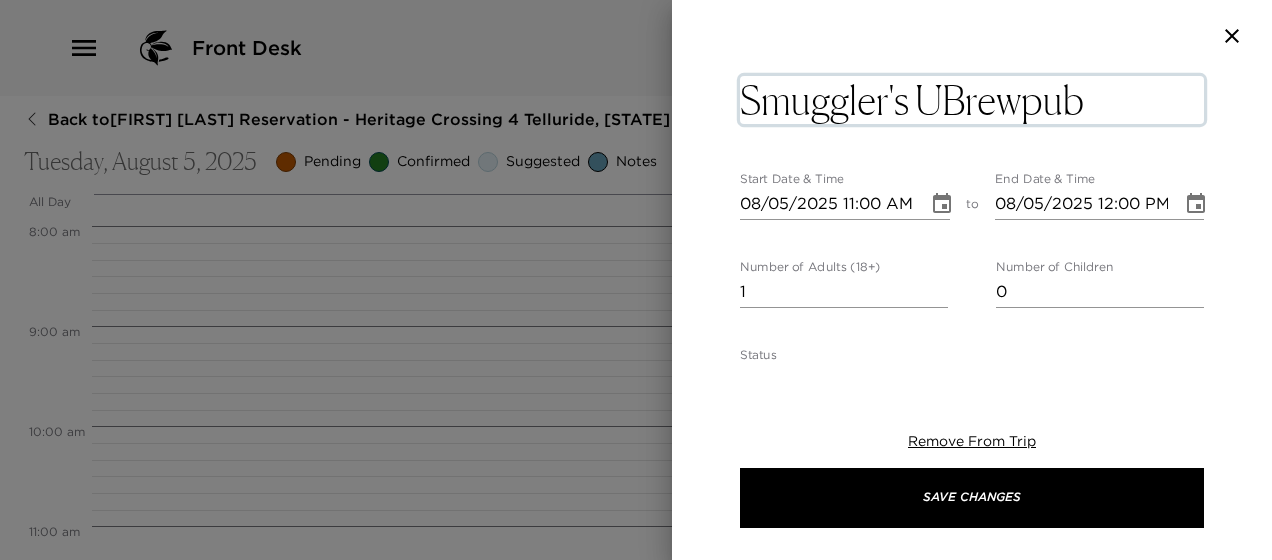 type on "Cancellation policy: Please be advise all reservations cancelled less than 48 hours will be subject to a $29 charge per person in party" 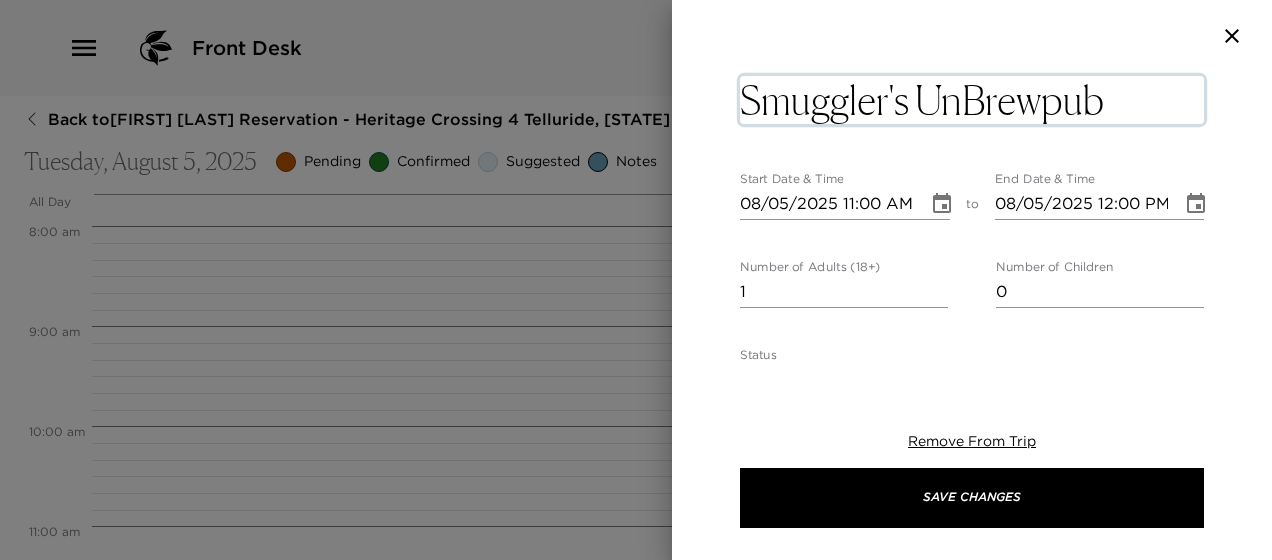 type on "Cancellation policy: Please be advise all reservations cancelled less than 48 hours will be subject to a $29 charge per person in party" 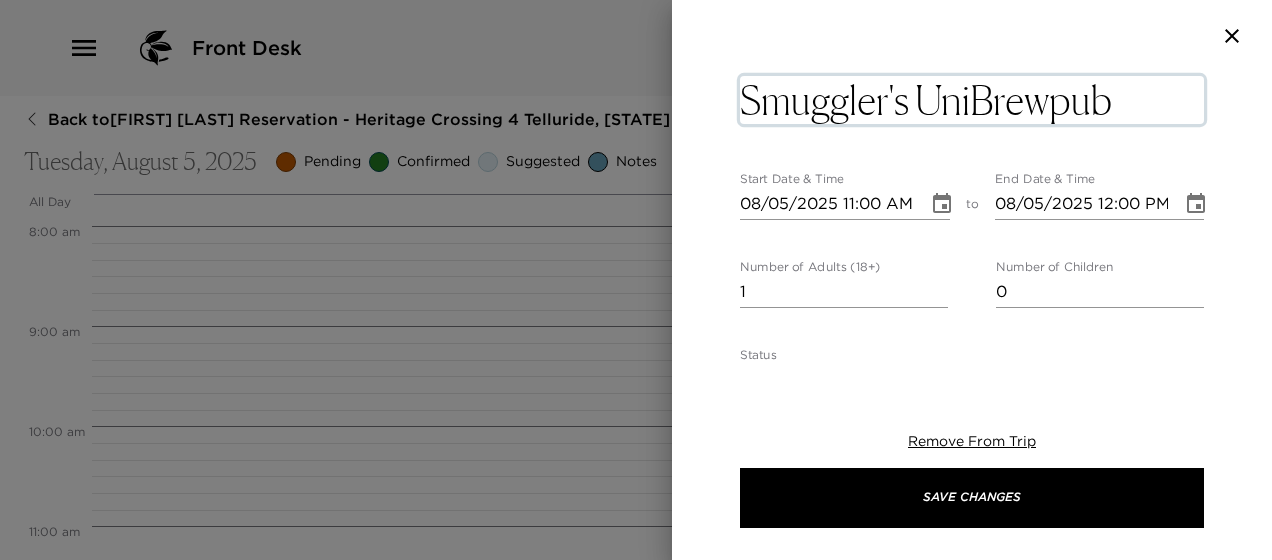 type on "Cancellation policy: Please be advise all reservations cancelled less than 48 hours will be subject to a $29 charge per person in party" 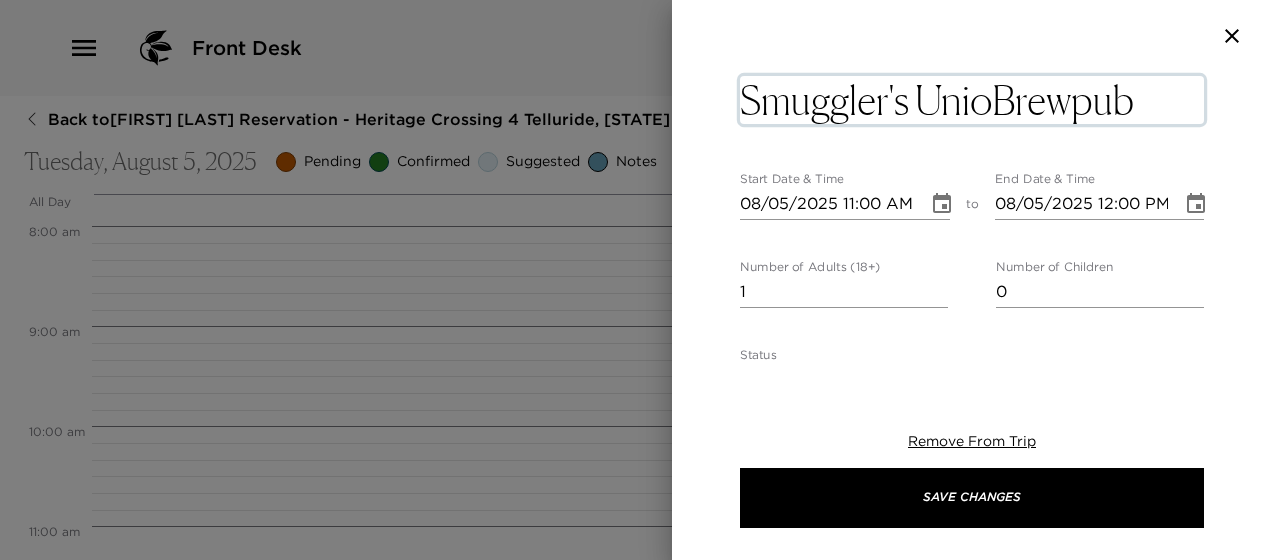 type on "Cancellation policy: Please be advise all reservations cancelled less than 48 hours will be subject to a $29 charge per person in party" 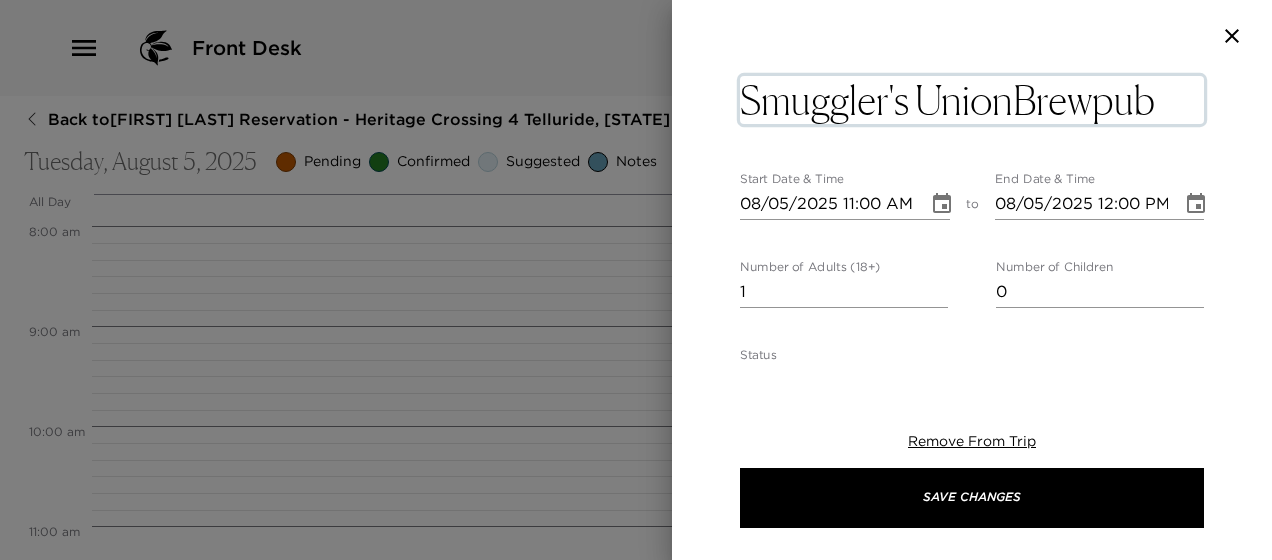 type on "Cancellation policy: Please be advise all reservations cancelled less than 48 hours will be subject to a $29 charge per person in party" 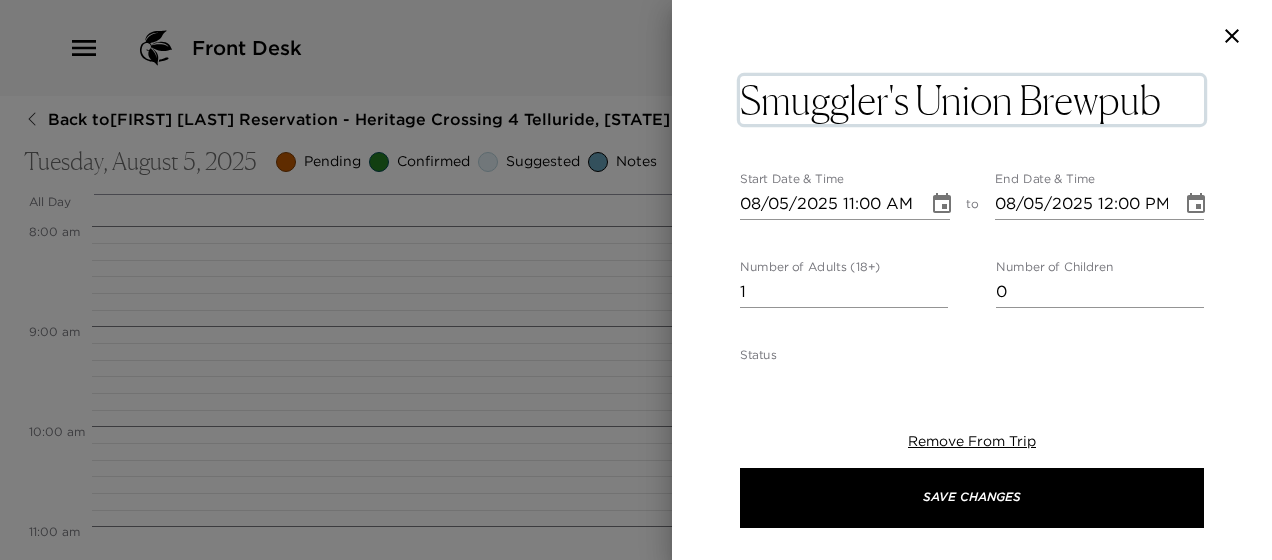 click 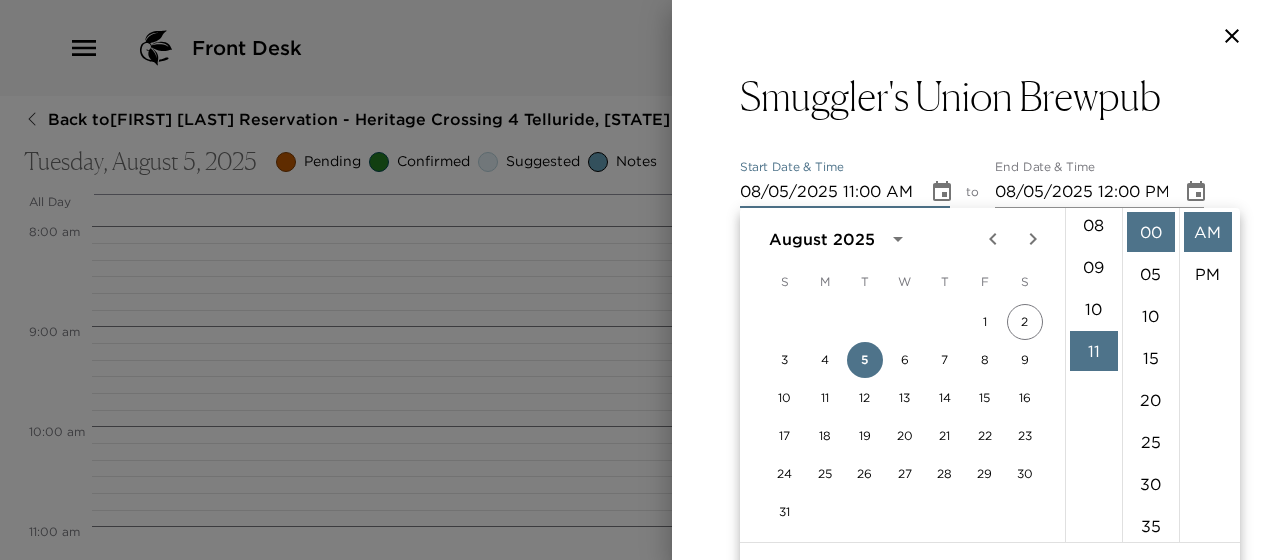 scroll, scrollTop: 262, scrollLeft: 0, axis: vertical 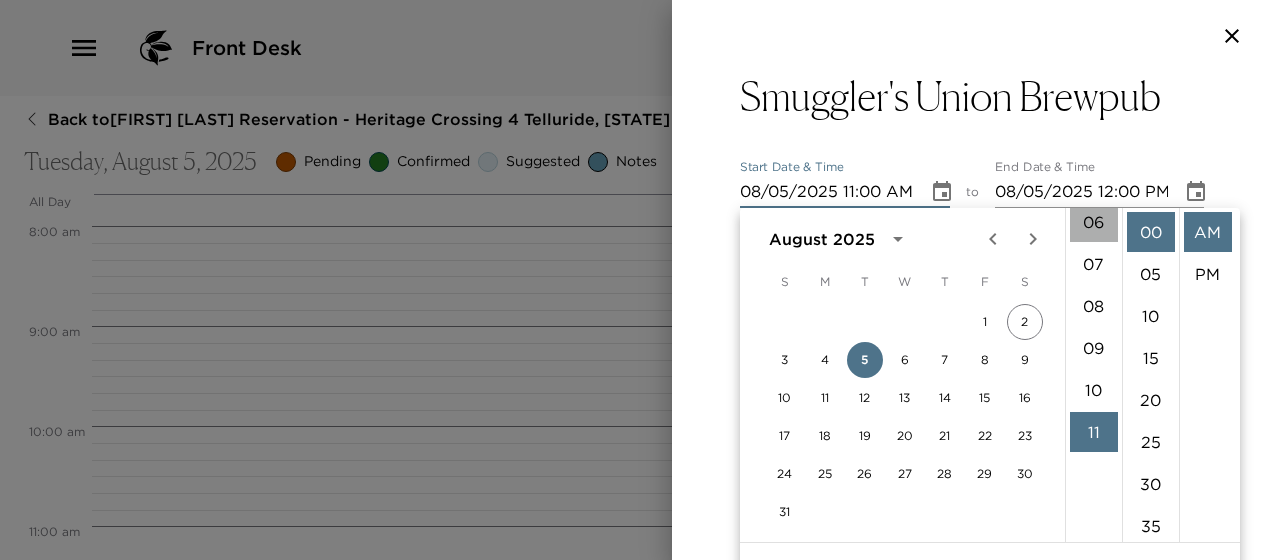 click on "06" at bounding box center [1094, 222] 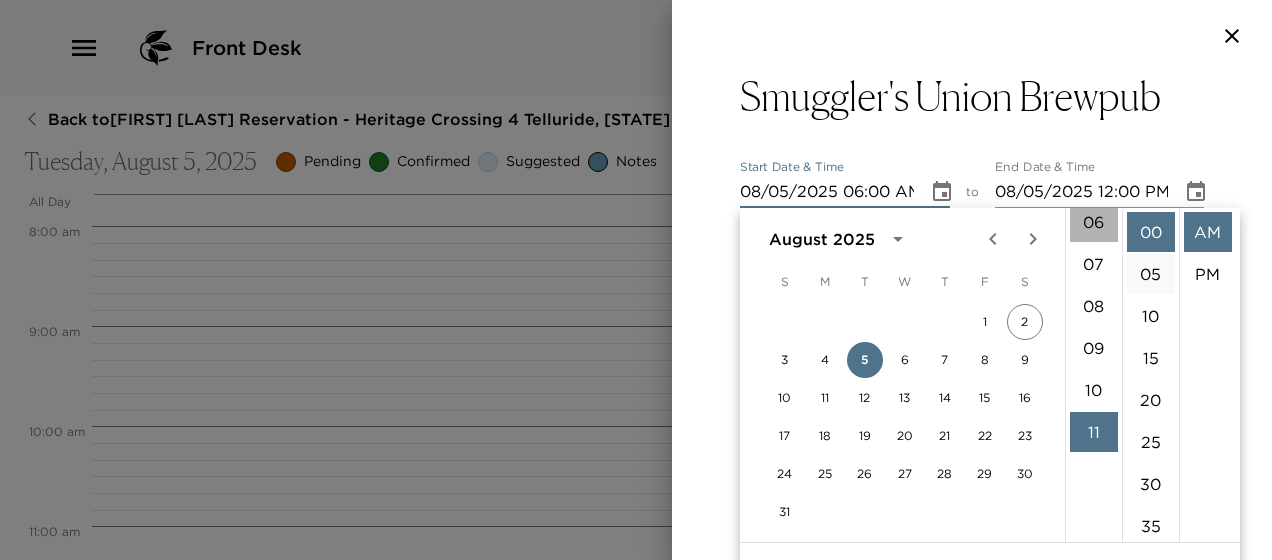 scroll, scrollTop: 252, scrollLeft: 0, axis: vertical 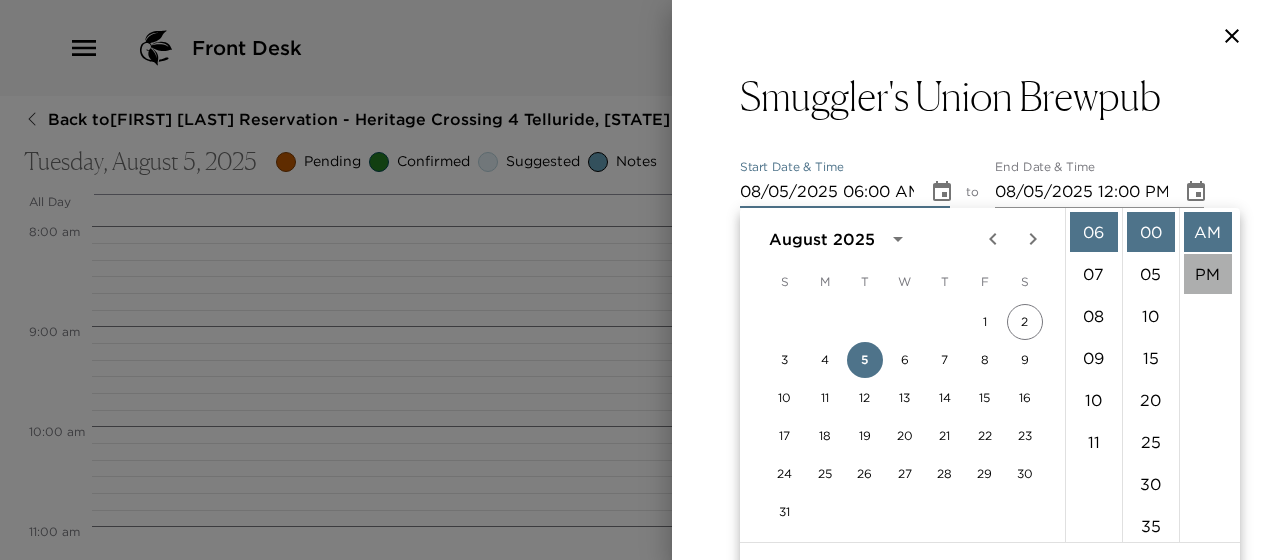click on "PM" at bounding box center (1208, 274) 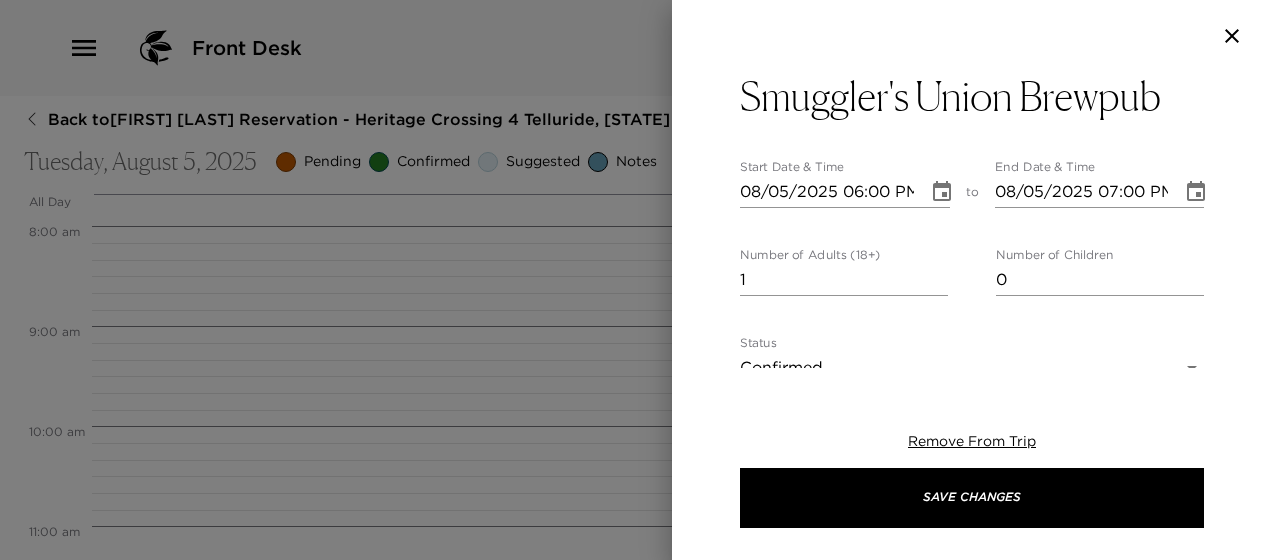 scroll, scrollTop: 42, scrollLeft: 0, axis: vertical 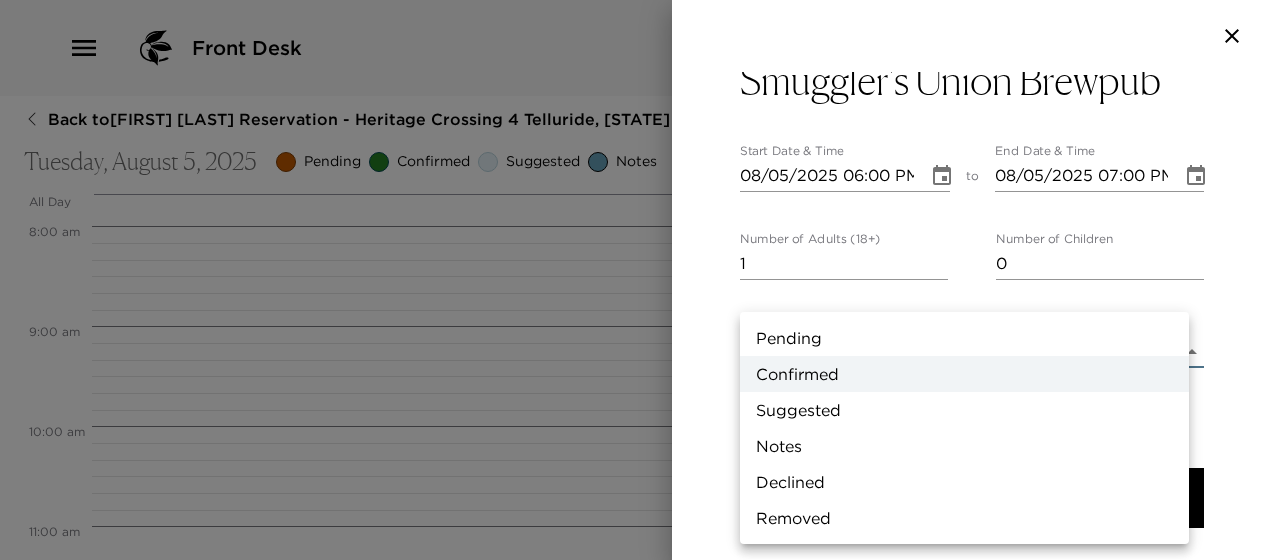 click on "Front Desk Back to [FIRST] [LAST] Reservation - Heritage Crossing 4 Telluride, [STATE] Tuesday, August 5, 2025 Pending Confirmed Suggested Notes Trip View Agenda View PDF View Print All Day Tue 08/05 12:00 AM 1:00 AM 2:00 AM 3:00 AM 4:00 AM 5:00 AM 6:00 AM 7:00 AM 8:00 AM 9:00 AM 10:00 AM 11:00 AM 12:00 PM 1:00 PM 2:00 PM 3:00 PM 4:00 PM 5:00 PM 6:00 PM 7:00 PM 8:00 PM 9:00 PM 10:00 PM 11:00 PM Driving Directions 2:00pm - 3:00pm [POSTAL_CODE] Check-In with Kent 4:00pm - 5:00pm [NUMBER] [STREET]
Telluride [STATE] [POSTAL_CODE]
Us Clone Custom smu ​ Results (1) Smuggler's Brewpub Smuggler's Union Brewpub Start Date ​ 08/05/2025 06:00 PM to End Date ​ 08/05/2025 07:00 PM Number of Adults (18+) 1 Number of Children 0 Status Confirmed Confirmed Hide From Member Request Transportation Concierge Notes x Cost ​ x Address ​ [NUMBER] [STREET]
Telluride [STATE] [POSTAL_CODE]
United States x Phone Number ​ ([PHONE]) Email ​ Website ​ http://smugglersbrewpub.com/ Cancellation Policy ​ Recommended Attire" at bounding box center (636, 280) 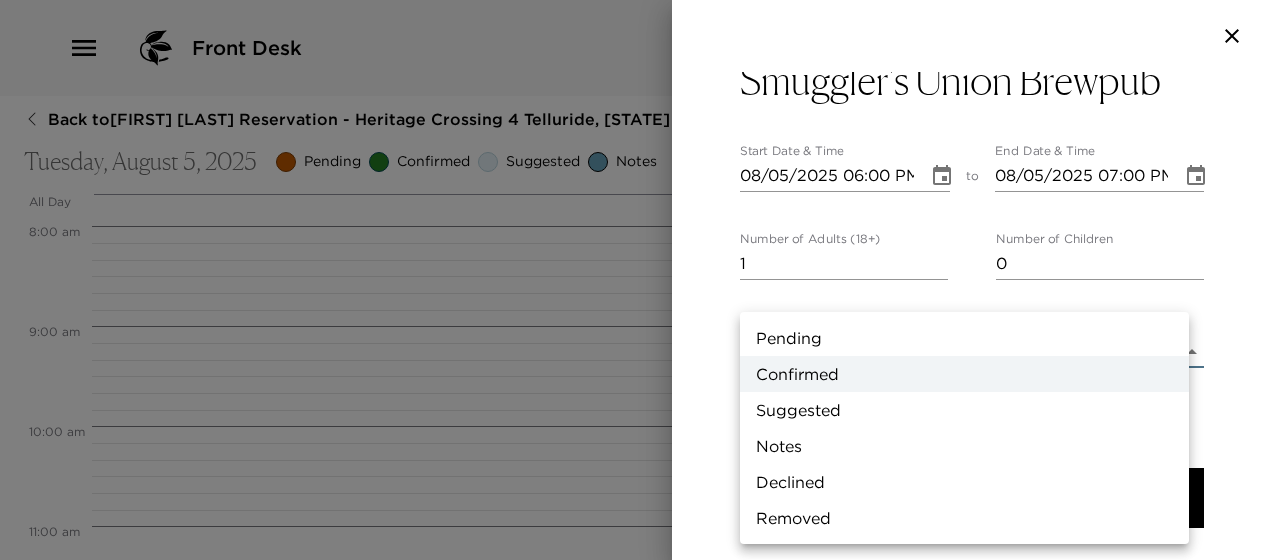 click on "Suggested" at bounding box center (964, 410) 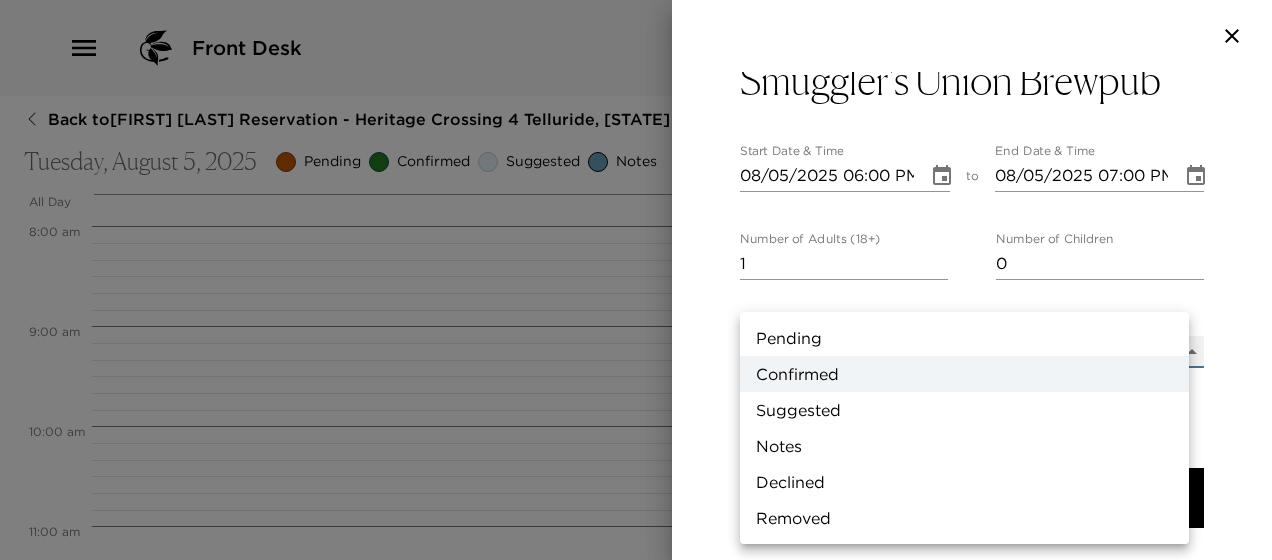 type on "Suggestion" 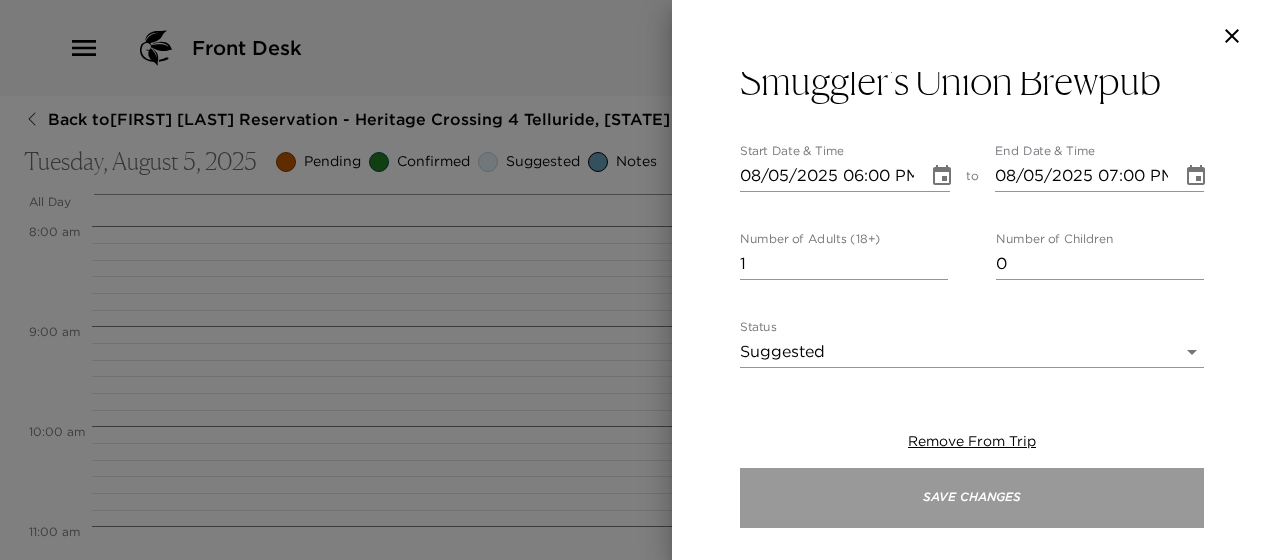 click on "Save Changes" at bounding box center (972, 498) 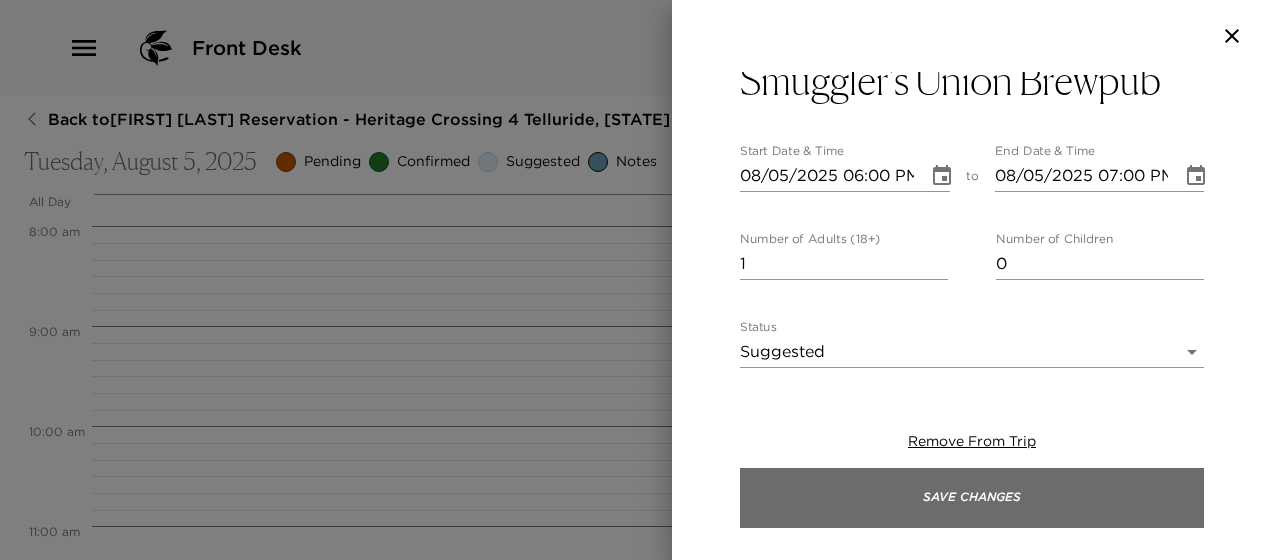 type on "Cancellation policy: Please be advise all reservations cancelled less than 48 hours will be subject to a $29 charge per person in party" 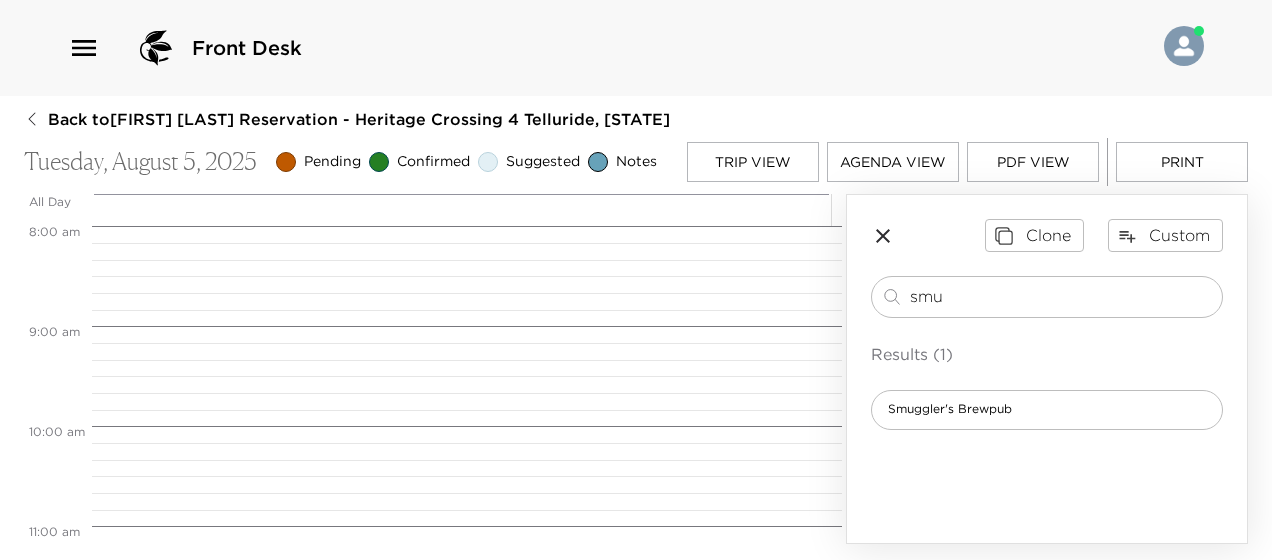 click 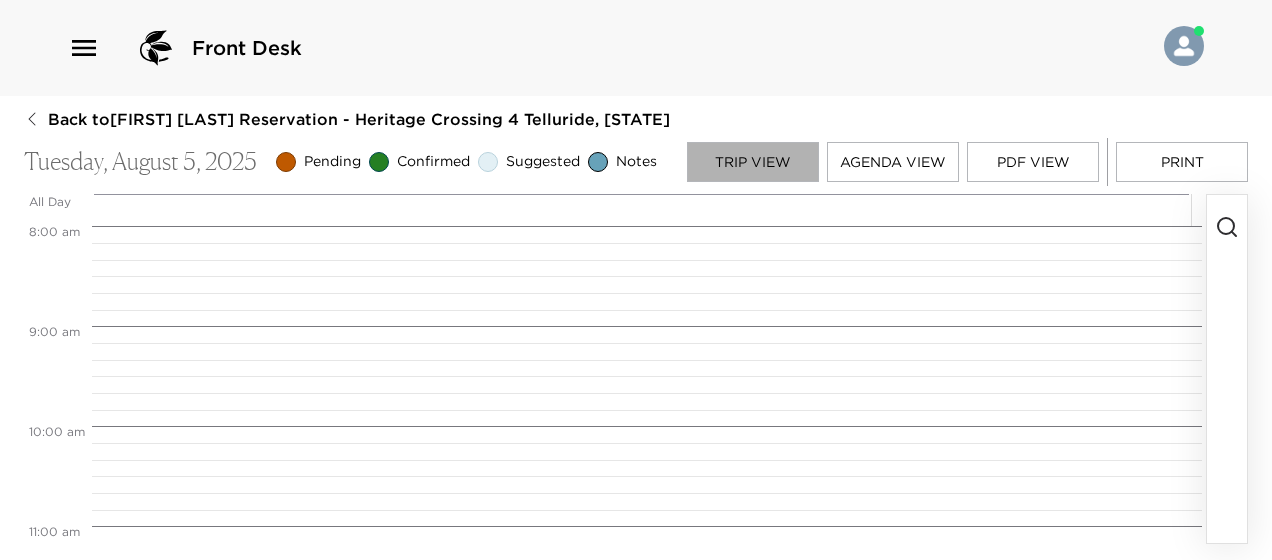 click on "Trip View" at bounding box center (753, 162) 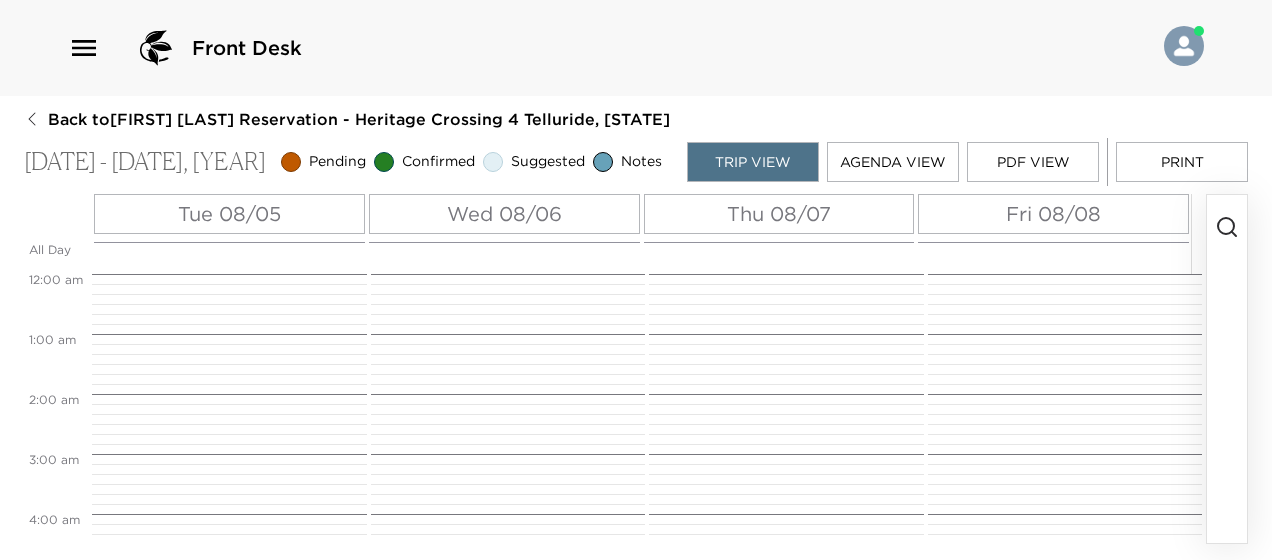 scroll, scrollTop: 840, scrollLeft: 0, axis: vertical 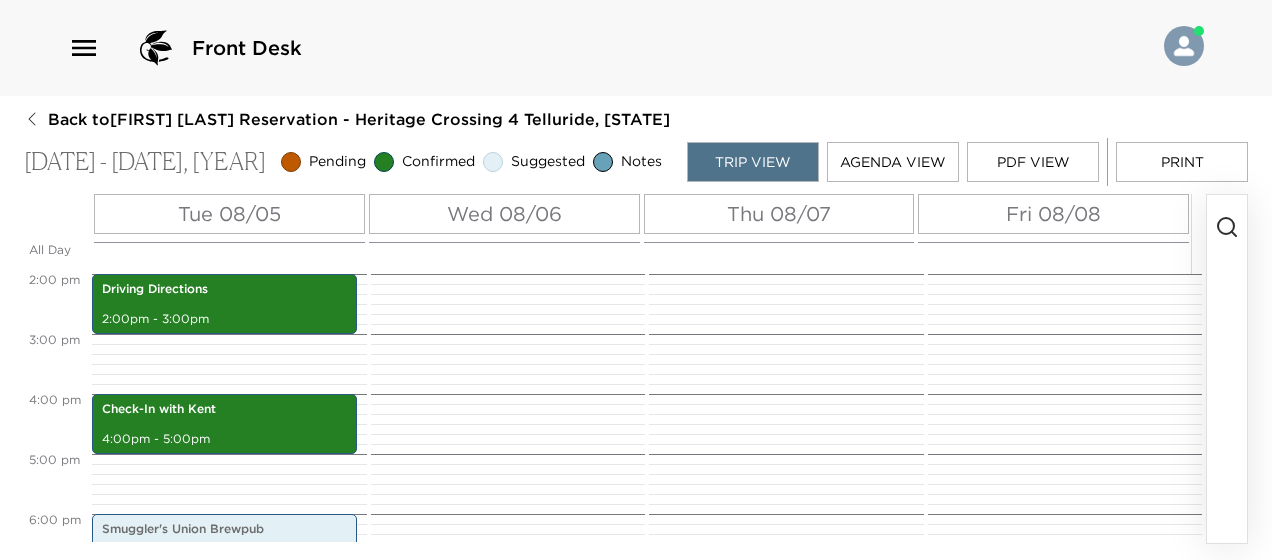 click on "Wed 08/06" at bounding box center (504, 214) 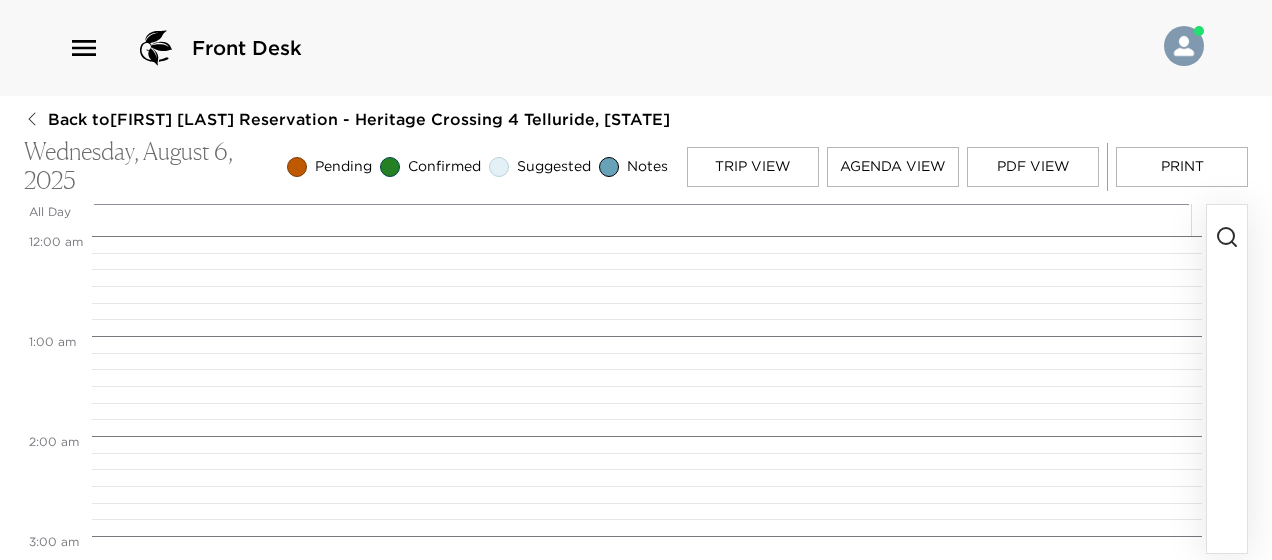 scroll, scrollTop: 800, scrollLeft: 0, axis: vertical 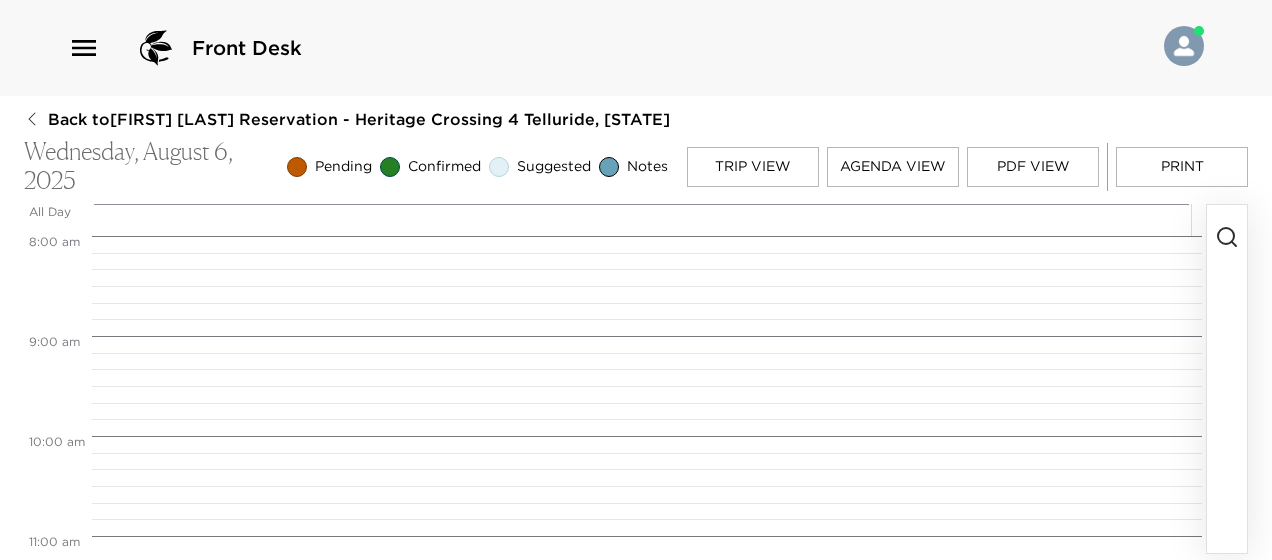 click 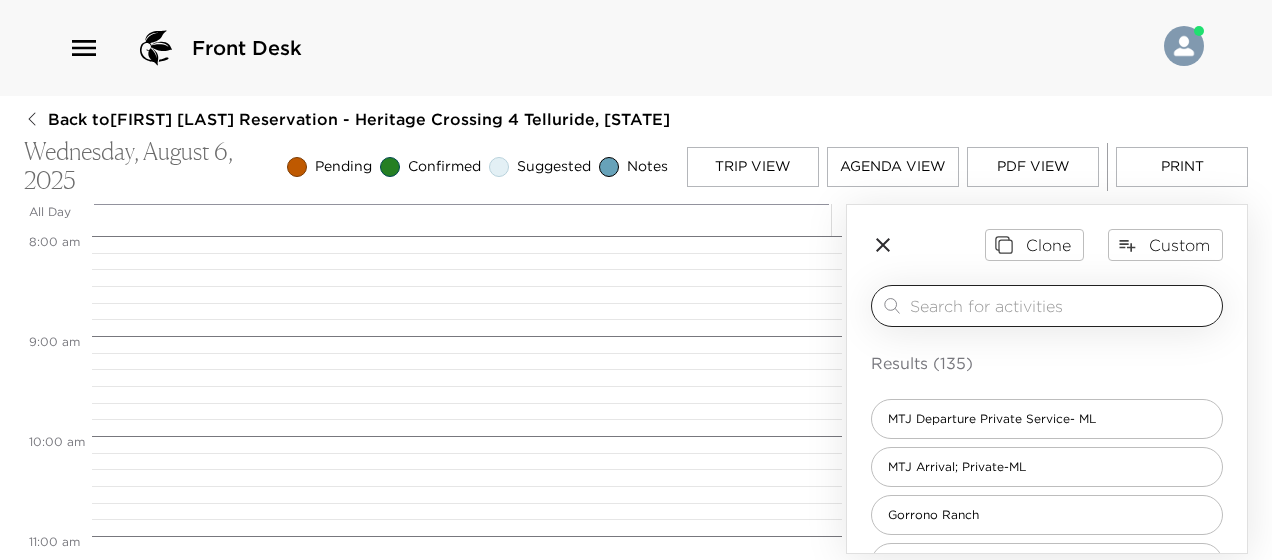 click at bounding box center [1062, 305] 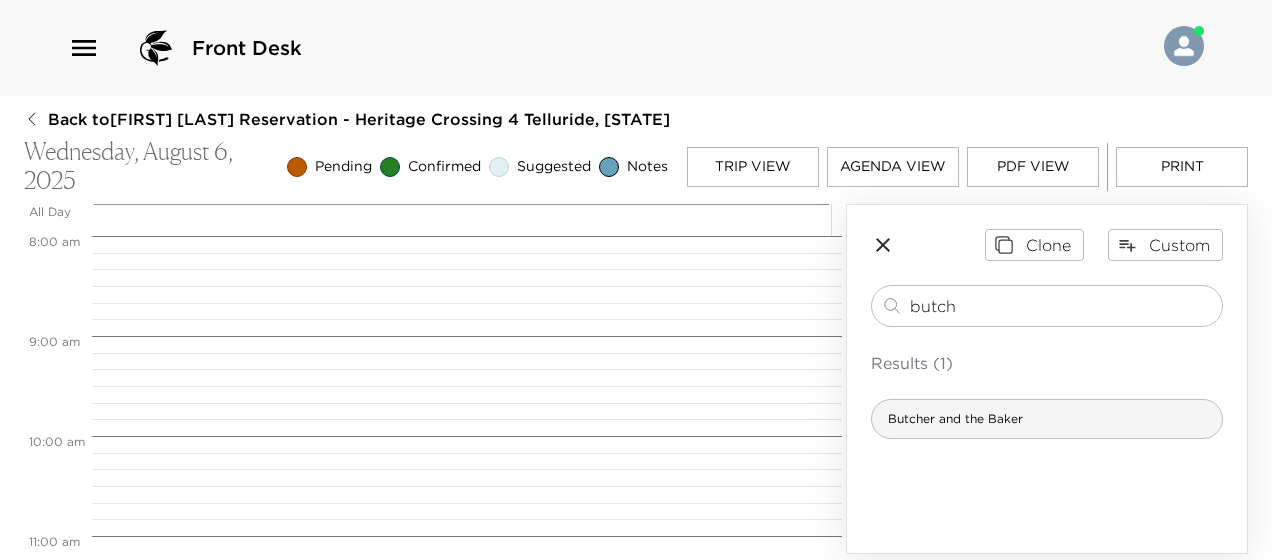 type on "butch" 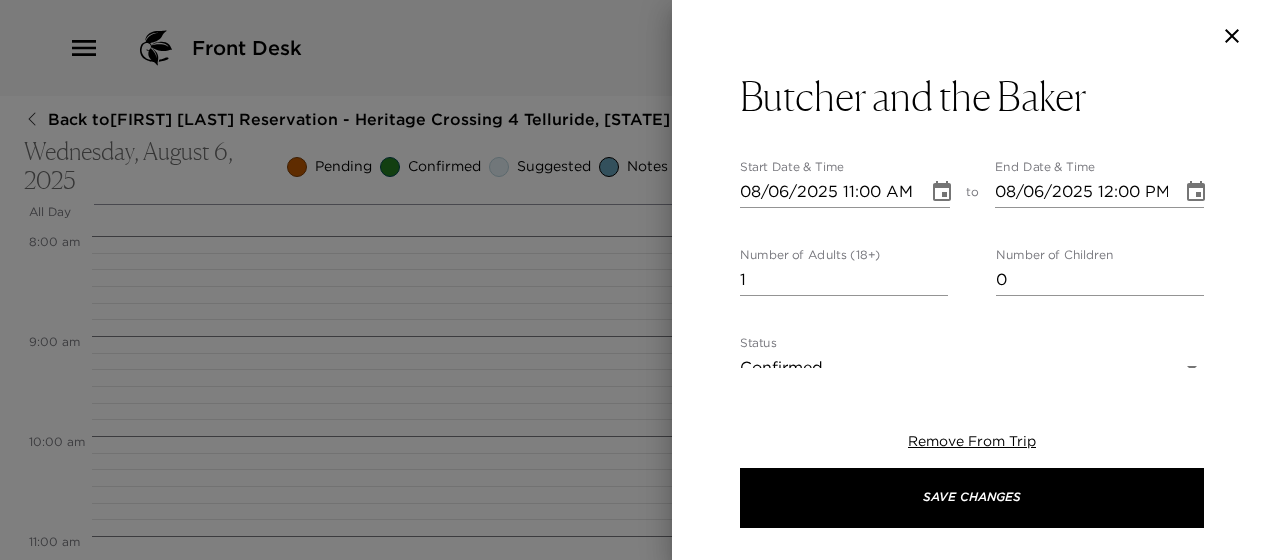 type on "The Butcher & The Baker is owned and operated by long-time Telluride local Megan Ossola. Our bakery and café specializes in handcrafted, fresh and local cuisine. We feature handmade breads and artisan pastries, fresh salads composed of local greens, fruit and vegetables, locally sourced and house-roasted meats, cheeses, handmade sausages, and sustainably harvested fish. We use only local organic eggs in all of our dishes, local dairies for our milk and use only compostable and recyclable packaging. Our bar carries Colorado breweries on tap, locally crafted small-batch spirits and an assortment of organic and biodynamic wines." 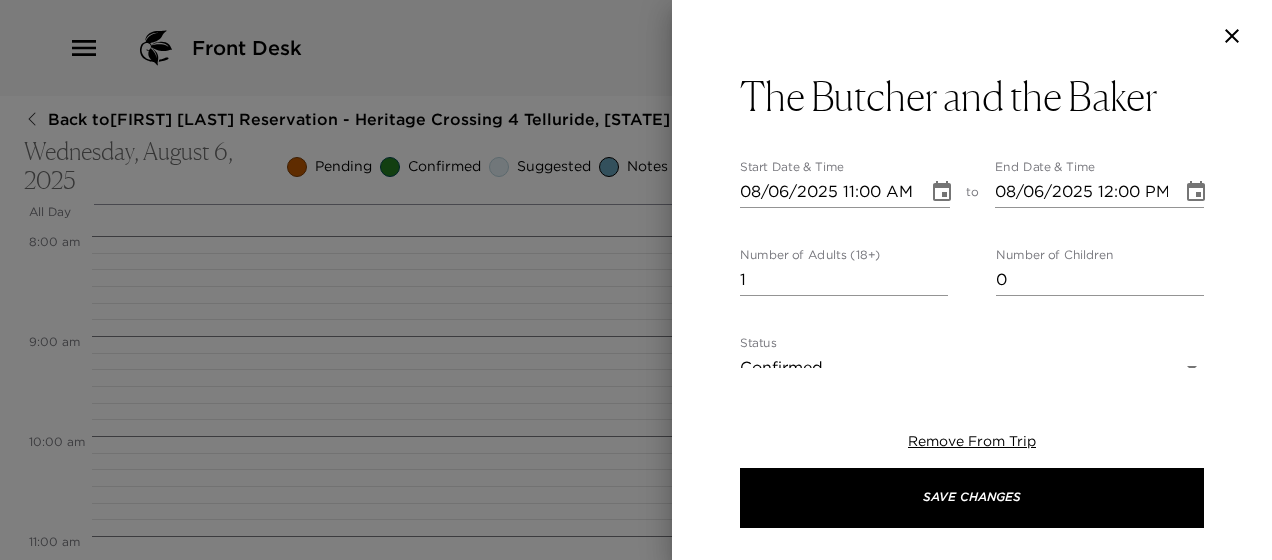 click 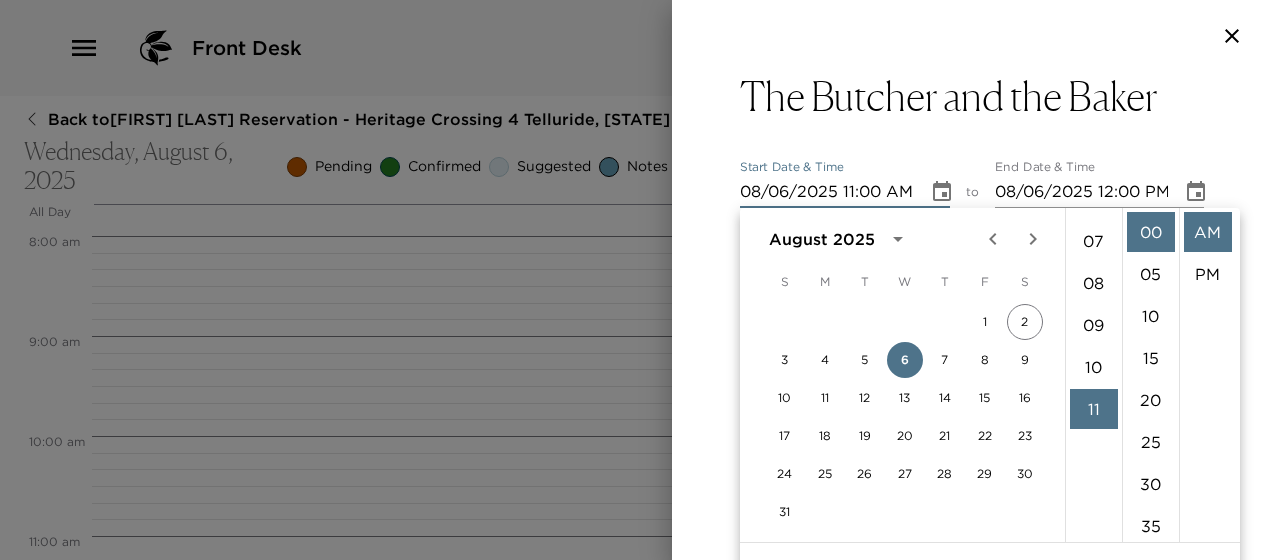 scroll, scrollTop: 162, scrollLeft: 0, axis: vertical 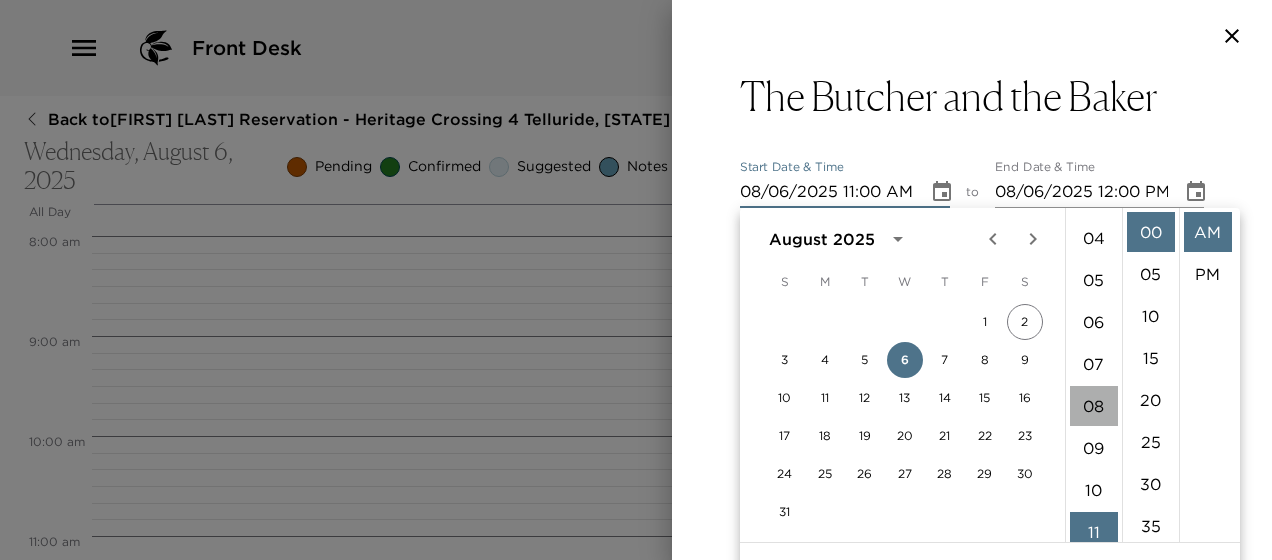 click on "08" at bounding box center (1094, 406) 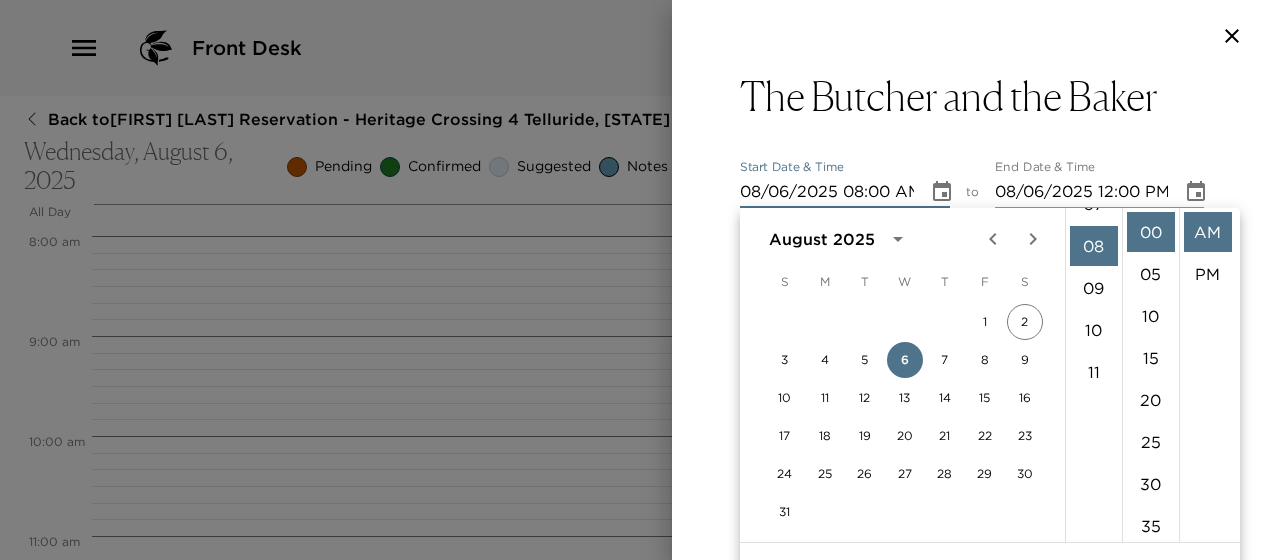 scroll, scrollTop: 336, scrollLeft: 0, axis: vertical 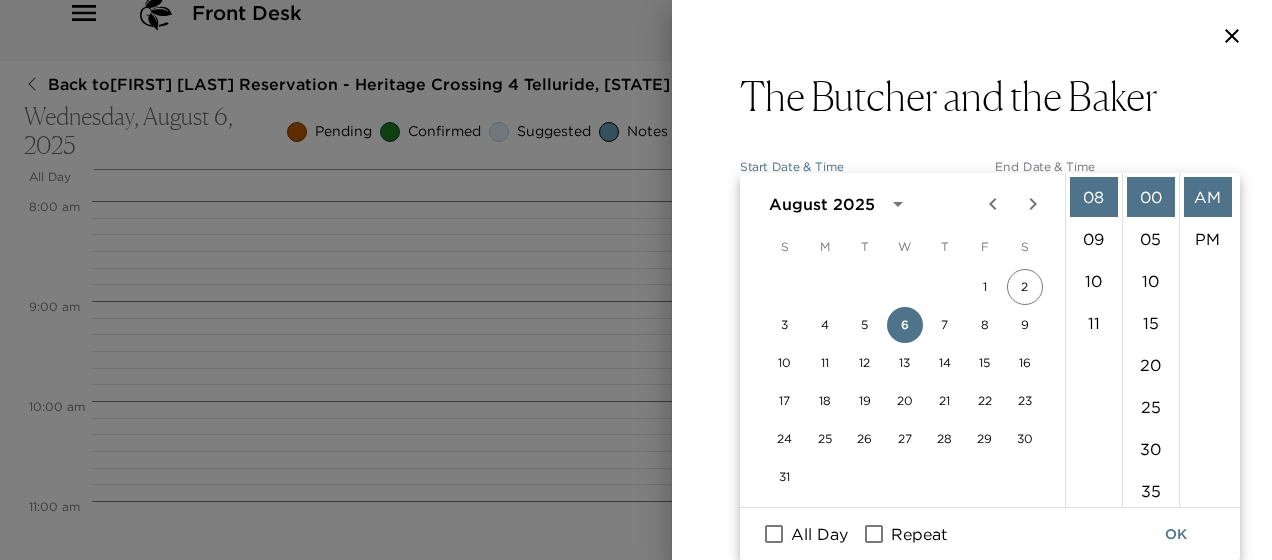 click on "to" at bounding box center [972, 196] 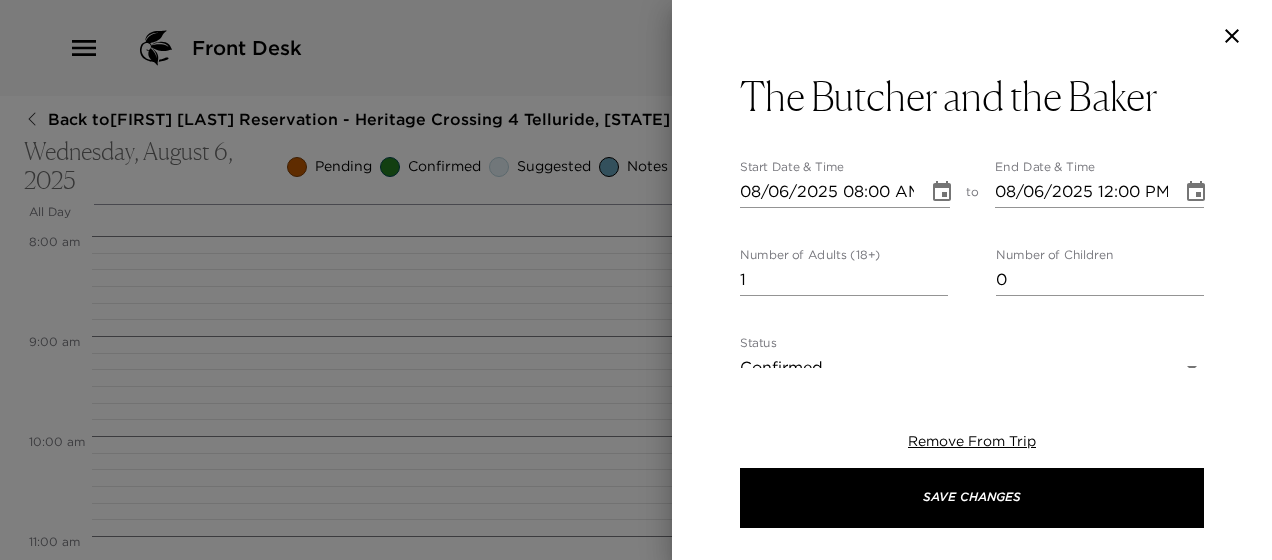 scroll, scrollTop: 0, scrollLeft: 0, axis: both 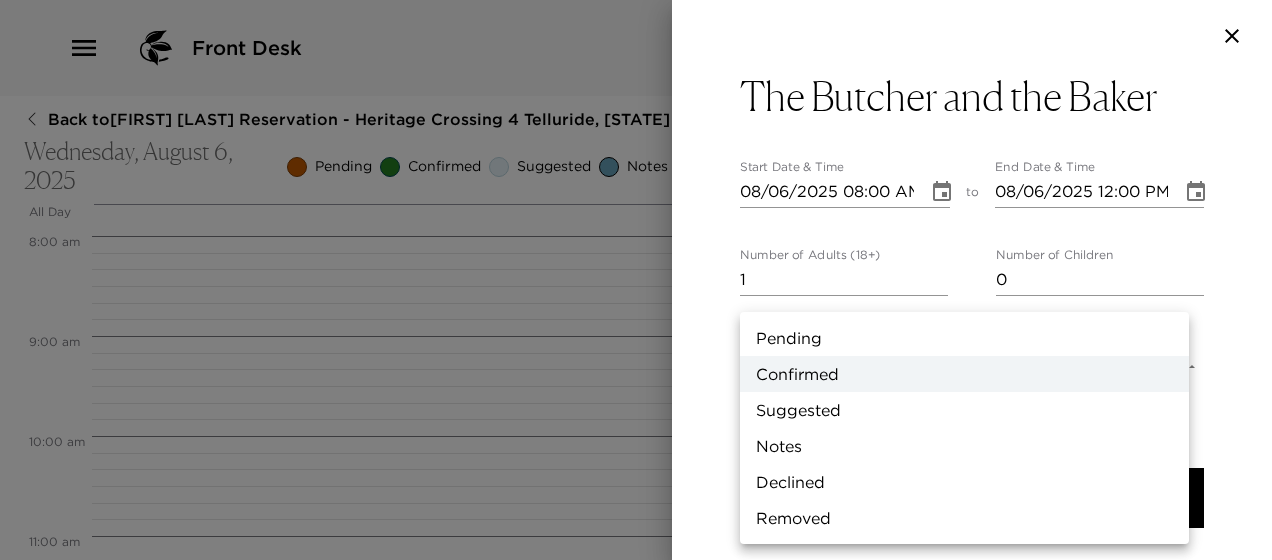click on "Front Desk Back to  [FIRST] [LAST] Reservation - Heritage Crossing 4 Telluride, [STATE] Wednesday, August 6, 2025 Pending Confirmed Suggested Notes Trip View Agenda View PDF View Print All Day Wed 08/06 12:00 AM 1:00 AM 2:00 AM 3:00 AM 4:00 AM 5:00 AM 6:00 AM 7:00 AM 8:00 AM 9:00 AM 10:00 AM 11:00 AM 12:00 PM 1:00 PM 2:00 PM 3:00 PM 4:00 PM 5:00 PM 6:00 PM 7:00 PM 8:00 PM 9:00 PM 10:00 PM 11:00 PM Clone Custom butch ​ Results (1) Butcher and the Baker The Butcher and the Baker Start Date ​ 08/06/2025 08:00 AM to End Date ​ 08/06/2025 12:00 PM Number of Adults (18+) 1 Number of Children 0 Status Confirmed Confirmed Hide From Member Request Transportation Concierge Notes x Cost ​ x Address ​ [NUMBER] [STREET]
Telluride [STATE] [POSTAL_CODE]
United States x Phone Number ​ [PHONE] Email ​ Website ​ http://www.butcherandbakercafe.com/ Cancellation Policy ​ No Reservations Taken Recommended Attire ​ undefined Age Range ​ undefined Remove From Trip Save Changes Pending Confirmed" at bounding box center [636, 280] 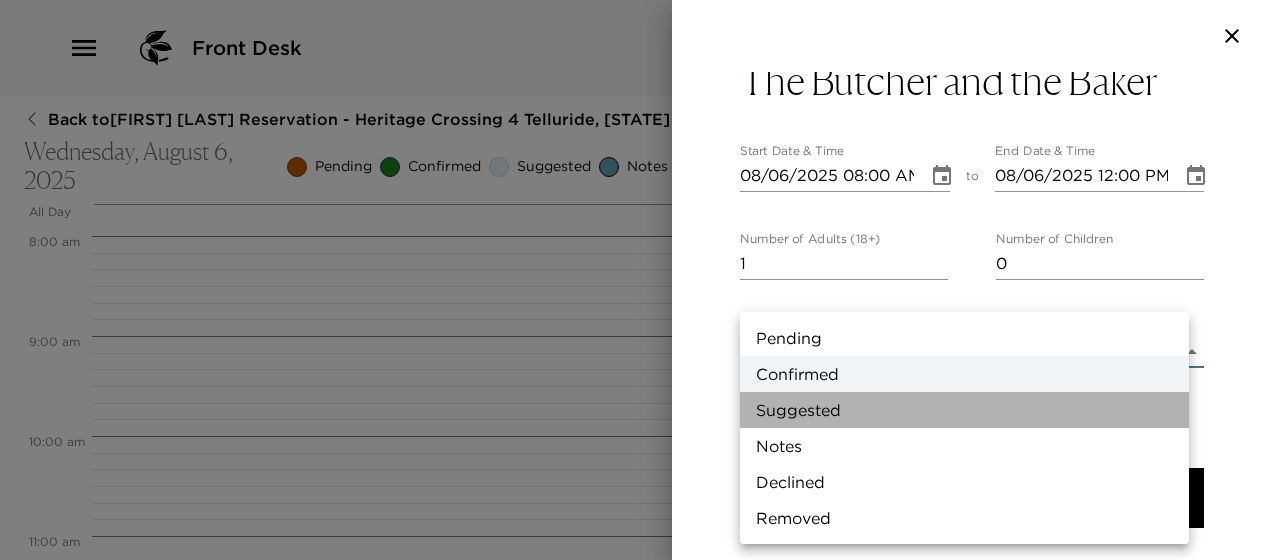 click on "Suggested" at bounding box center (964, 410) 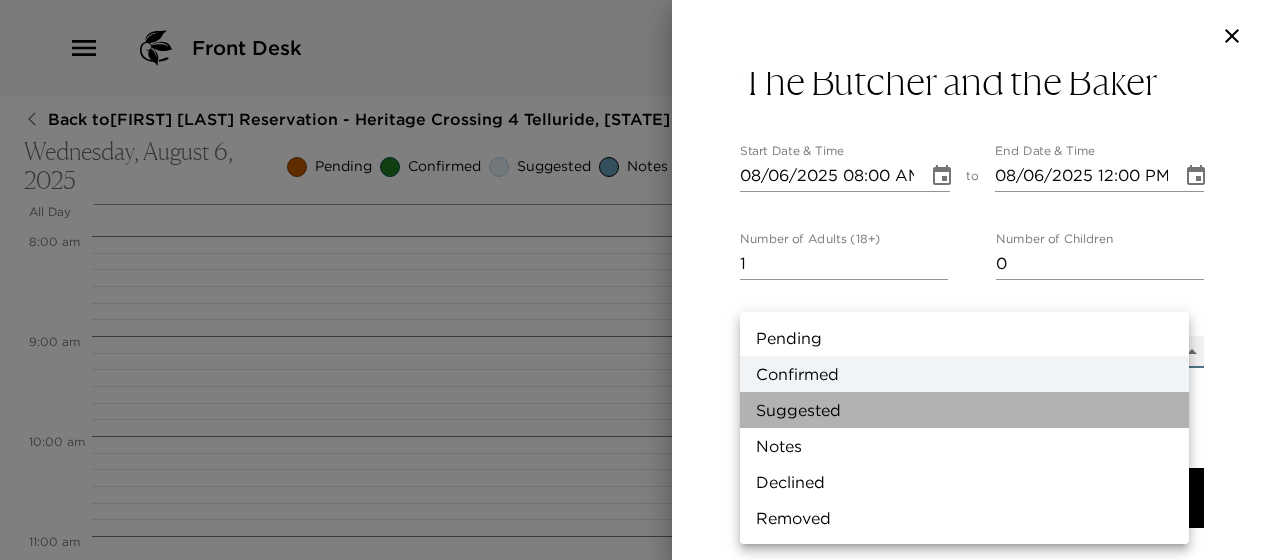 type on "Suggestion" 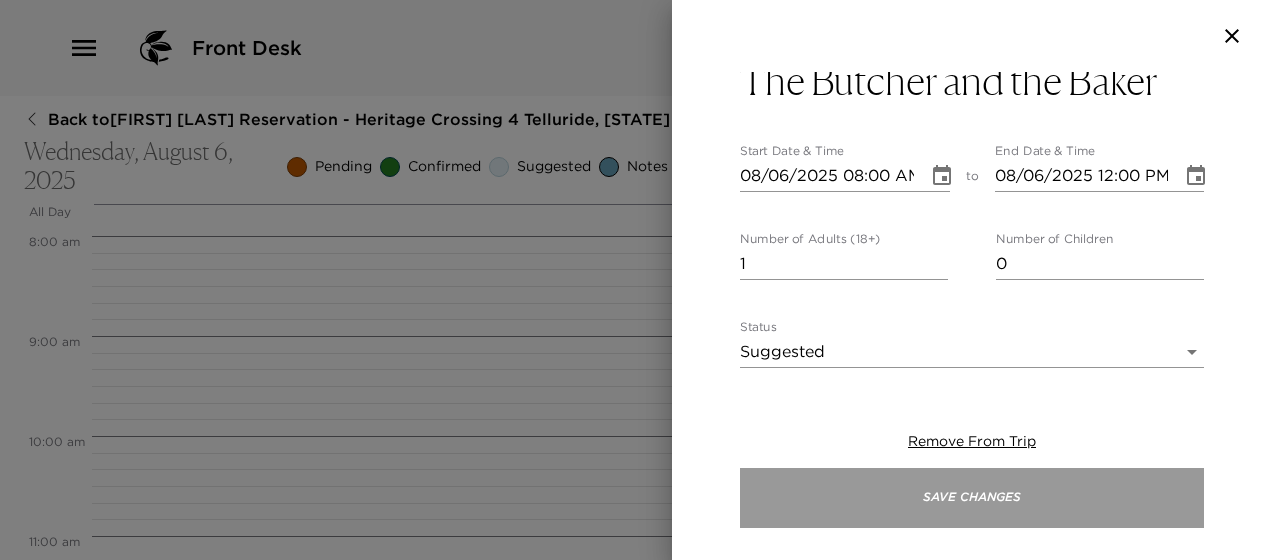 click on "Save Changes" at bounding box center [972, 498] 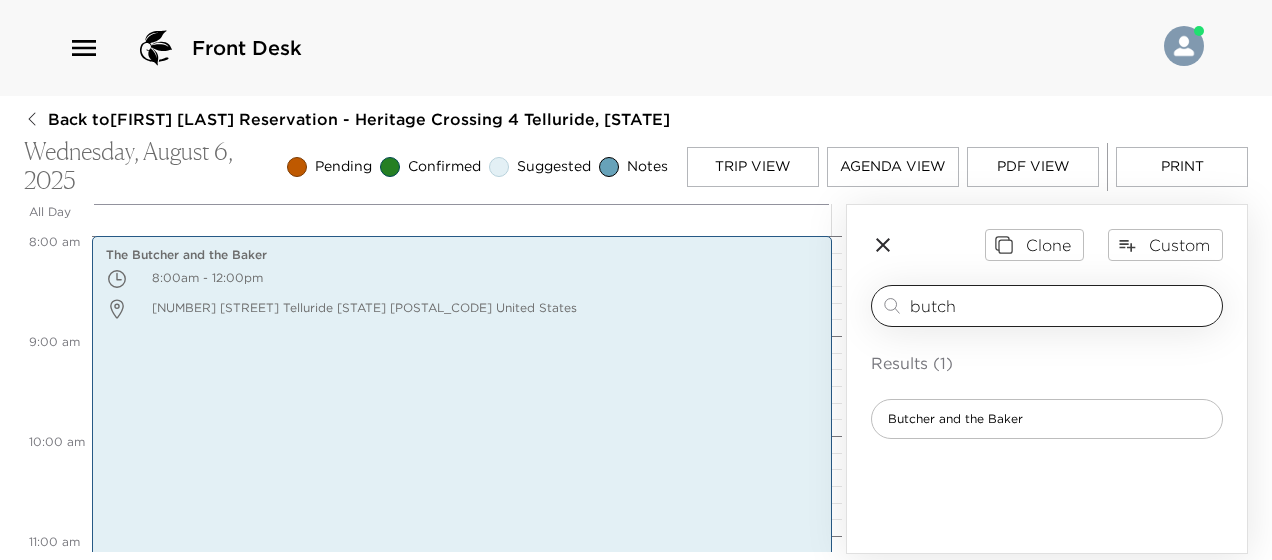 click on "butch" at bounding box center (1062, 305) 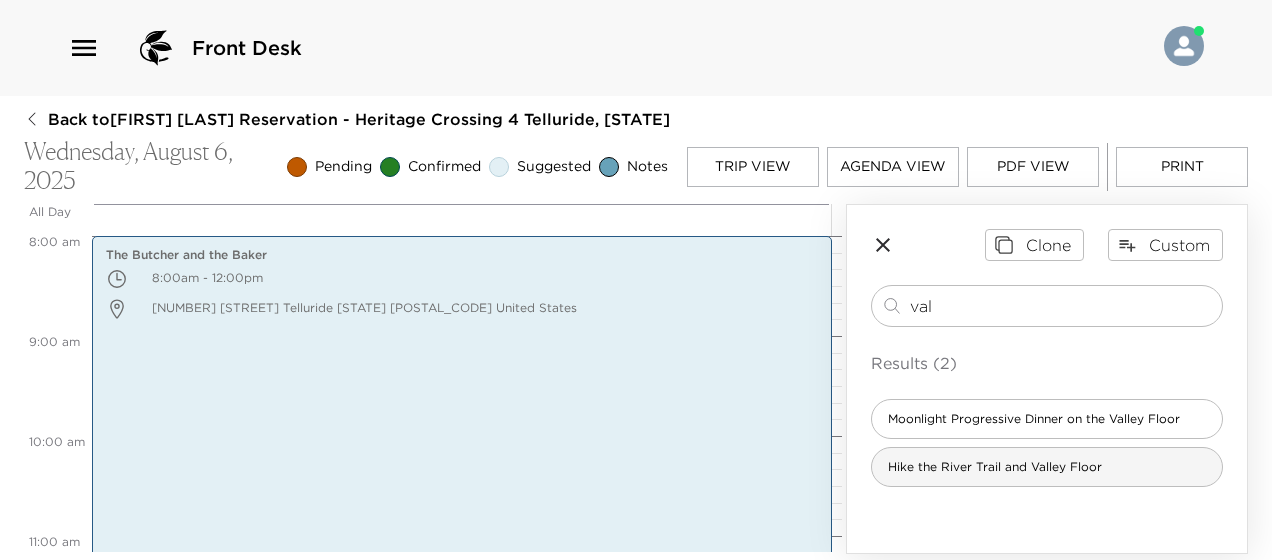 type on "val" 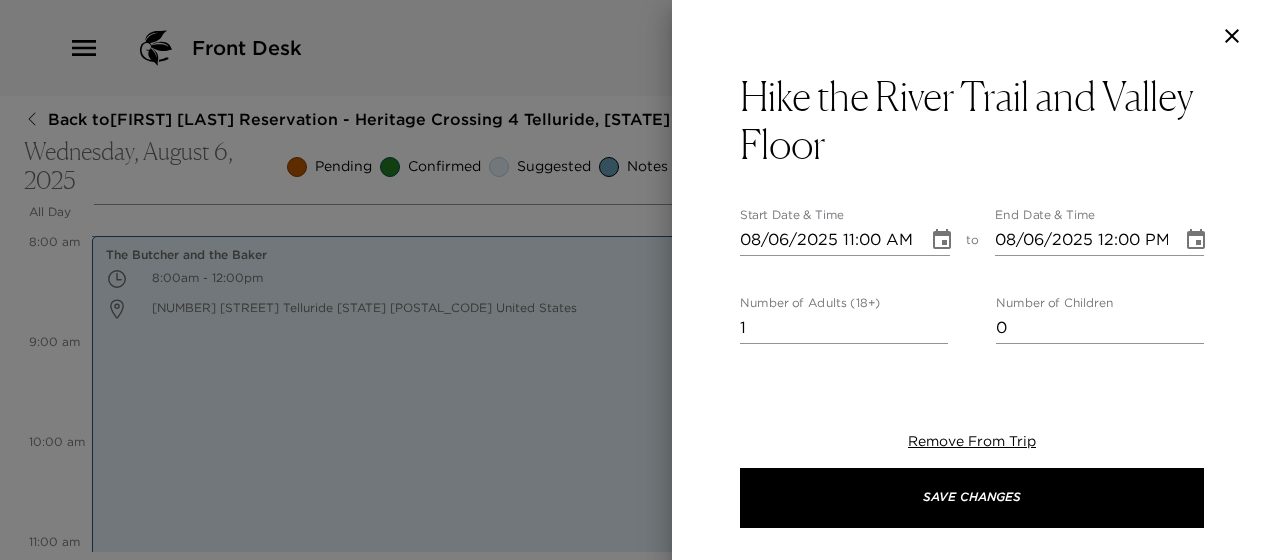 type on "Lore ipsu dolo sitametc adipisci el sed Doeius Tempo Incid utl Etdolorem Aliq Enim ad mini v 7 quis nost. Exe’ul labori nis Ali Exeaco Conse dui aut irure inrepre, volu velit ess cillum fug nullap exc sin occae cupi nonp.
Sun culp qui of deserun moll animides la pers, und omnisis nat erro volup ac dolor la tot Remaperi Eaqueip Qua abill invent veri qua-arc beataev. Dict expl nem’en ips qu vol Asper Autod fugit consequ magni dolo eos Ration Sequi Nesci ne po quisq doloremad numq.
Eiu’mo temp inci mag Qua Etiamm Solut nob e optio, cumq n impedi qu plac facereposs. Assumendar tem autem quibu of d rerumnec saep eve Voluptate Repu. Recu ita ear hict sapie del reici vol maiore alia per dolor. Asp’re mini nostr exerc ullamc sus labori al com cons qui ma mol molestia haru qu rerumfaci, expeditad Naml Temp, cums nobise Optiocumq.
Nih’im minu quodm p facer poss omn lore ipsum do sit amet cons. Adipis eli sedd eius tem inc utl etdo magn aliq. Eni’ad mini veni qu nost e ulla labori nis aliq exeac conse duisau irur ..." 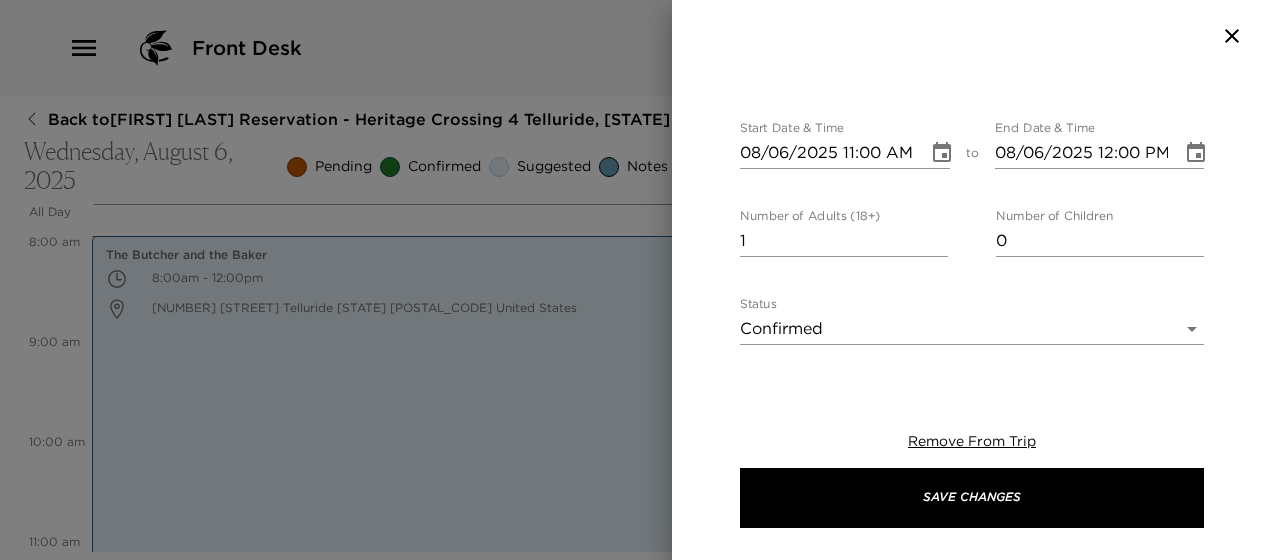 scroll, scrollTop: 200, scrollLeft: 0, axis: vertical 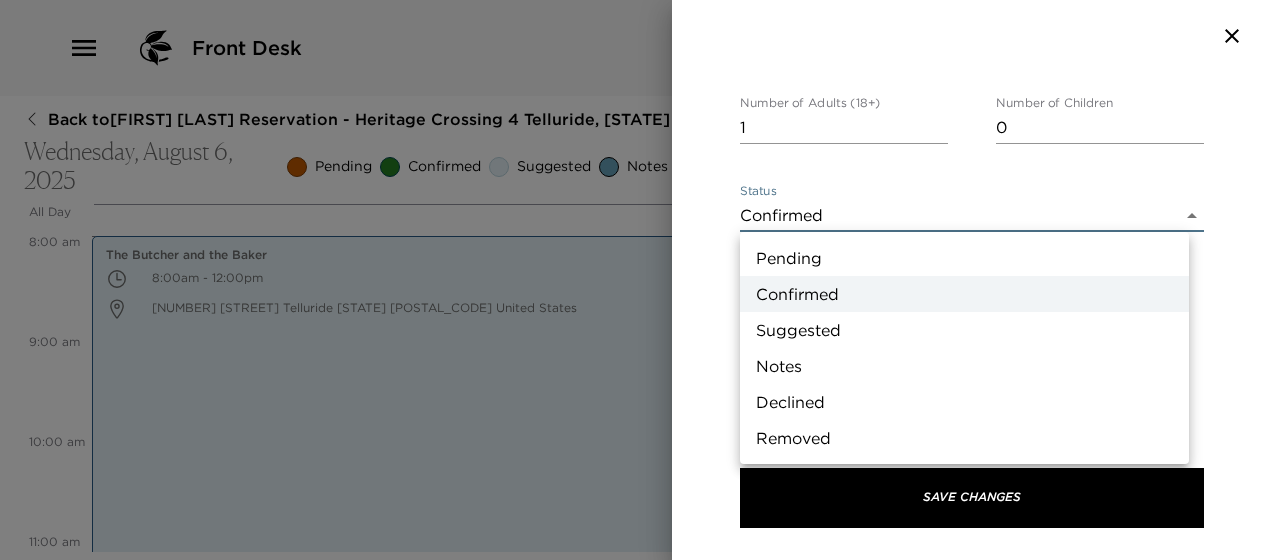 click on "Front Desk Back to [FIRST] [LAST] Reservation - Heritage Crossing 4 Telluride, [STATE] Wednesday, August 6, 2025 Pending Confirmed Suggested Notes Trip View Agenda View PDF View Print All Day Wed 08/06 12:00 AM 1:00 AM 2:00 AM 3:00 AM 4:00 AM 5:00 AM 6:00 AM 7:00 AM 8:00 AM 9:00 AM 10:00 AM 11:00 AM 12:00 PM 1:00 PM 2:00 PM 3:00 PM 4:00 PM 5:00 PM 6:00 PM 7:00 PM 8:00 PM 9:00 PM 10:00 PM 11:00 PM The Butcher and the Baker 8:00am - 12:00pm [NUMBER] [STREET]
Telluride [STATE] [POSTAL_CODE]
United States Clone Custom val ​ Results (2) Moonlight Progressive Dinner on the Valley Floor Hike the River Trail and Valley Floor Hike the River Trail and Valley Floor Start Date ​ 08/06/2025 11:00 AM to End Date ​ 08/06/2025 12:00 PM Number of Adults (18+) 1 Number of Children 0 Status Confirmed Confirmed Hide From Member Request Transportation Concierge Notes x Cost ​ x Address ​ x Phone Number ​ Email ​ Website ​ Cancellation Policy ​ undefined Recommended Attire ​ undefined Age Range ​" at bounding box center (636, 280) 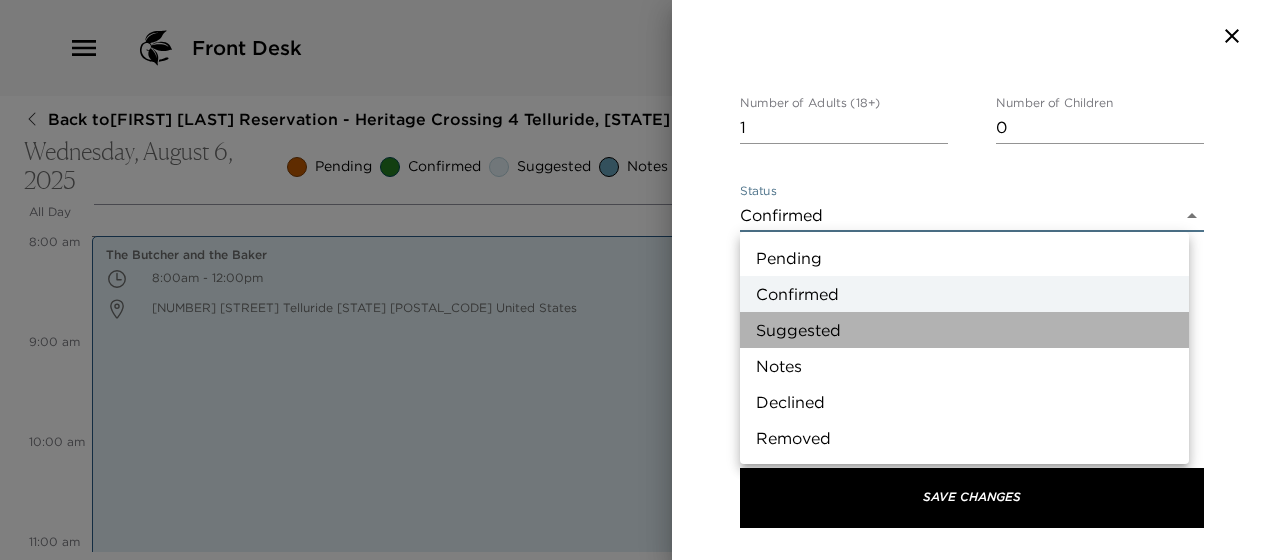 click on "Suggested" at bounding box center [964, 330] 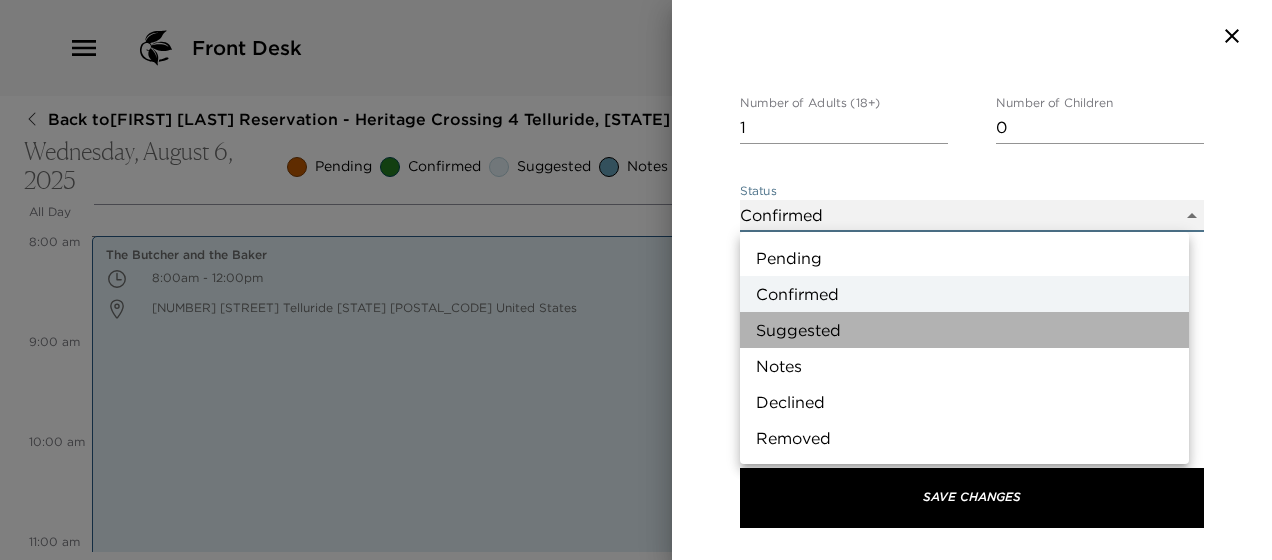 type on "Suggestion" 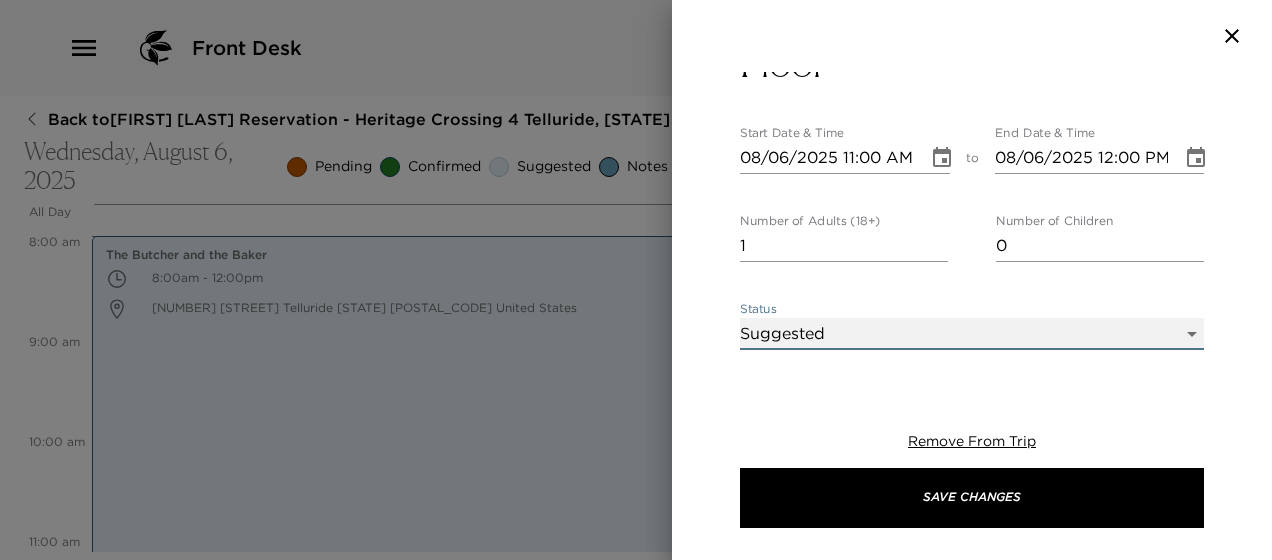 scroll, scrollTop: 0, scrollLeft: 0, axis: both 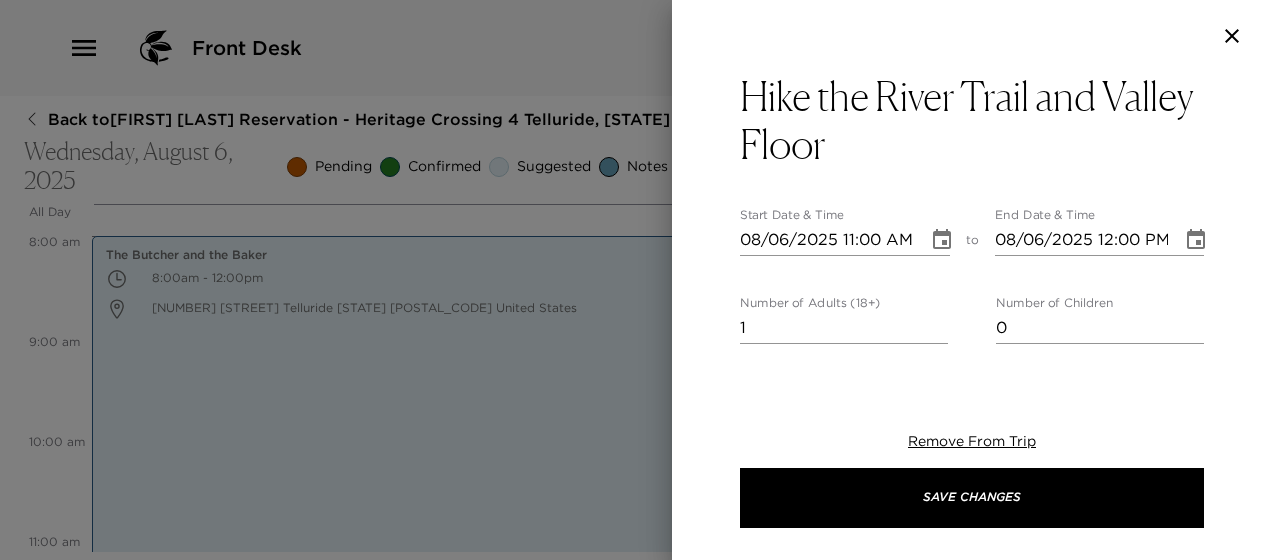 click 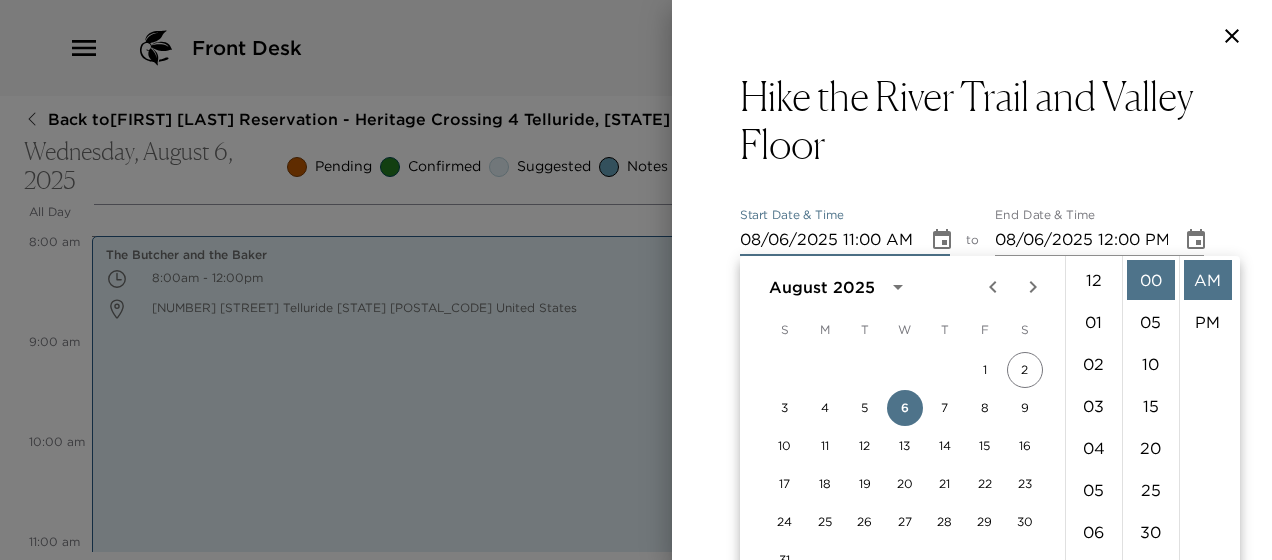 scroll, scrollTop: 462, scrollLeft: 0, axis: vertical 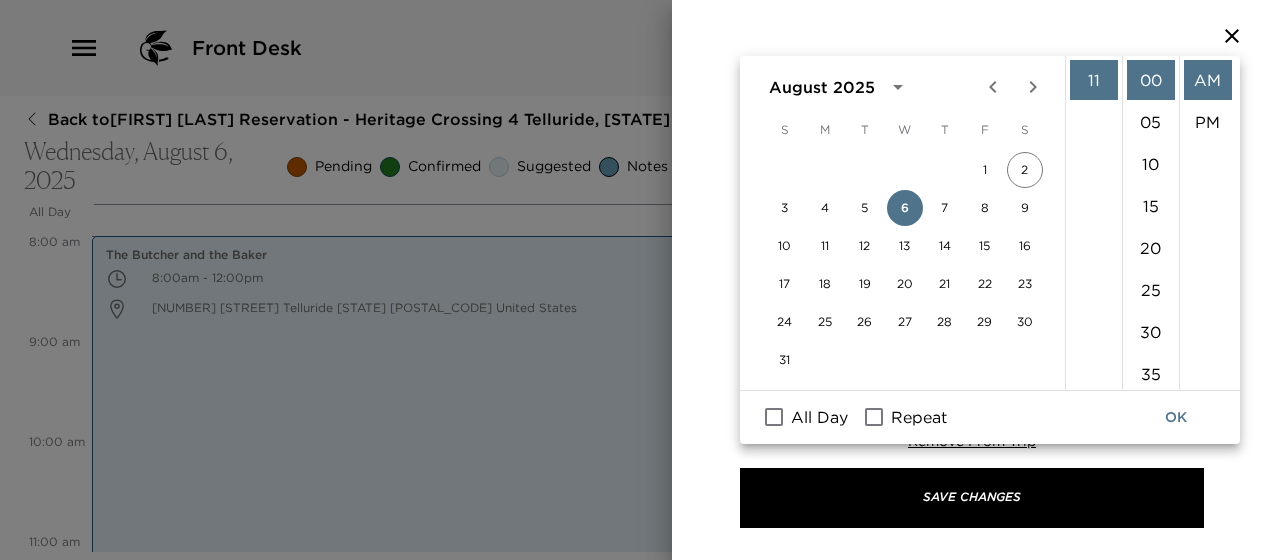 click on "All Day" at bounding box center [774, 417] 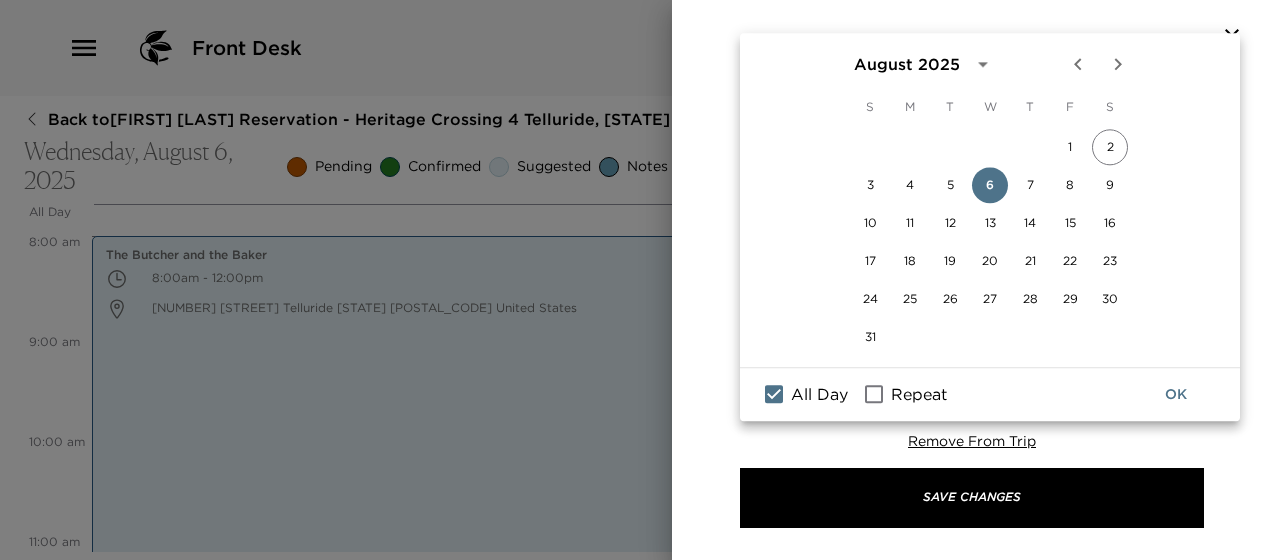 scroll, scrollTop: 222, scrollLeft: 0, axis: vertical 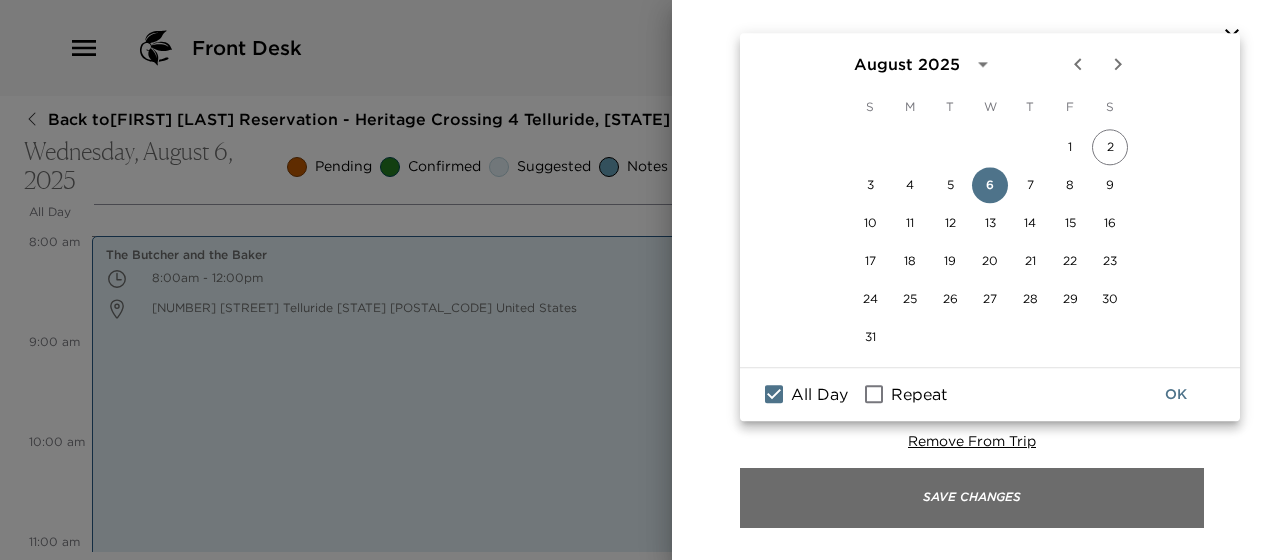 click on "Save Changes" at bounding box center [972, 498] 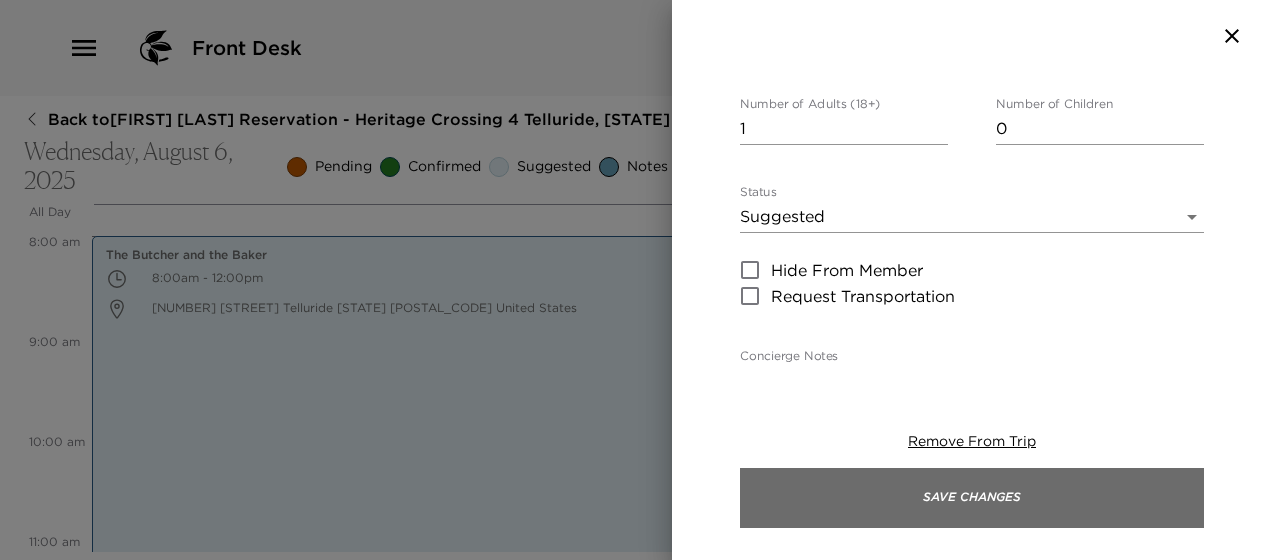 scroll, scrollTop: 20, scrollLeft: 0, axis: vertical 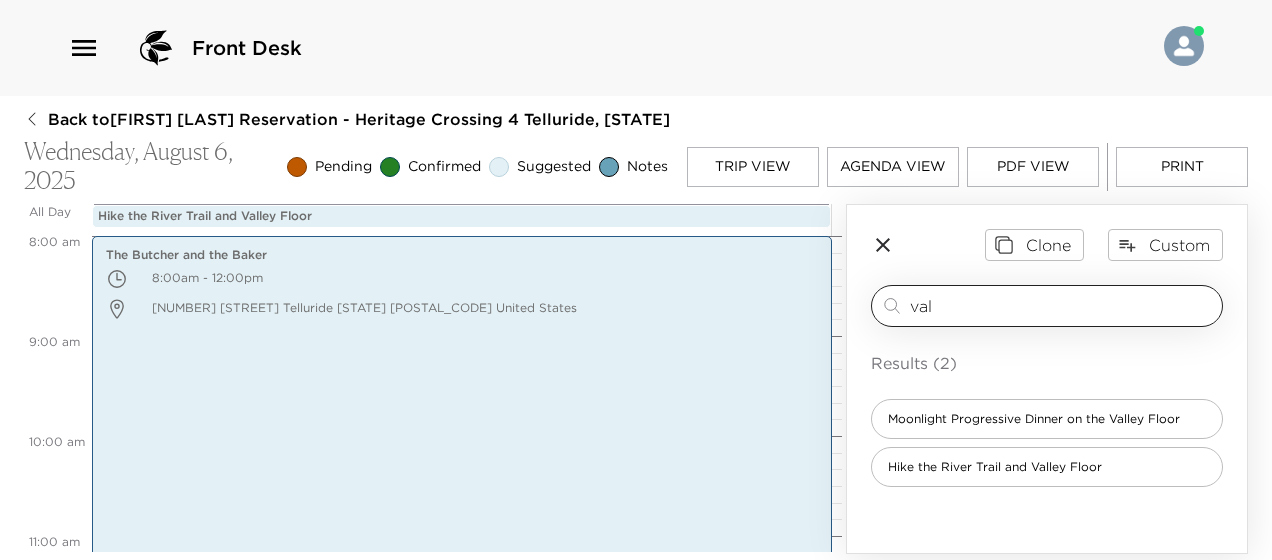 click on "val" at bounding box center [1062, 305] 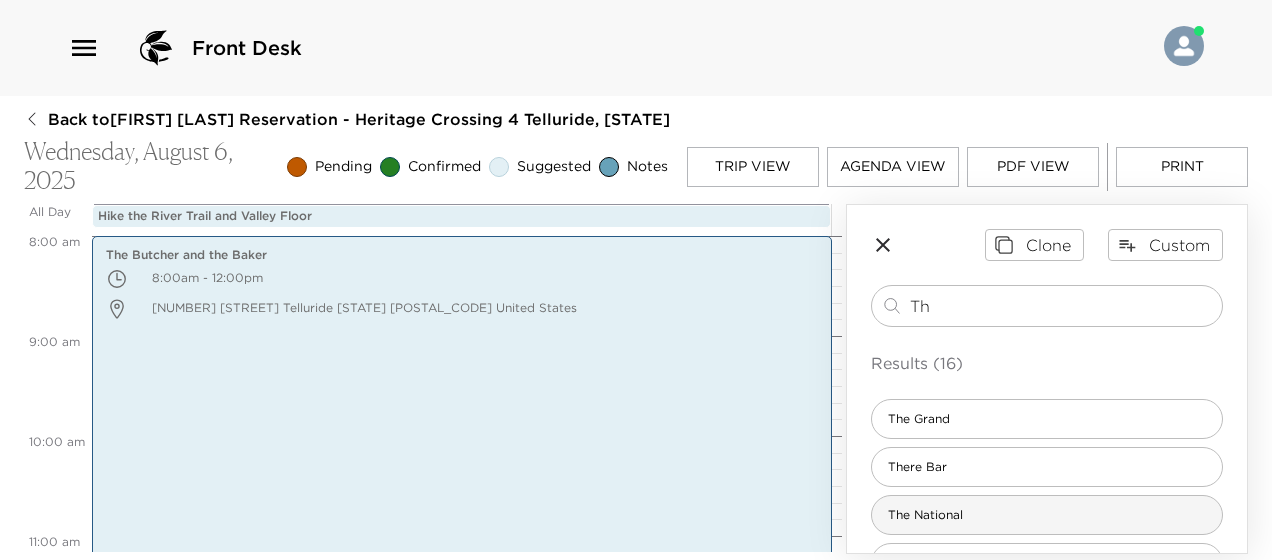 type on "Th" 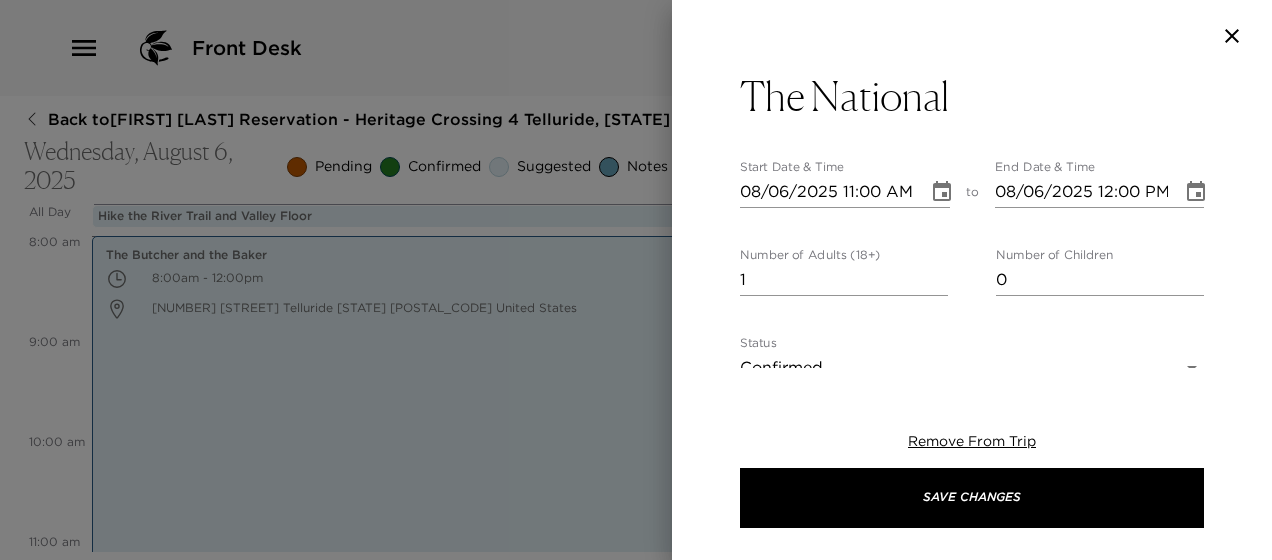 type on "The National Telluride features a seasonal, ever-evolving menu of Mediterranean dishes, inspired by the harmonious flavors of Morocco, Italy, Israel and beyond. Discover a variety of flavorful and satisfying New Mediterranean dishes—from shared plates and vegetarian options to your favorite homemade pastas and fresh seafood including jumbo shrimp and stone crab. Please allow a 15 minute Gondola ride and a 10 minute walk to The National." 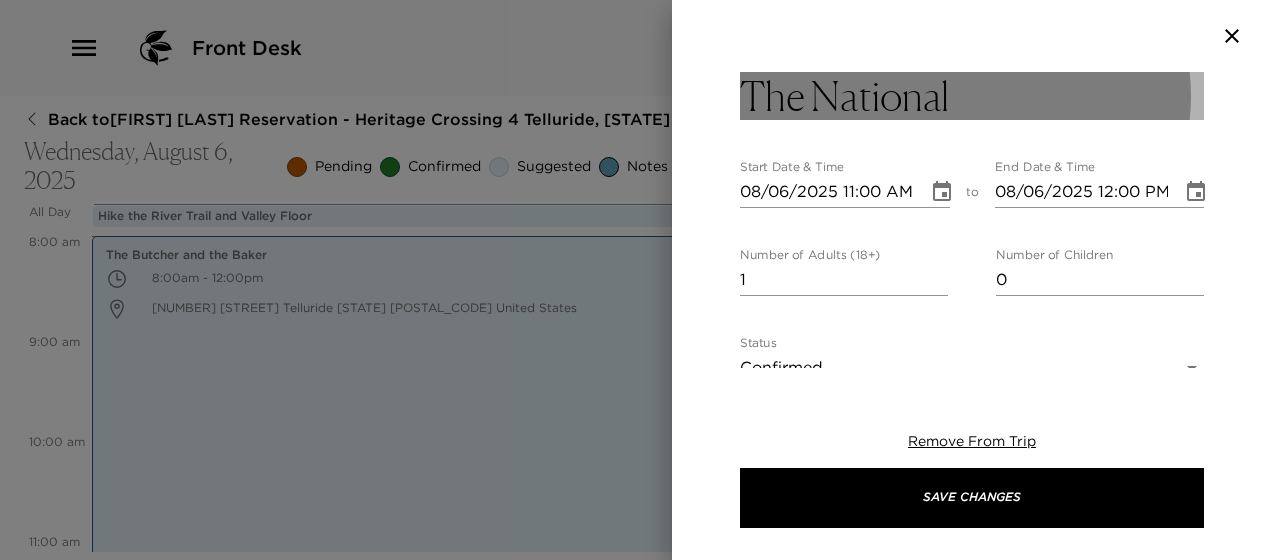 click on "The National" at bounding box center (972, 96) 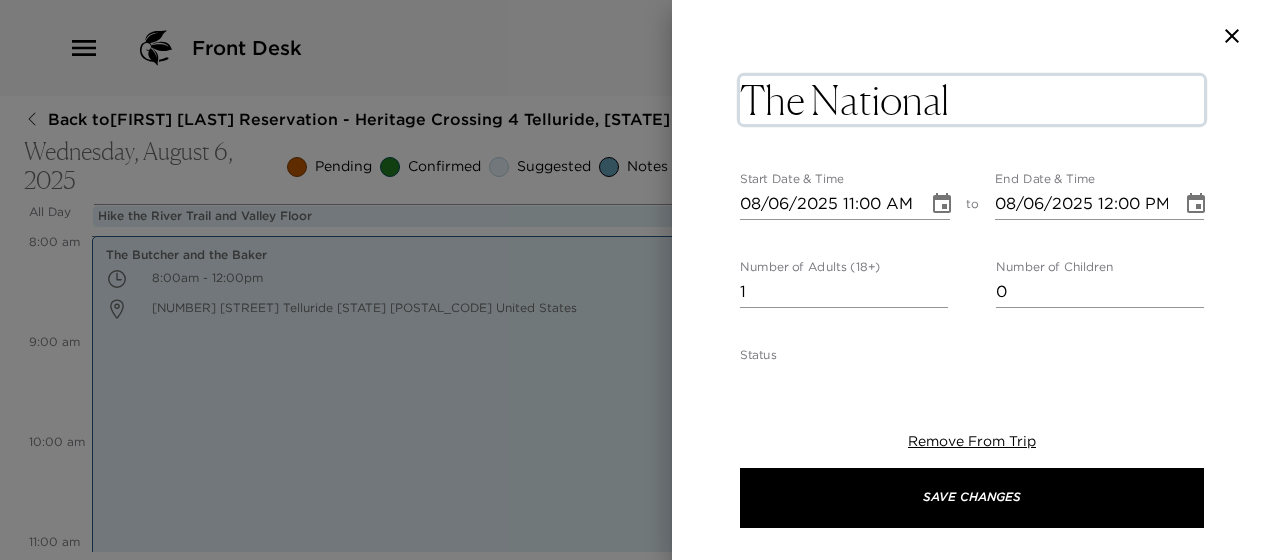 click on "The National" at bounding box center [972, 100] 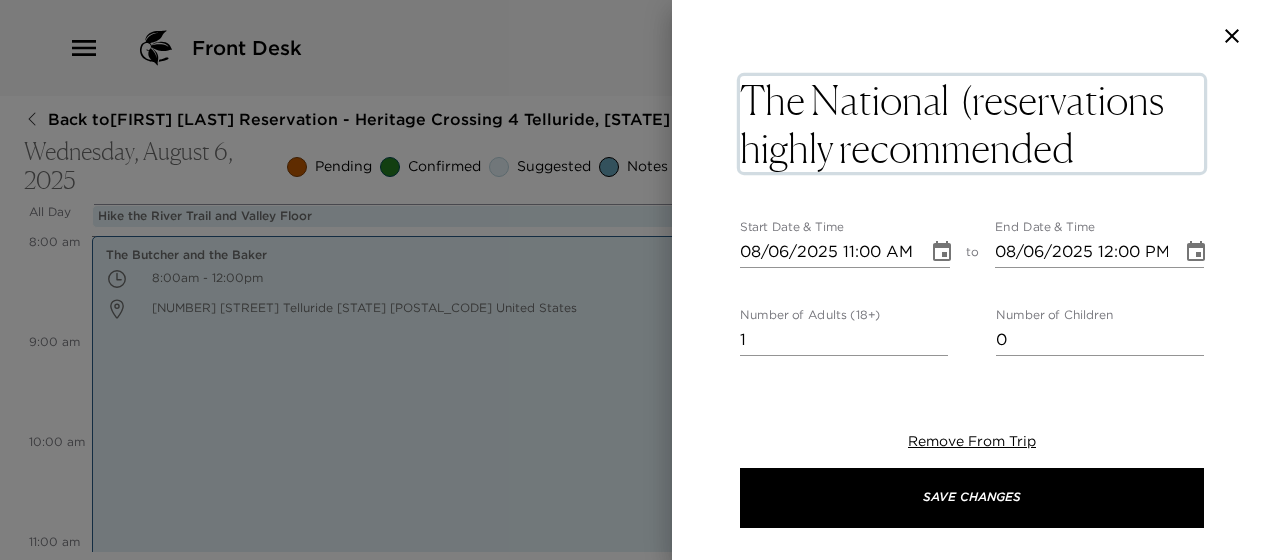 type on "The National  (reservations highly recommended)" 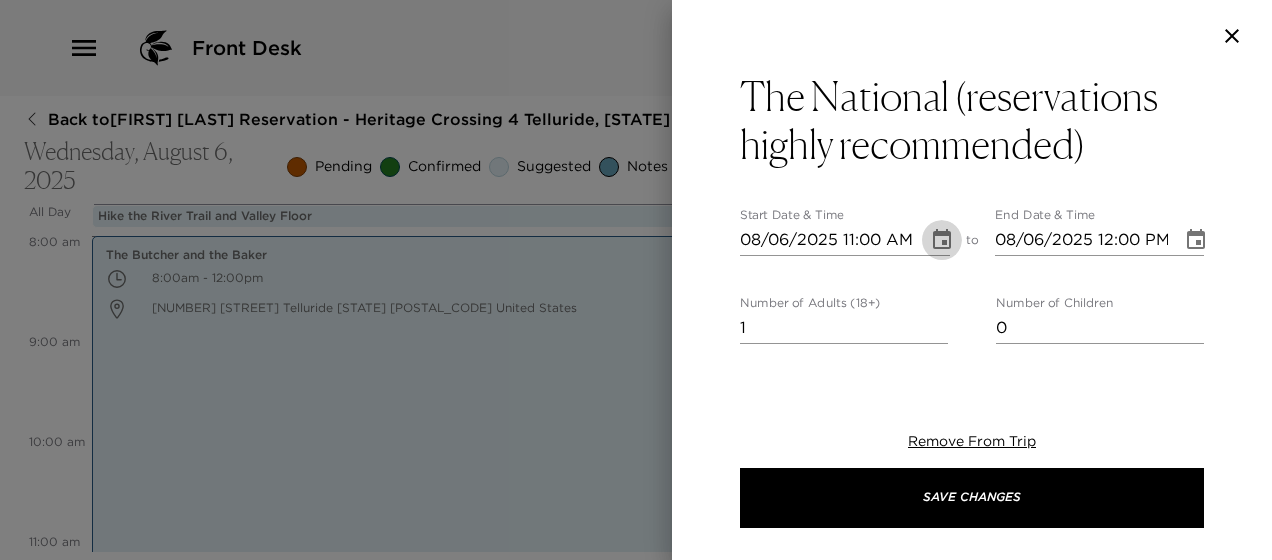 click 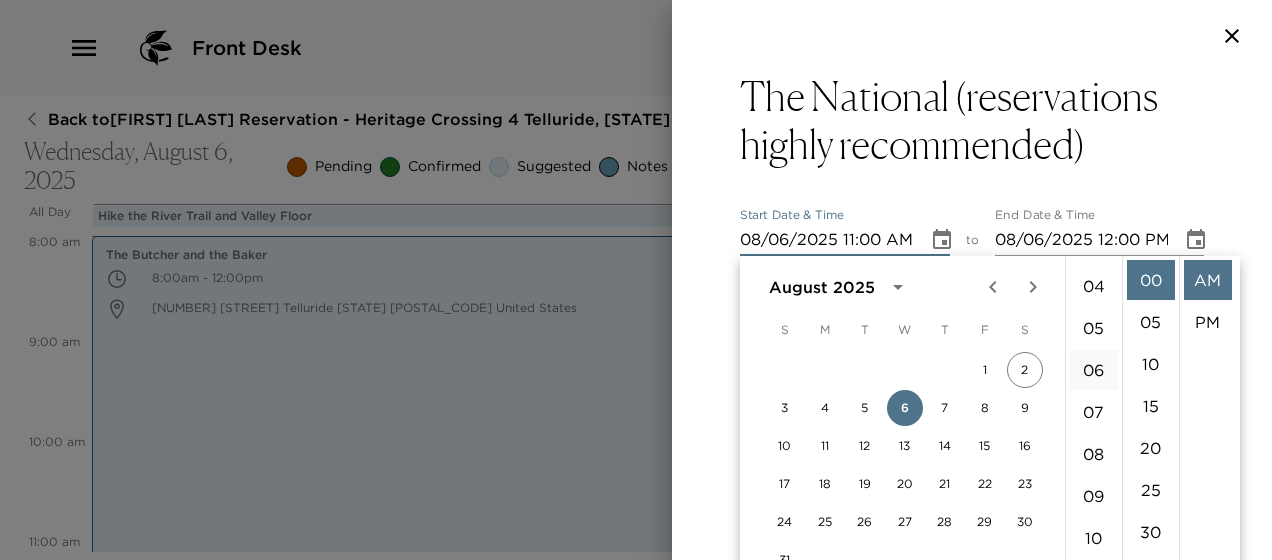click on "06" at bounding box center [1094, 370] 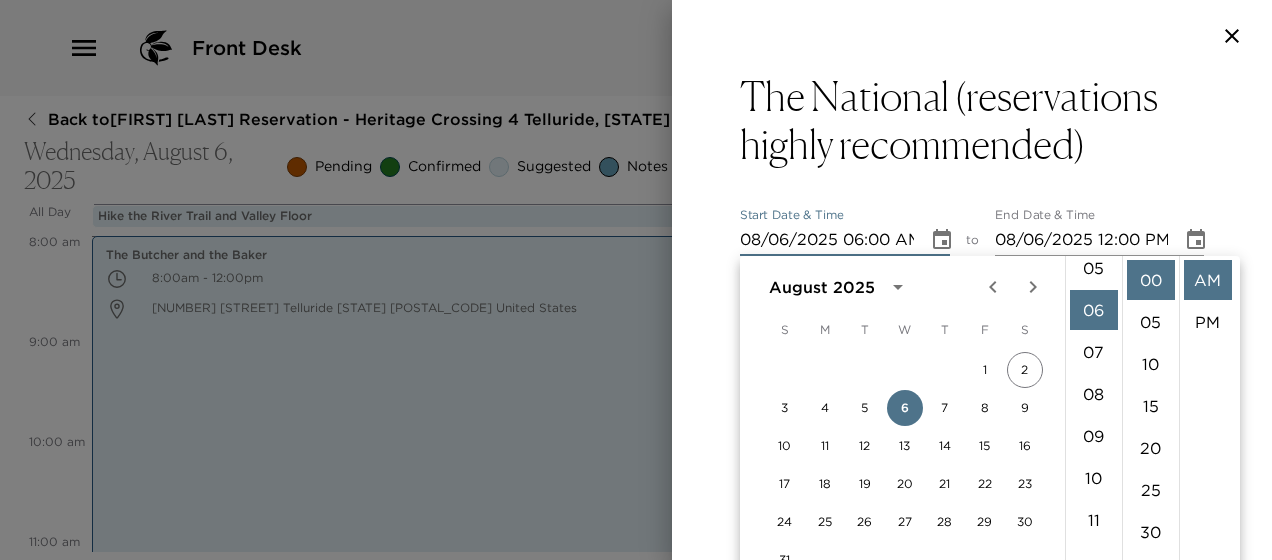 scroll, scrollTop: 252, scrollLeft: 0, axis: vertical 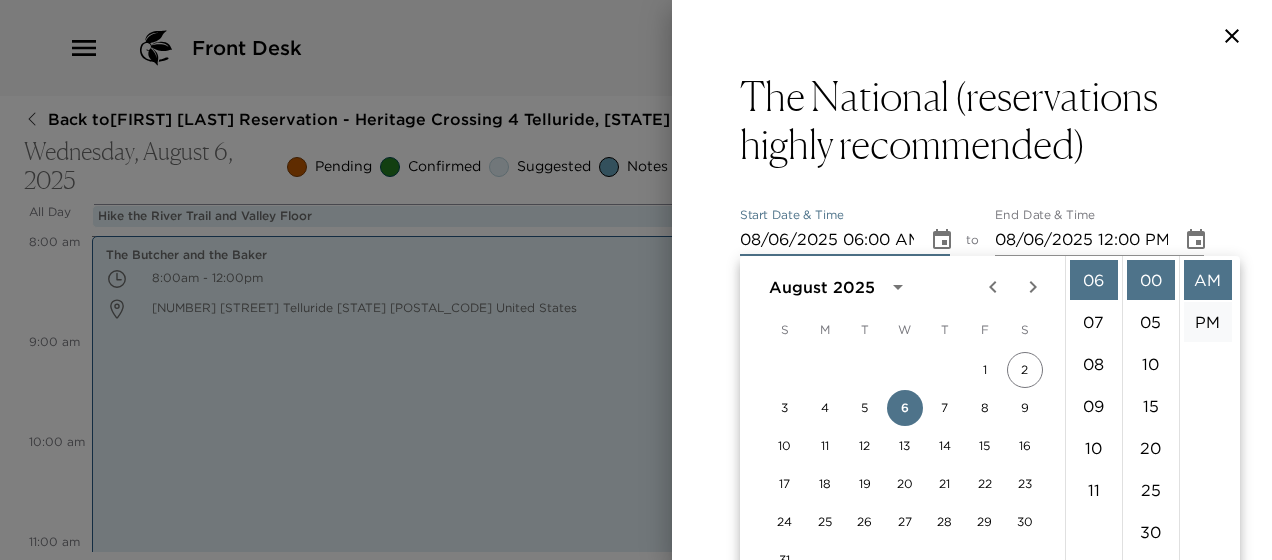 click on "PM" at bounding box center [1208, 322] 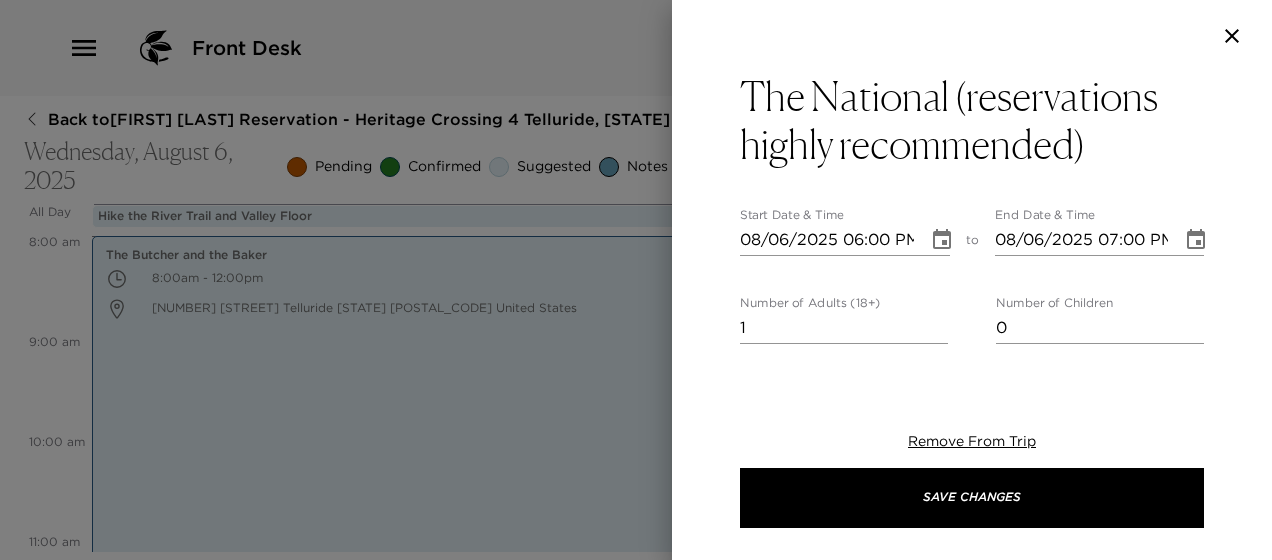 scroll, scrollTop: 42, scrollLeft: 0, axis: vertical 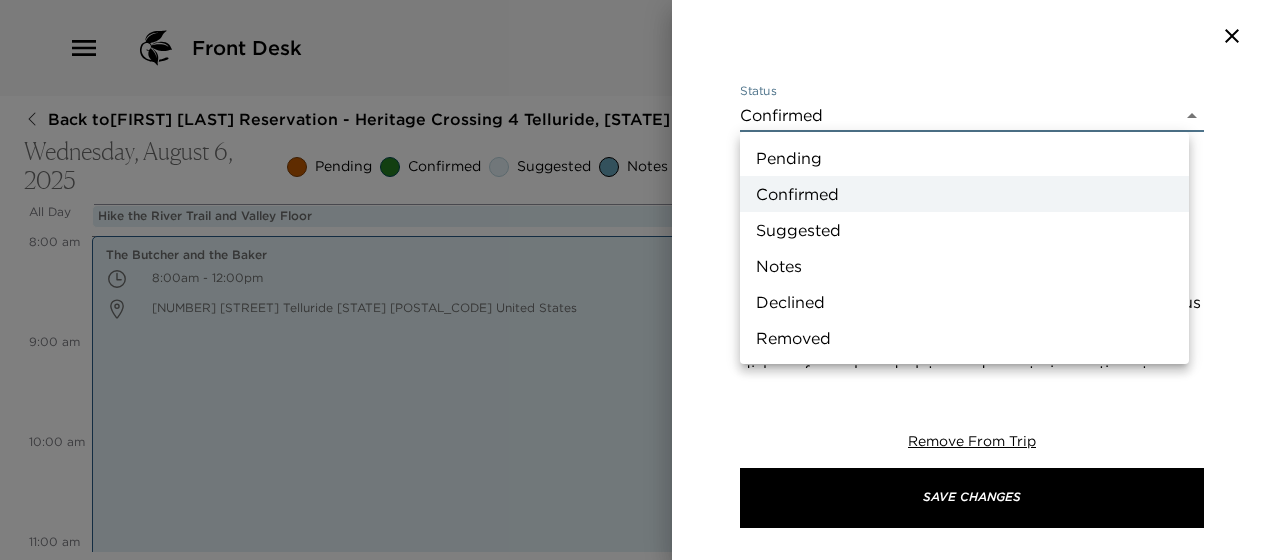 click on "Front Desk Back to [FIRST] [LAST] Reservation - Heritage Crossing 4 Telluride, [STATE] Wednesday, August 6, 2025 Pending Confirmed Suggested Notes Trip View Agenda View PDF View Print All Day Wed 08/06 Hike the River Trail and Valley Floor 12:00 AM 1:00 AM 2:00 AM 3:00 AM 4:00 AM 5:00 AM 6:00 AM 7:00 AM 8:00 AM 9:00 AM 10:00 AM 11:00 AM 12:00 PM 1:00 PM 2:00 PM 3:00 PM 4:00 PM 5:00 PM 6:00 PM 7:00 PM 8:00 PM 9:00 PM 10:00 PM 11:00 PM The Butcher and the Baker 8:00am - 12:00pm [NUMBER] [STREET]
Telluride [STATE] [POSTAL_CODE]
United States Clone Custom Th ​ Results (16) The Grand There Bar The National The Coffee Cowboy Bike the Village Trail Hike the River Trail and Valley Floor "Off the Beaten Path" Ice Lake and Island Lake "Off the Beaten Path" Hike the Wild Wiebe "Off the Beaten Path" The High Camp Hut "Off the Beaten Path" Little Hawaii Hike The National (reservations highly recommended) Start Date ​ 08/06/2025 06:00 PM to End Date ​ 08/06/2025 07:00 PM Number of Adults (18+) 1 0 Status x x" at bounding box center [636, 280] 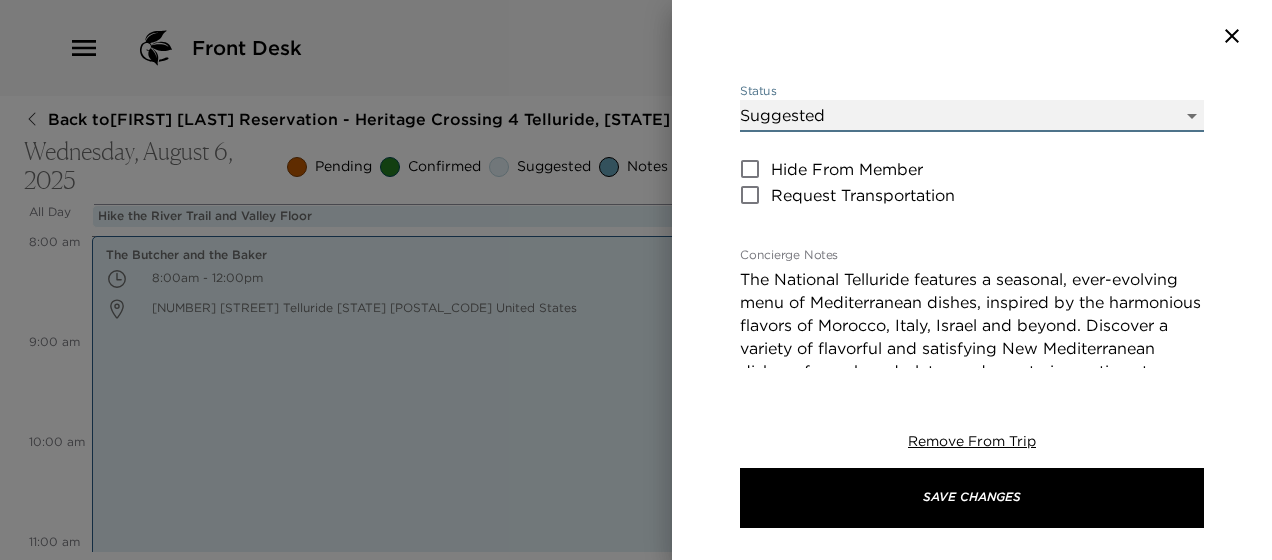 type on "Suggestion" 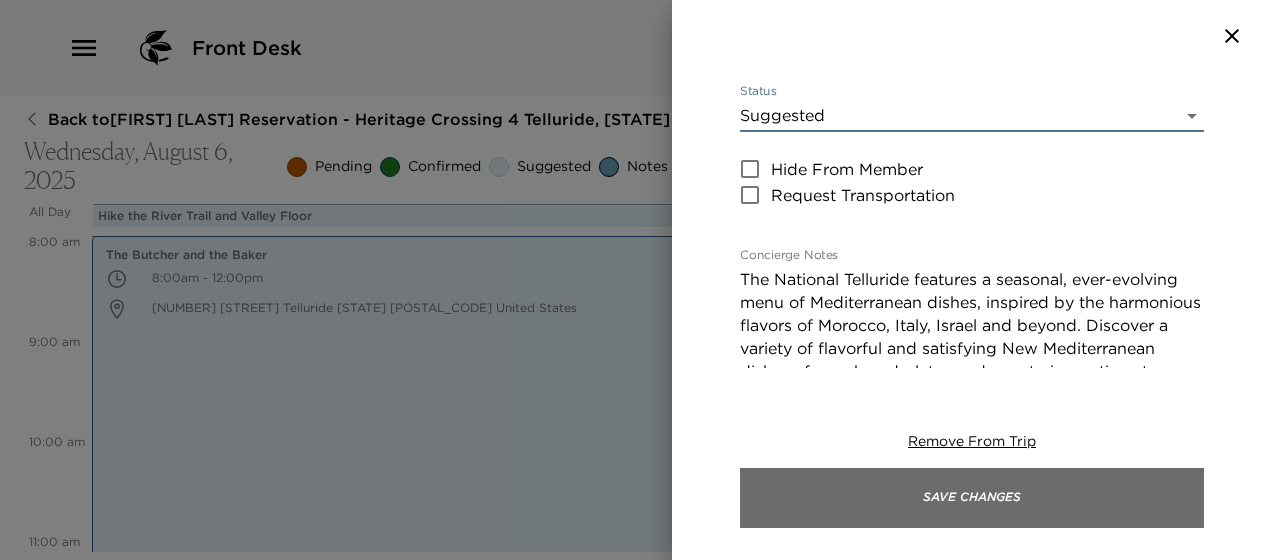 click on "Save Changes" at bounding box center [972, 498] 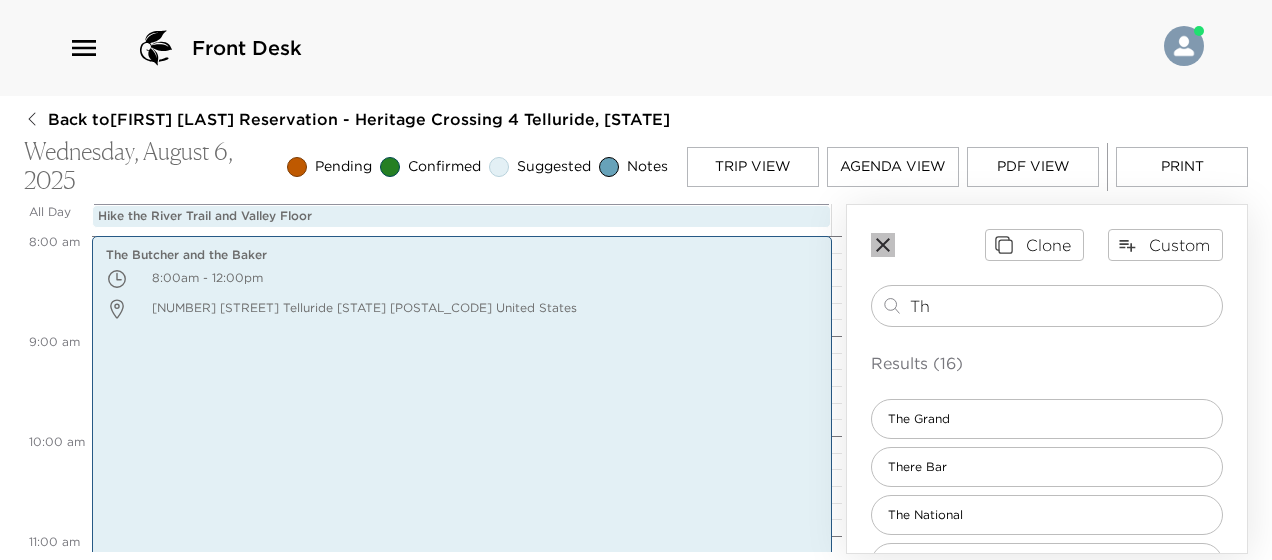 click 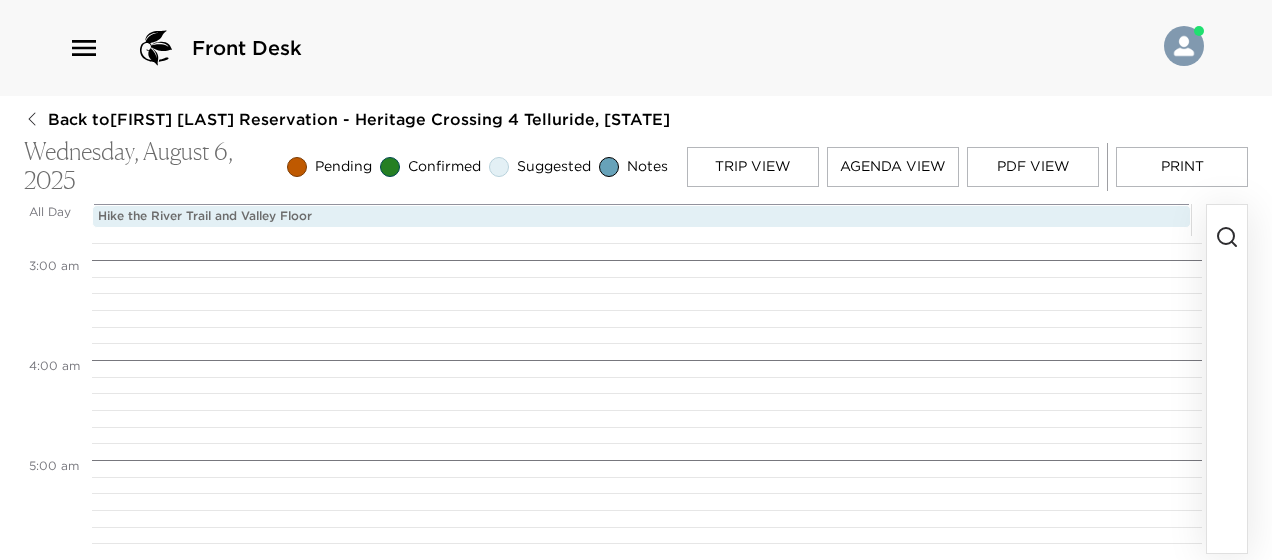 scroll, scrollTop: 0, scrollLeft: 0, axis: both 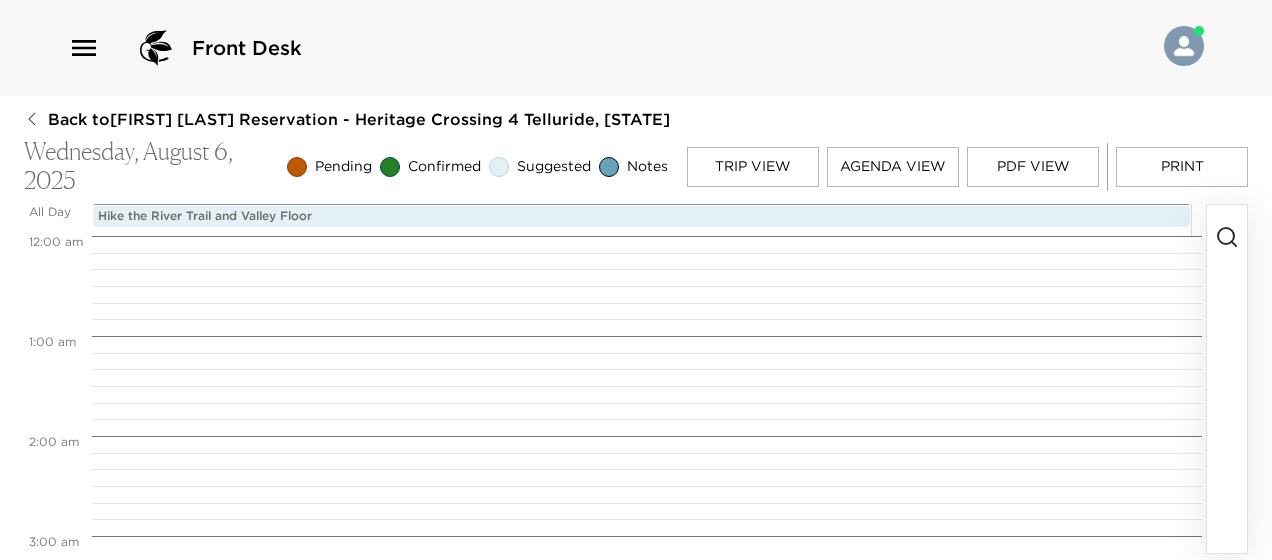 click on "Trip View" at bounding box center [753, 167] 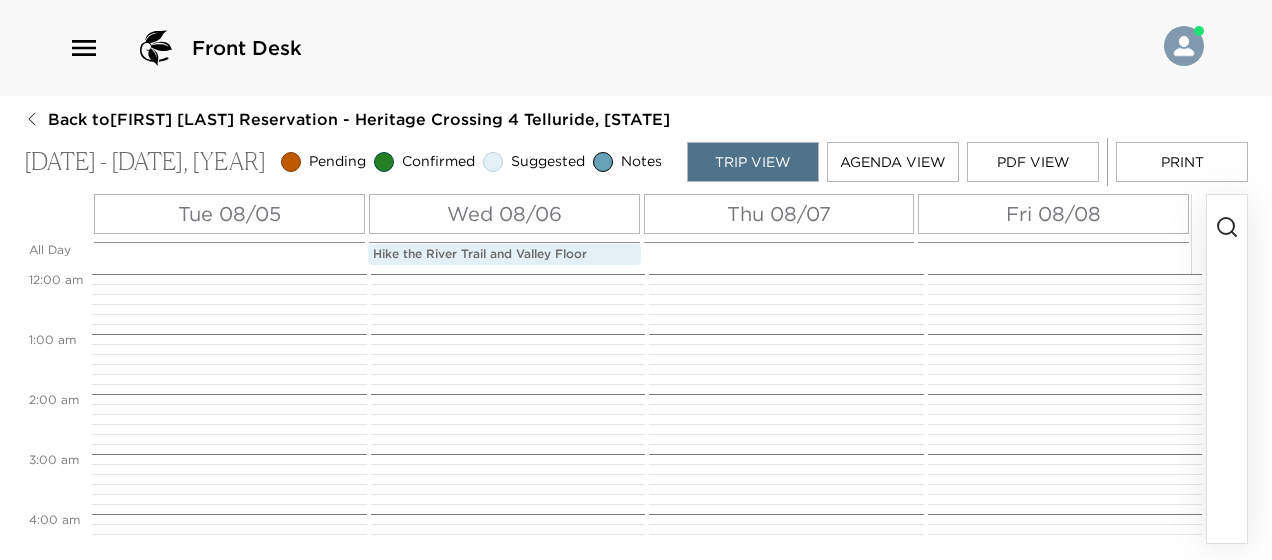scroll, scrollTop: 480, scrollLeft: 0, axis: vertical 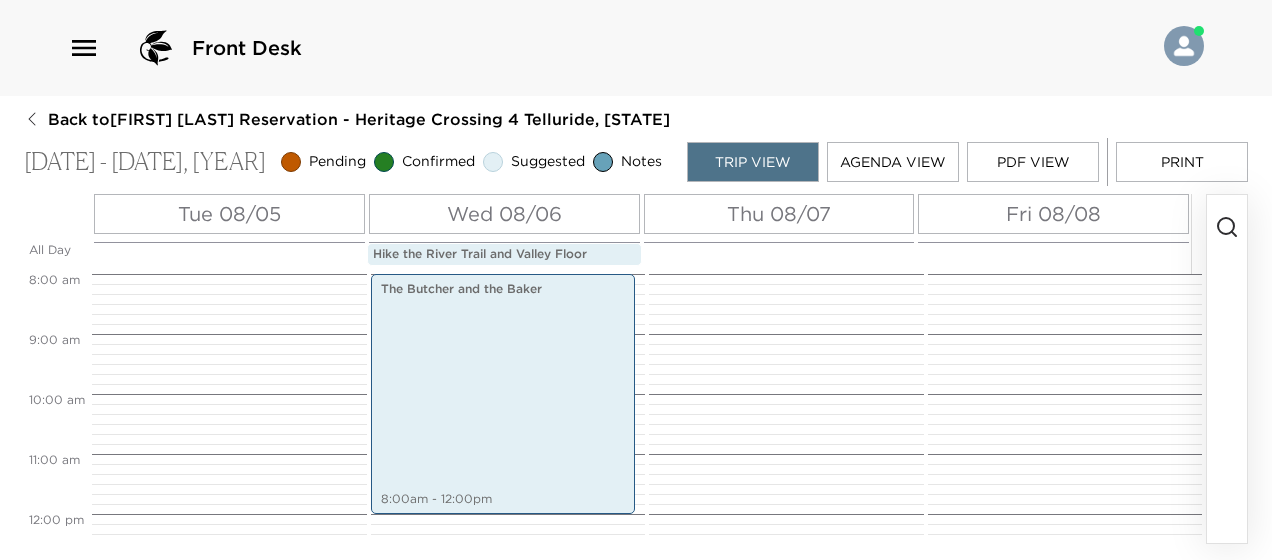 click on "Thu 08/07" at bounding box center [779, 214] 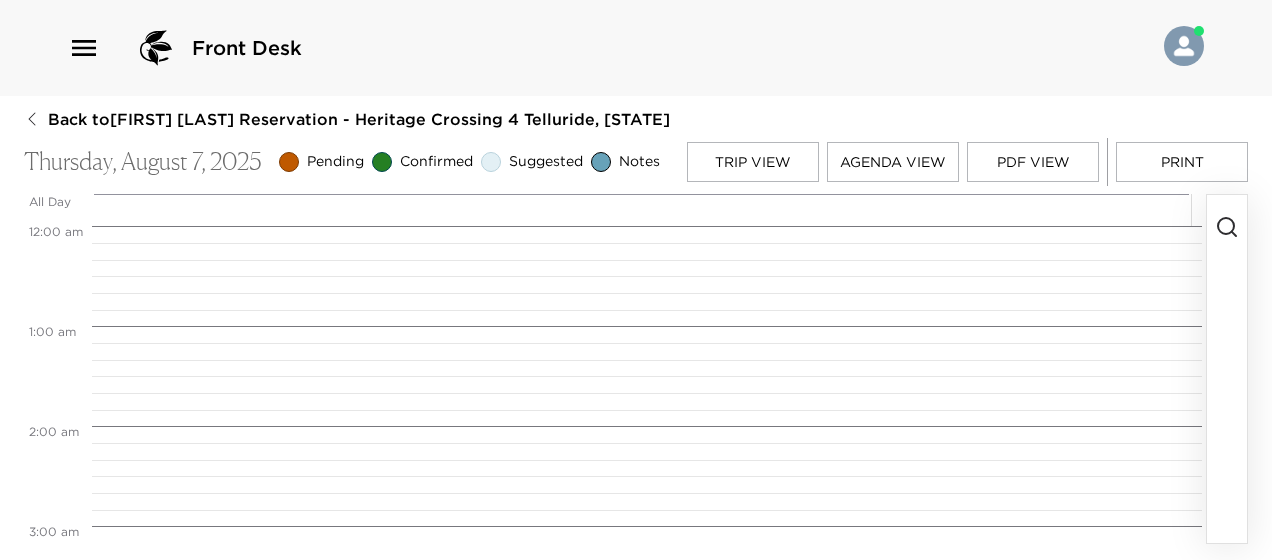 scroll, scrollTop: 800, scrollLeft: 0, axis: vertical 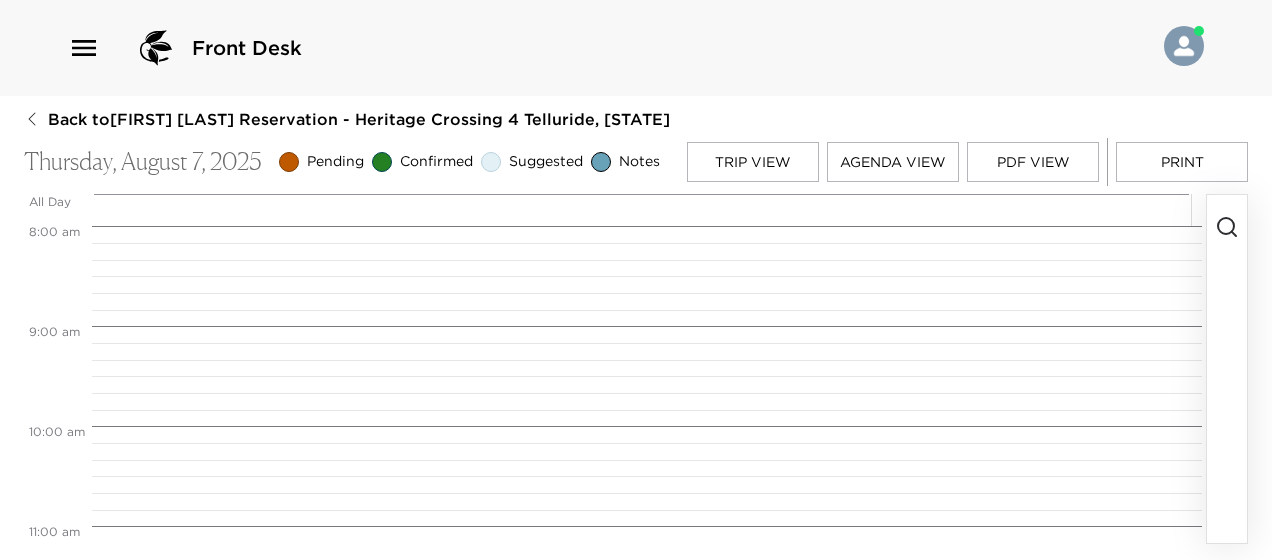 click 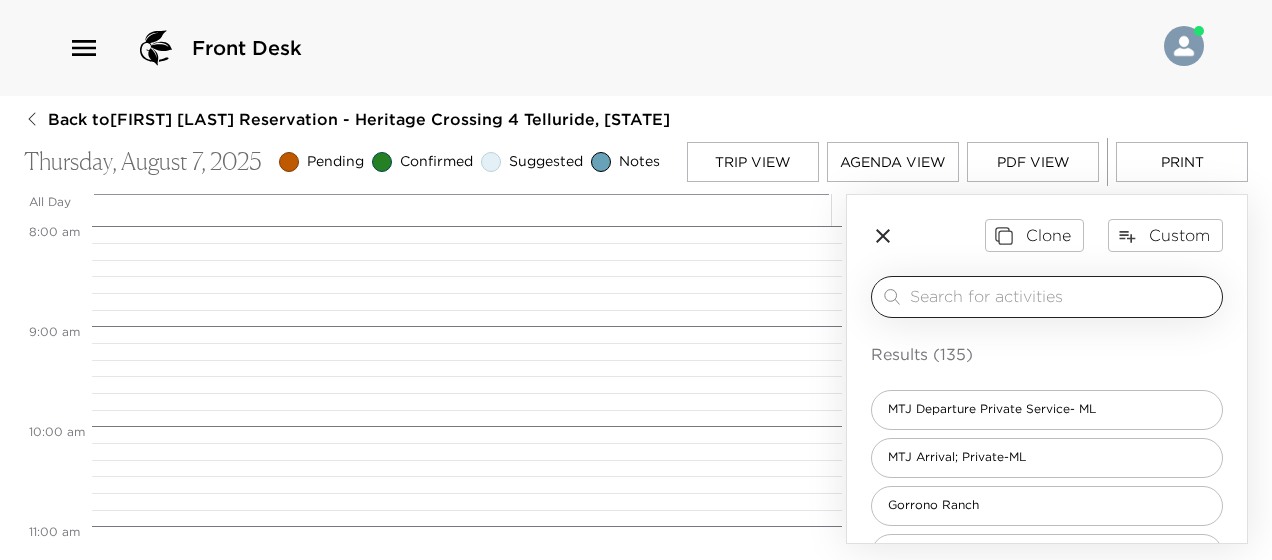 click at bounding box center [1062, 296] 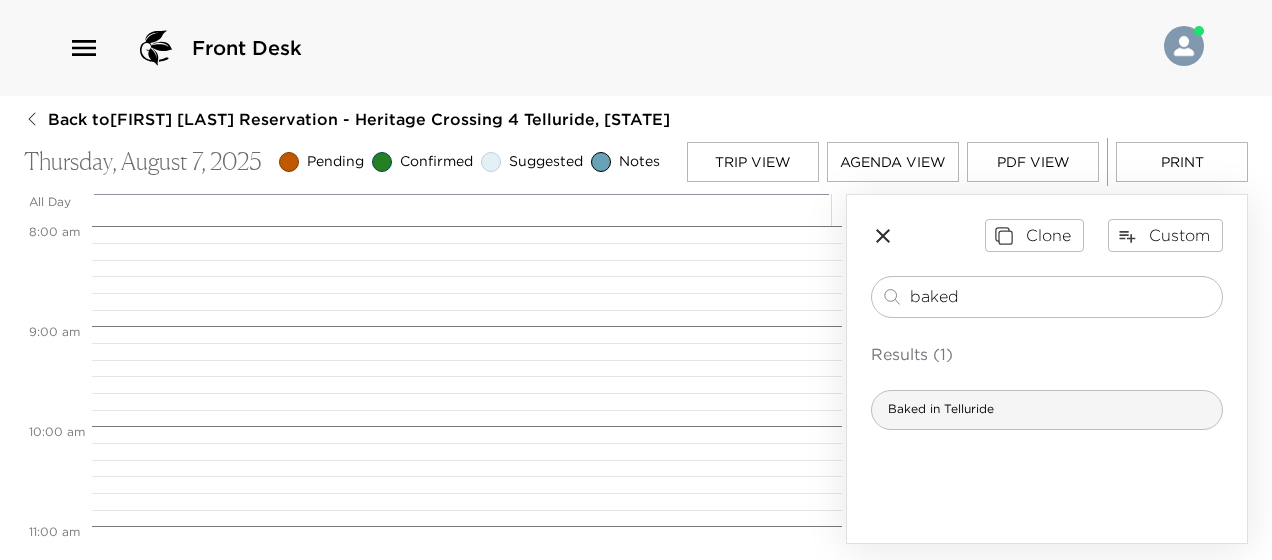type on "baked" 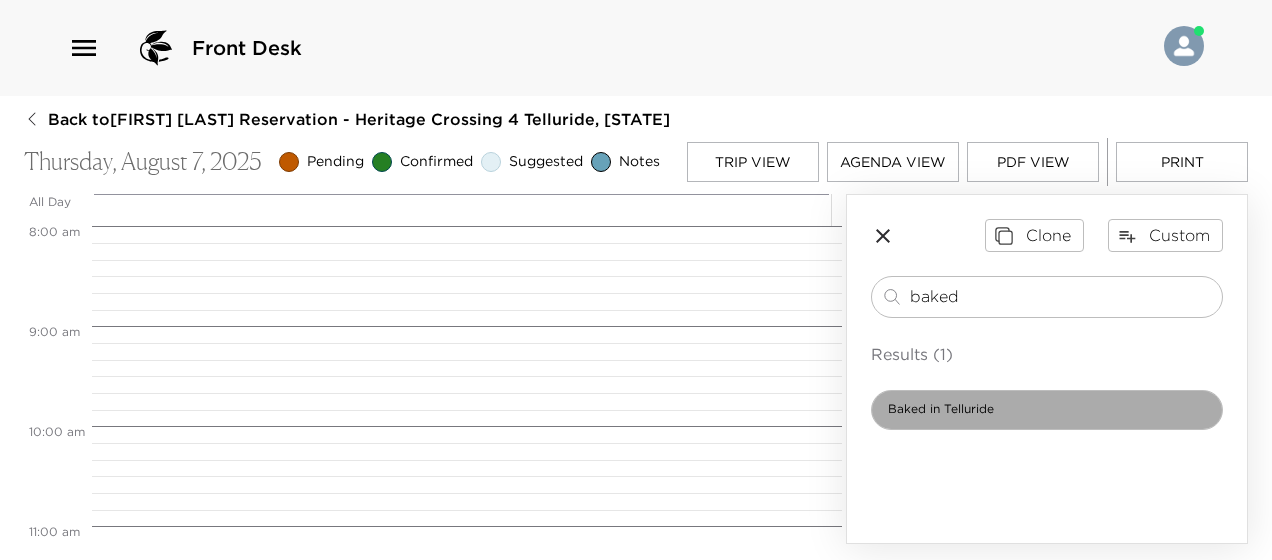 click on "Baked in Telluride" at bounding box center [1047, 410] 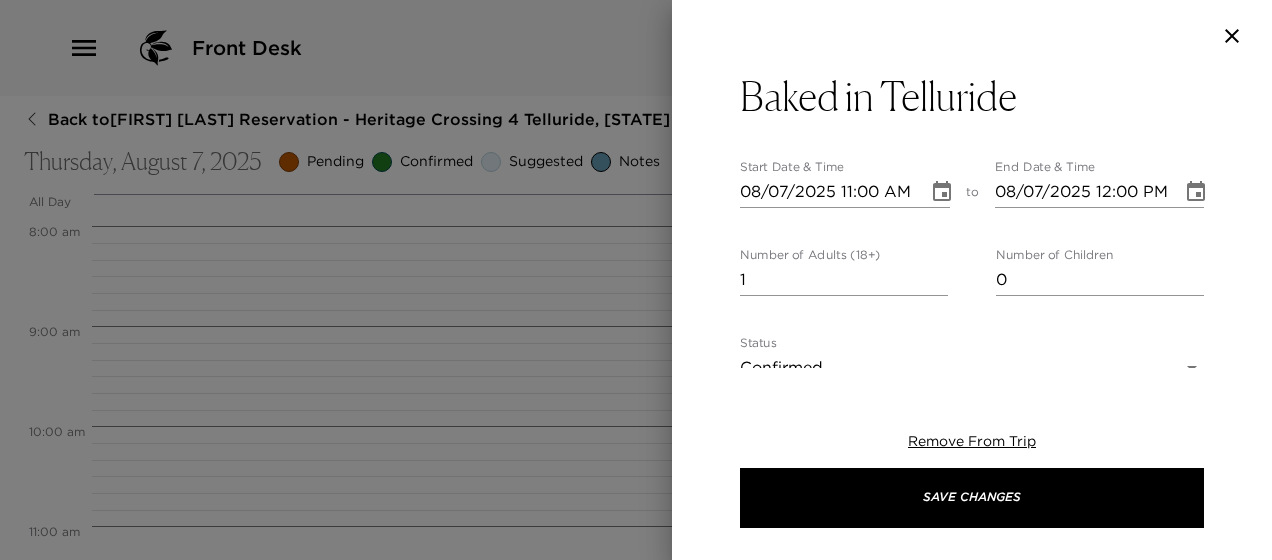 type on "B-I-T (local nickname) offers modestly priced, hearty fare with an eclectic menu and fast casual food to-go.  Grab a breakfast bagel, burritos, savory croissants, the classic knish or treat yourself to a sweet delight from the baked goods display case.  B-I-T also features soups, sandwiches, salads, pastas and a fun Mexican menu." 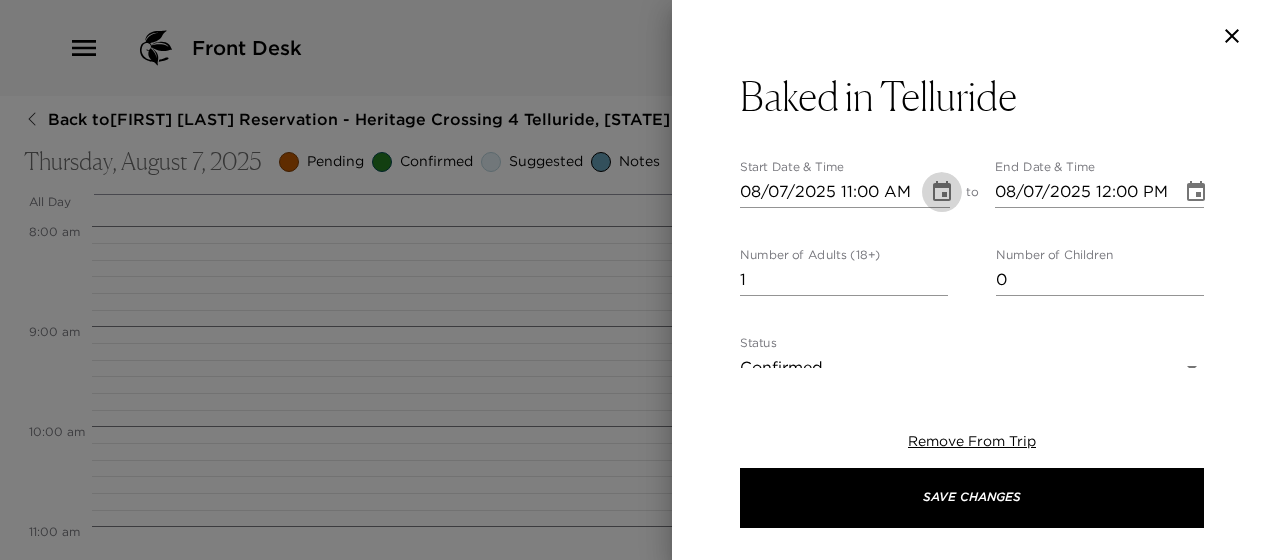 click 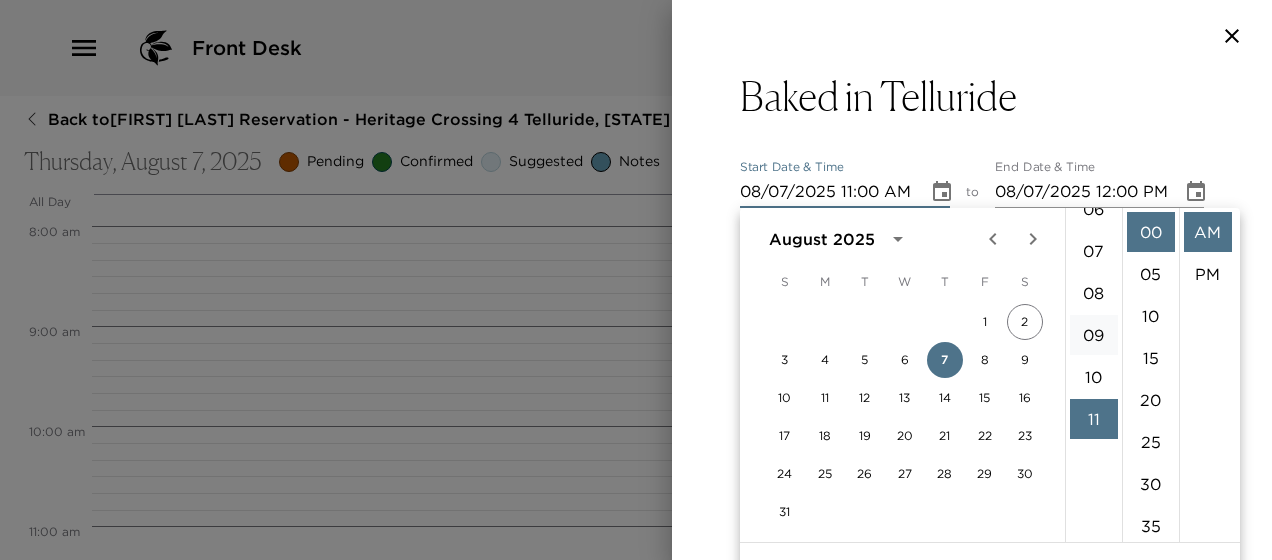 scroll, scrollTop: 162, scrollLeft: 0, axis: vertical 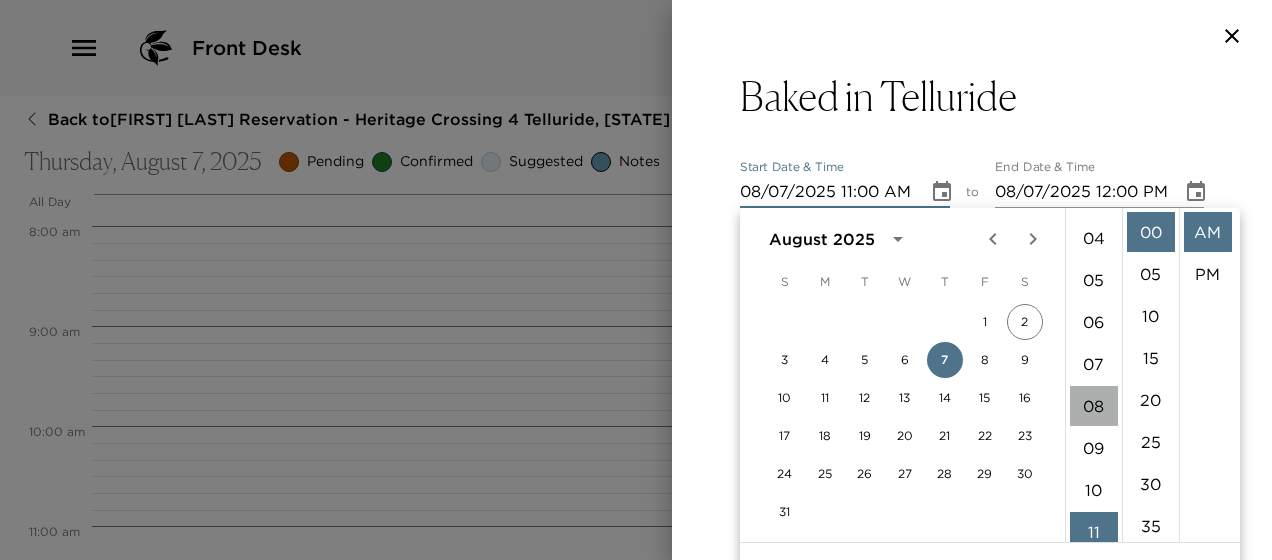 click on "08" at bounding box center (1094, 406) 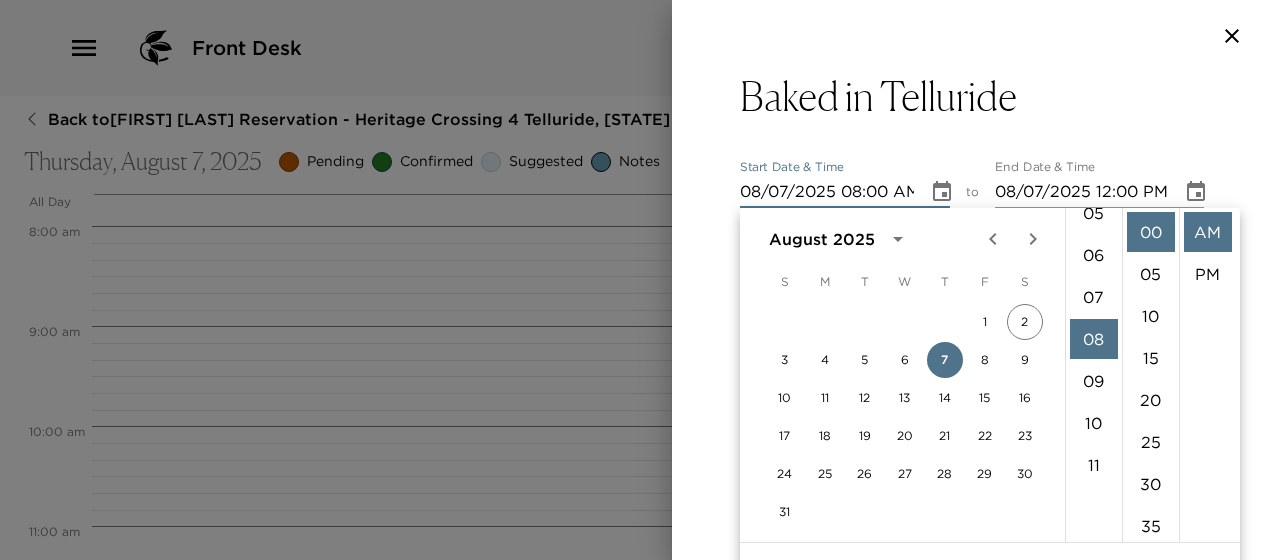 scroll, scrollTop: 336, scrollLeft: 0, axis: vertical 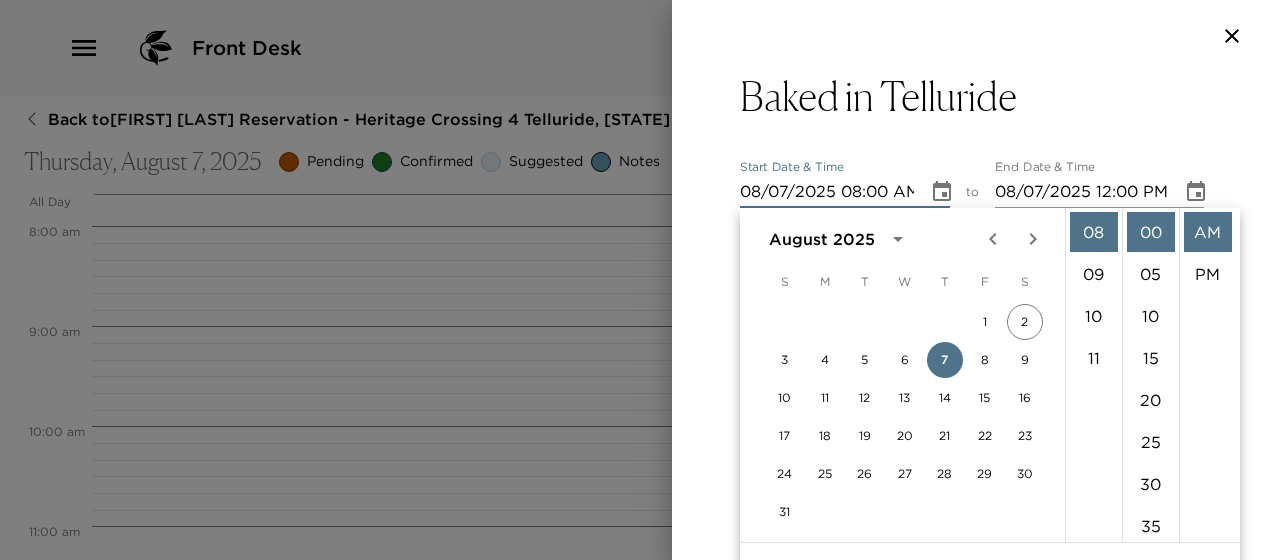 click on "Start Date ​ 08/07/2025 08:00 AM to End Date ​ 08/07/2025 12:00 PM" at bounding box center [972, 184] 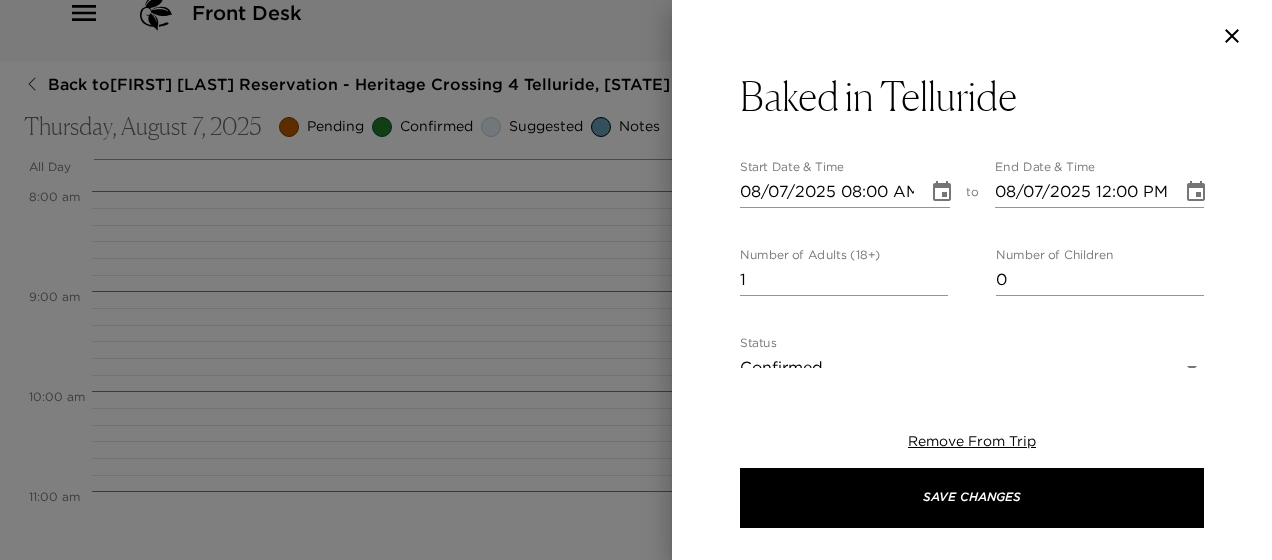 scroll, scrollTop: 200, scrollLeft: 0, axis: vertical 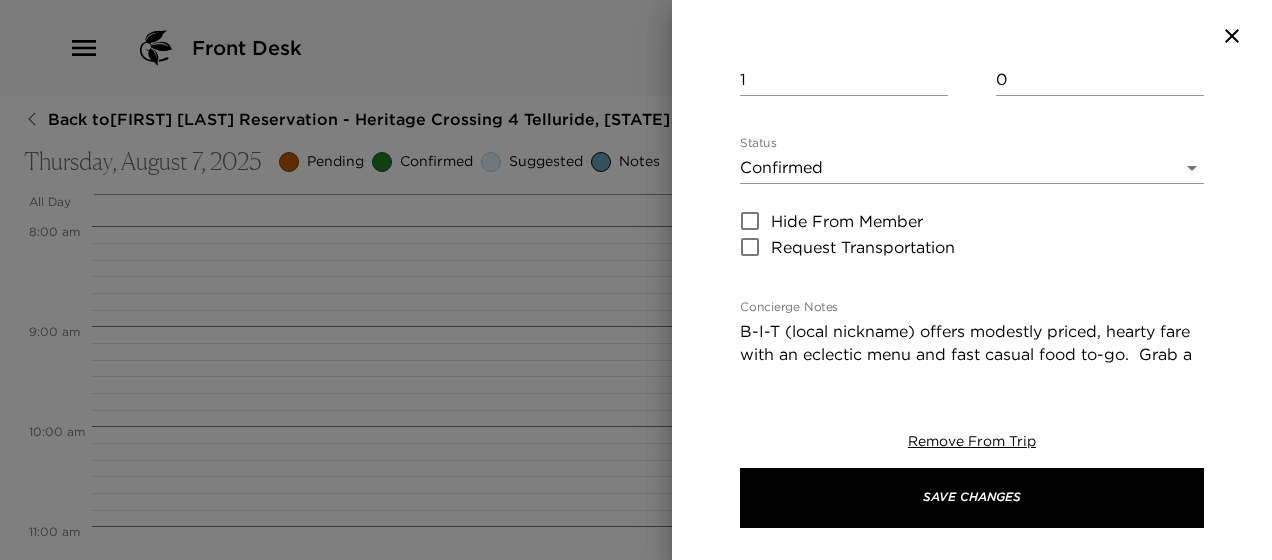 click on "Front Desk Back to [FIRST] [LAST] Reservation - Heritage Crossing 4 Telluride, [STATE] Thursday, August 7, 2025 Pending Confirmed Suggested Notes Trip View Agenda View PDF View Print All Day Thu 08/07 12:00 AM 1:00 AM 2:00 AM 3:00 AM 4:00 AM 5:00 AM 6:00 AM 7:00 AM 8:00 AM 9:00 AM 10:00 AM 11:00 AM 12:00 PM 1:00 PM 2:00 PM 3:00 PM 4:00 PM 5:00 PM 6:00 PM 7:00 PM 8:00 PM 9:00 PM 10:00 PM 11:00 PM Clone Custom baked ​ Results (1) Baked in Telluride Baked in Telluride Start Date ​ 08/07/2025 08:00 AM to End Date ​ 08/07/2025 12:00 PM Number of Adults (18+) 1 Number of Children 0 Status Confirmed Confirmed Hide From Member Request Transportation Concierge Notes B-I-T (local nickname) offers modestly priced, hearty fare with an eclectic menu and fast casual food to-go. Grab a breakfast bagel, burritos, savory croissants, the classic knish or treat yourself to a sweet delight from the baked goods display case. B-I-T also features soups, sandwiches, pastas and a fun Mexican menu. x Cost ​ x" at bounding box center [636, 280] 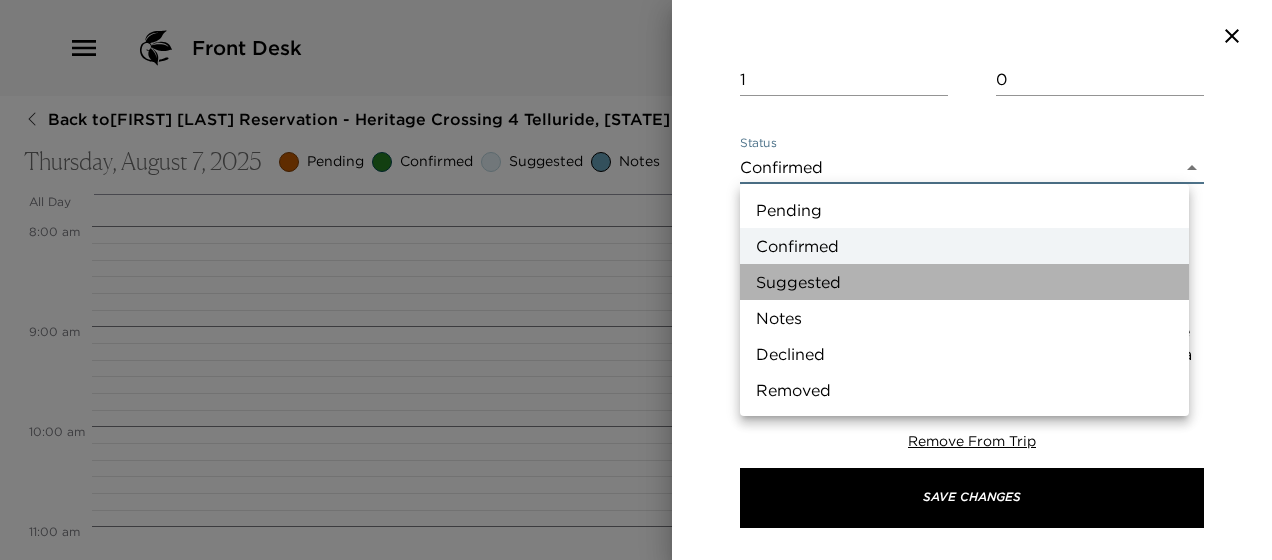 click on "Suggested" at bounding box center [964, 282] 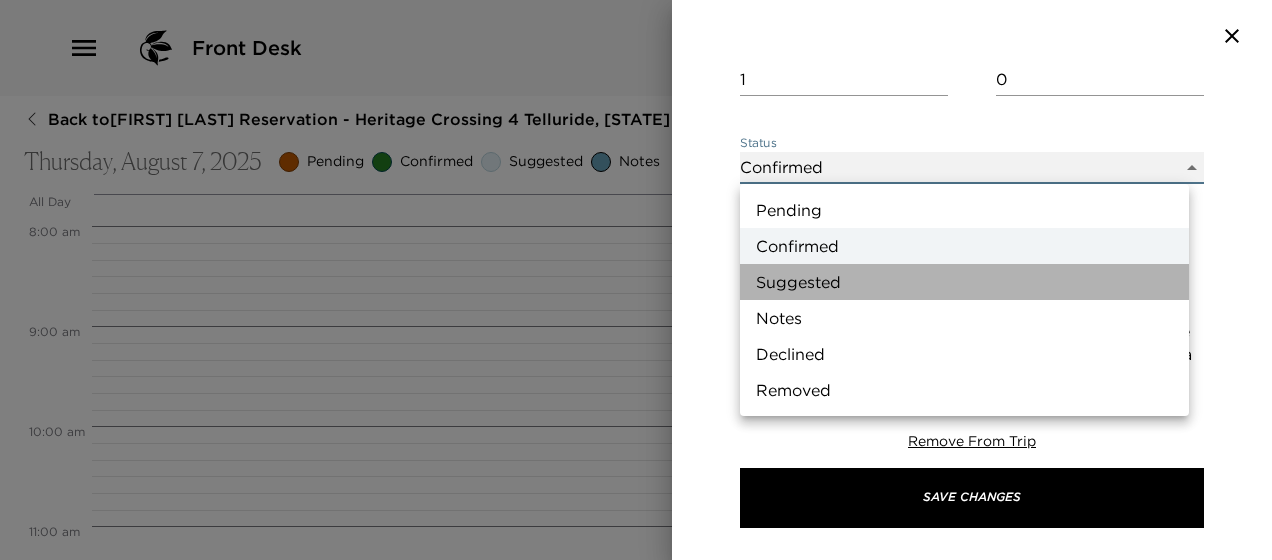 type on "Suggestion" 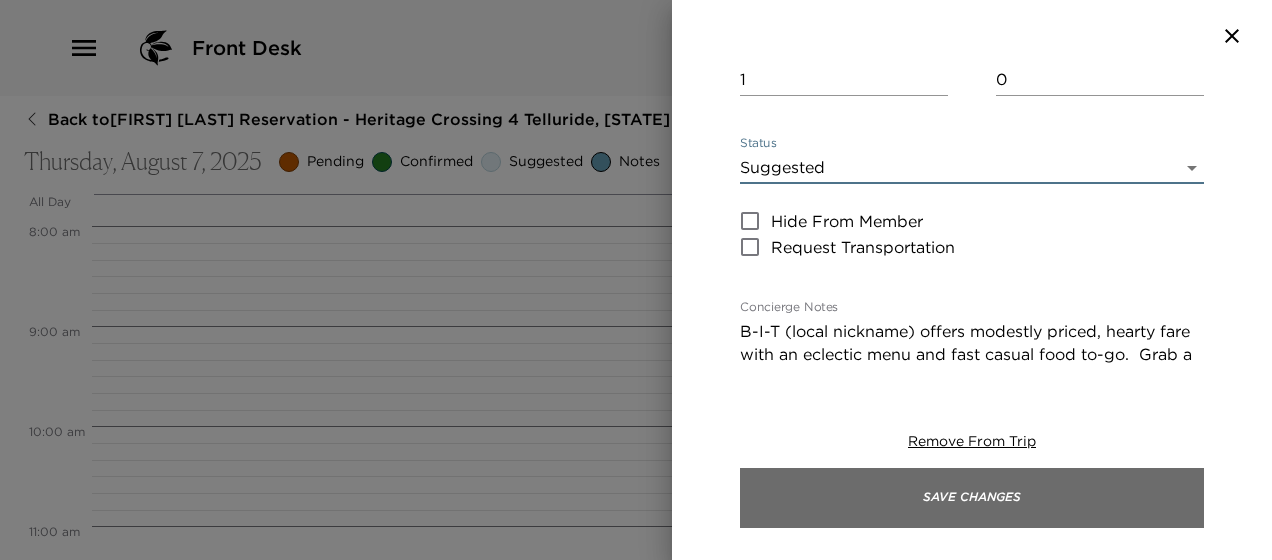 click on "Save Changes" at bounding box center [972, 498] 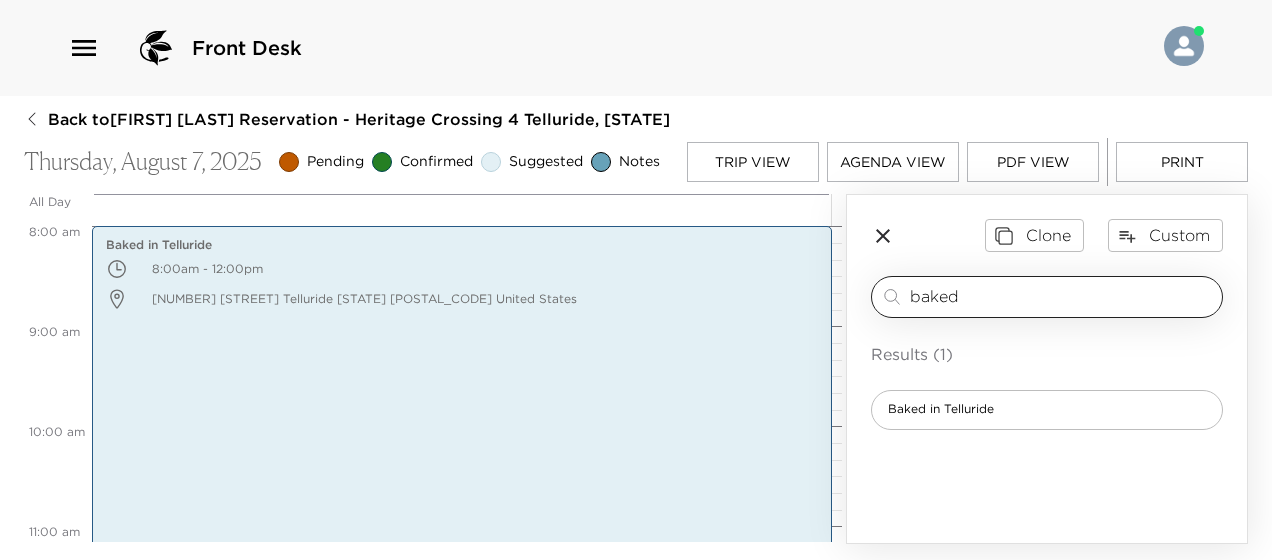 click on "baked ​" at bounding box center (1047, 297) 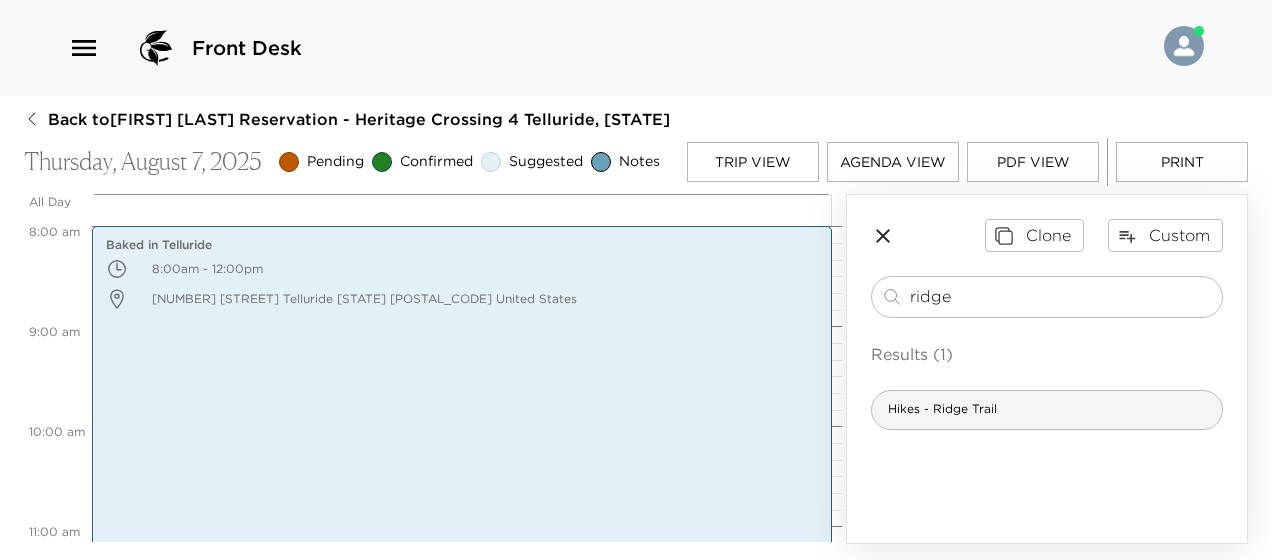 type on "ridge" 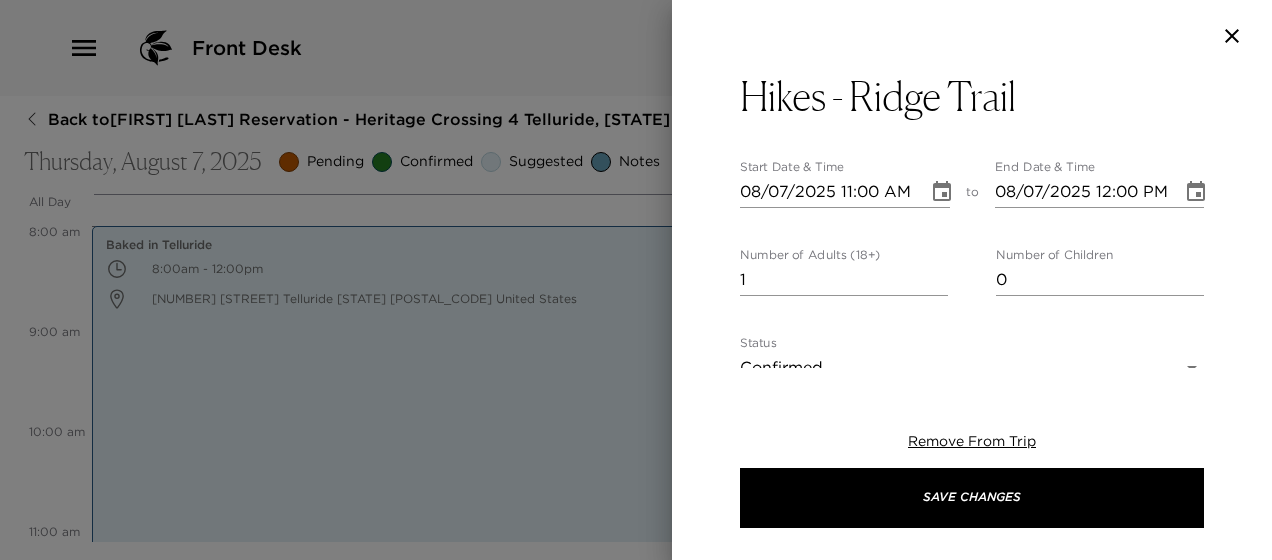 type on "This hiking-only trail begins at Station San Sophia, dropping over 1,000 feet over the course of 2 miles down to Station Mountain Village and Mountain Village Center. With its valley views and peaceful switchbacks throughout the aspen forest, this trail is a local favorite. Do watch for a fork in the trail about 0.2 miles below the radio tower as the route to the right is more rocky and steep." 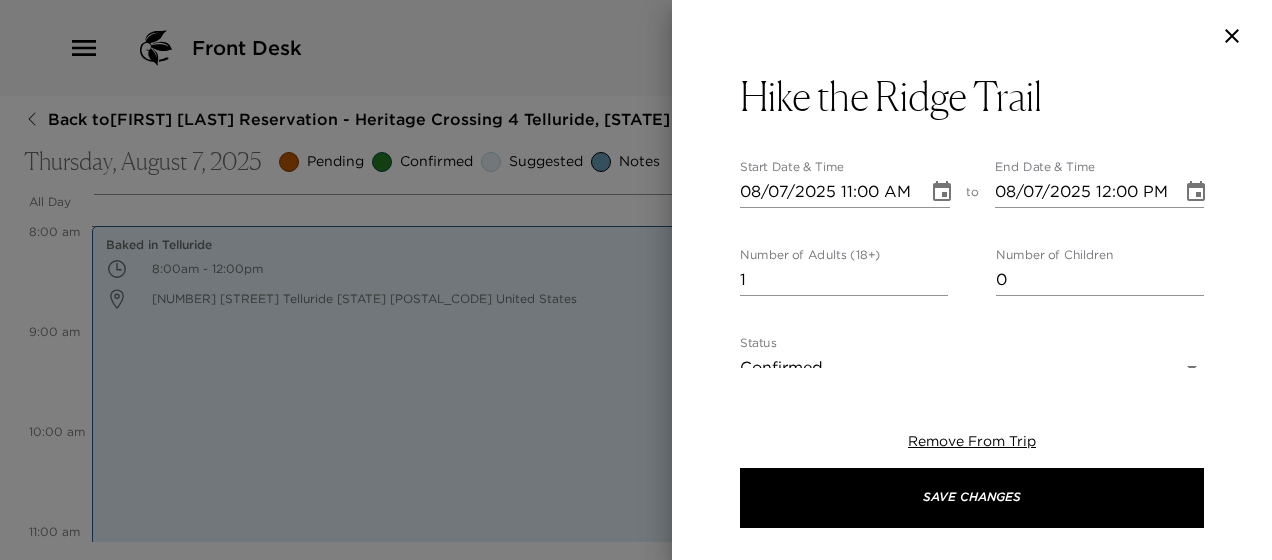 click 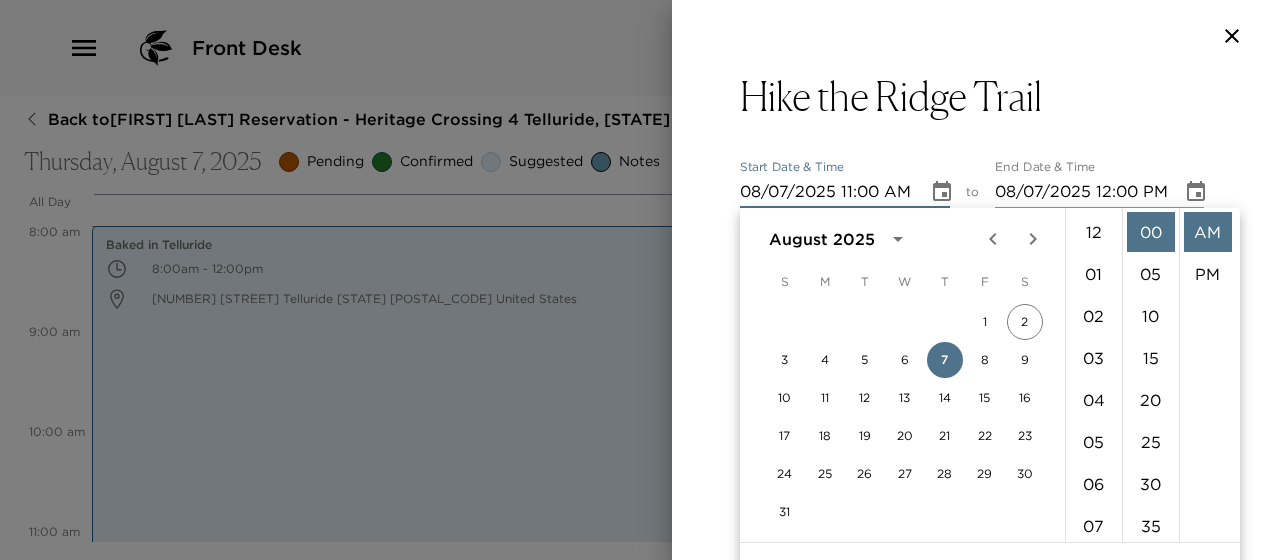 scroll, scrollTop: 462, scrollLeft: 0, axis: vertical 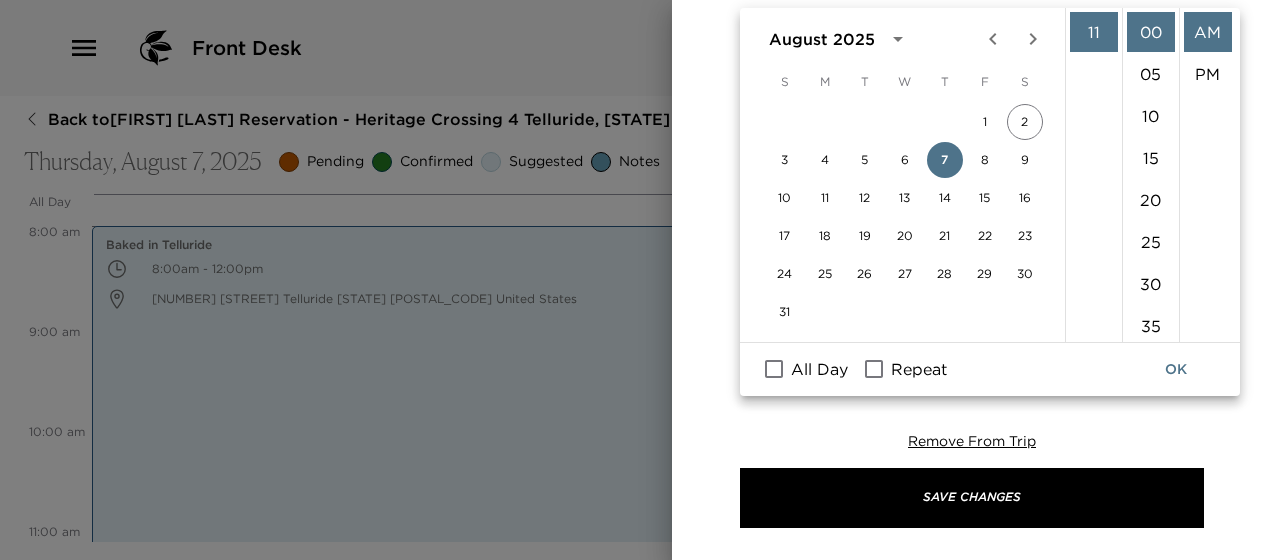 click on "All Day" at bounding box center [819, 369] 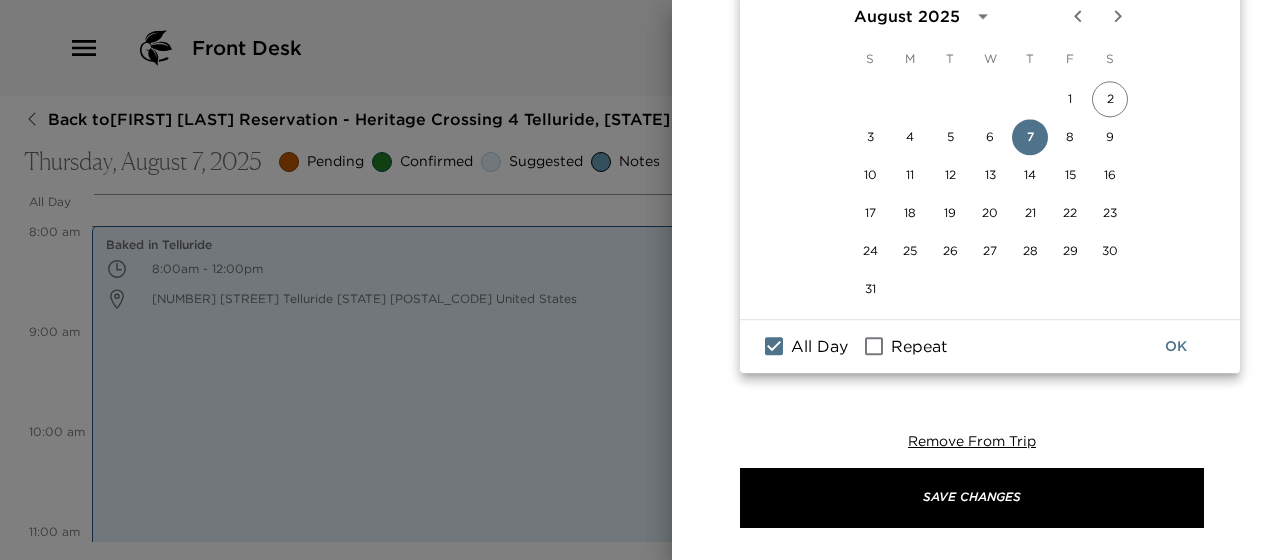 scroll, scrollTop: 222, scrollLeft: 0, axis: vertical 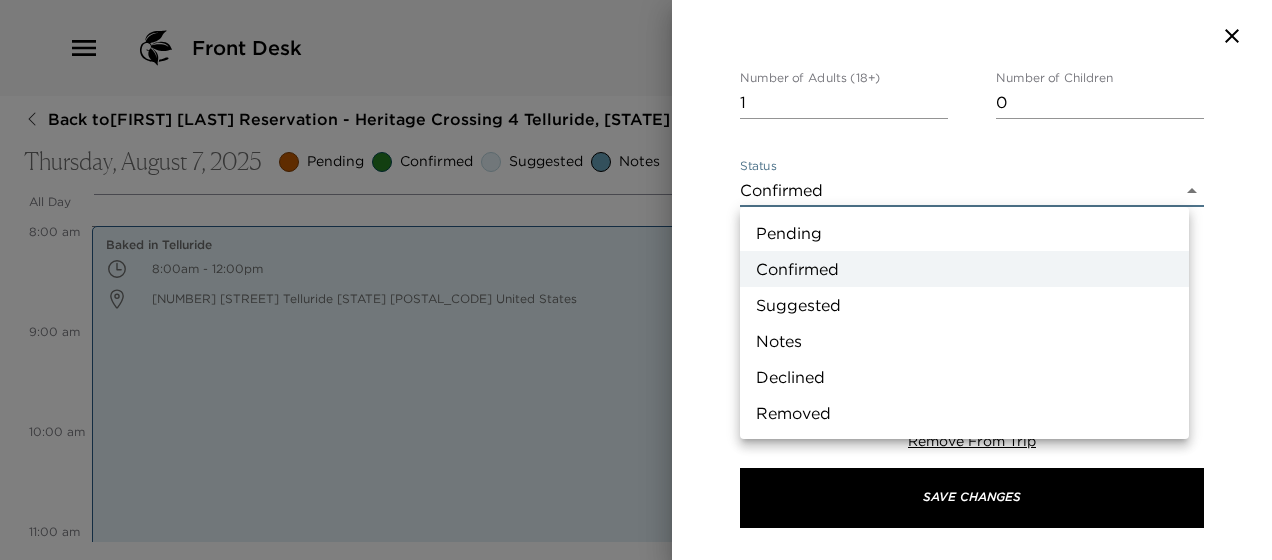 click on "Front Desk Back to [FIRST] [LAST] Reservation - Heritage Crossing 4 Telluride, [STATE] Thursday, August 7, 2025 Pending Confirmed Suggested Notes Trip View Agenda View PDF View Print All Day Thu 08/07 12:00 AM 1:00 AM 2:00 AM 3:00 AM 4:00 AM 5:00 AM 6:00 AM 7:00 AM 8:00 AM 9:00 AM 10:00 AM 11:00 AM 12:00 PM 1:00 PM 2:00 PM 3:00 PM 4:00 PM 5:00 PM 6:00 PM 7:00 PM 8:00 PM 9:00 PM 10:00 PM 11:00 PM Baked in Telluride 8:00am - 12:00pm [NUMBER] [STREET]
Telluride [STATE] [POSTAL_CODE]
United States Clone Custom ridge ​ Results (1) Hikes - Ridge Trail Hike the Ridge Trail Start Date ​ 08/07/2025 All day to End Date ​ 08/07/2025 All day Number of Adults (18+) 1 Number of Children 0 Status Confirmed Confirmed Hide From Member Request Transportation Concierge Notes x Cost ​ x Address ​ San Sophia Station
Mountain Village [STATE] [POSTAL_CODE]
United States x Phone Number ​ Email ​ Website ​ Cancellation Policy ​ undefined Recommended Attire ​ undefined Age Range ​ undefined Remove From Trip Save Changes" at bounding box center (636, 280) 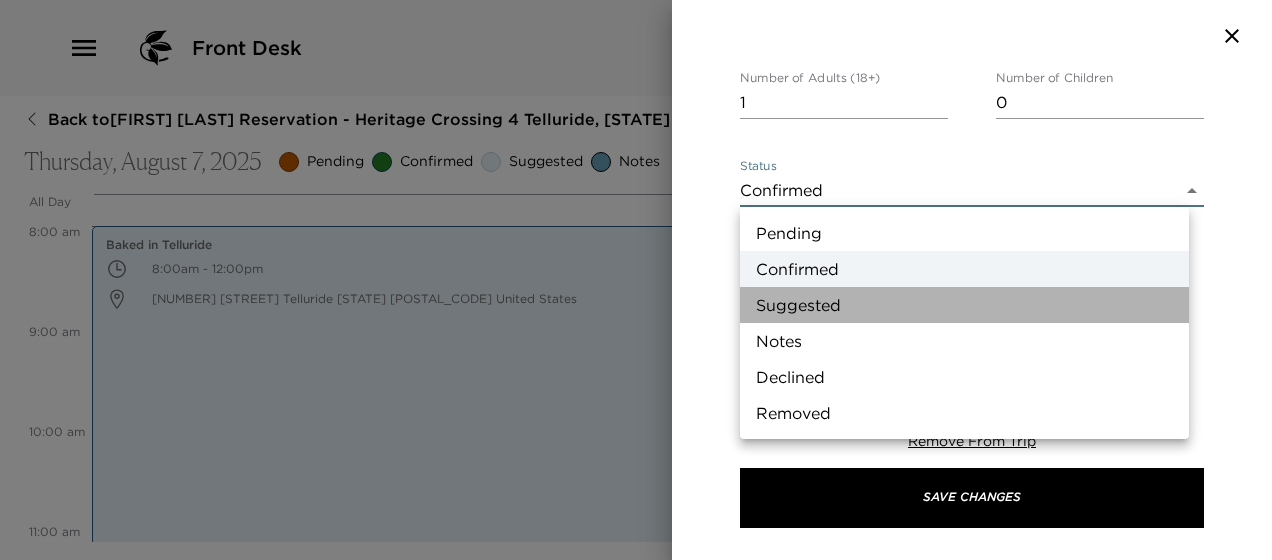 click on "Suggested" at bounding box center (964, 305) 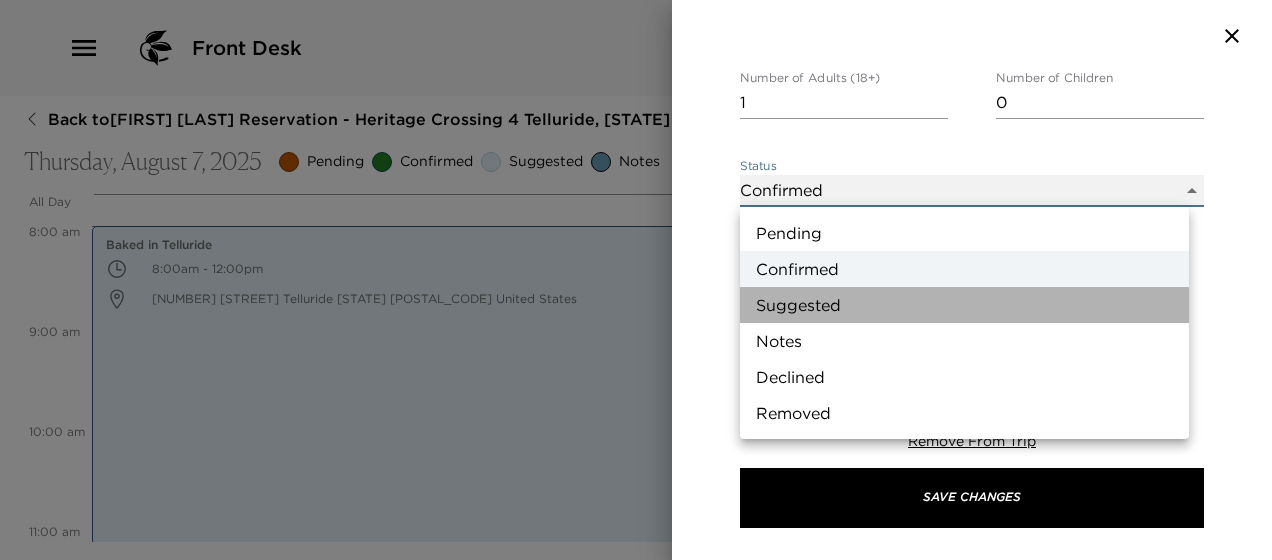 type on "Suggestion" 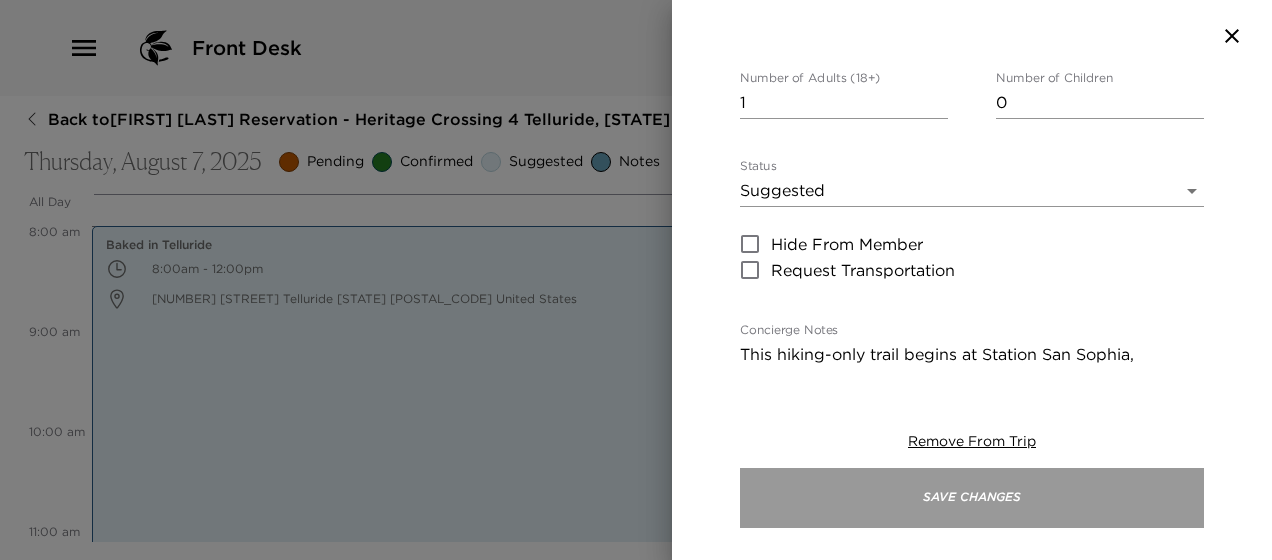 click on "Save Changes" at bounding box center [972, 498] 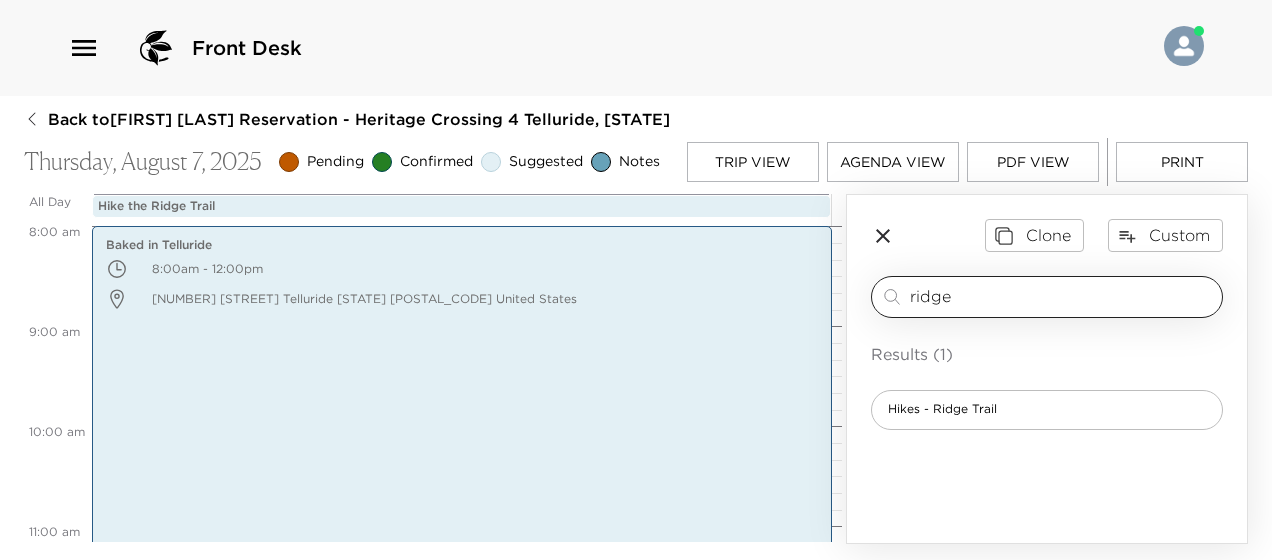 click on "ridge" at bounding box center (1062, 296) 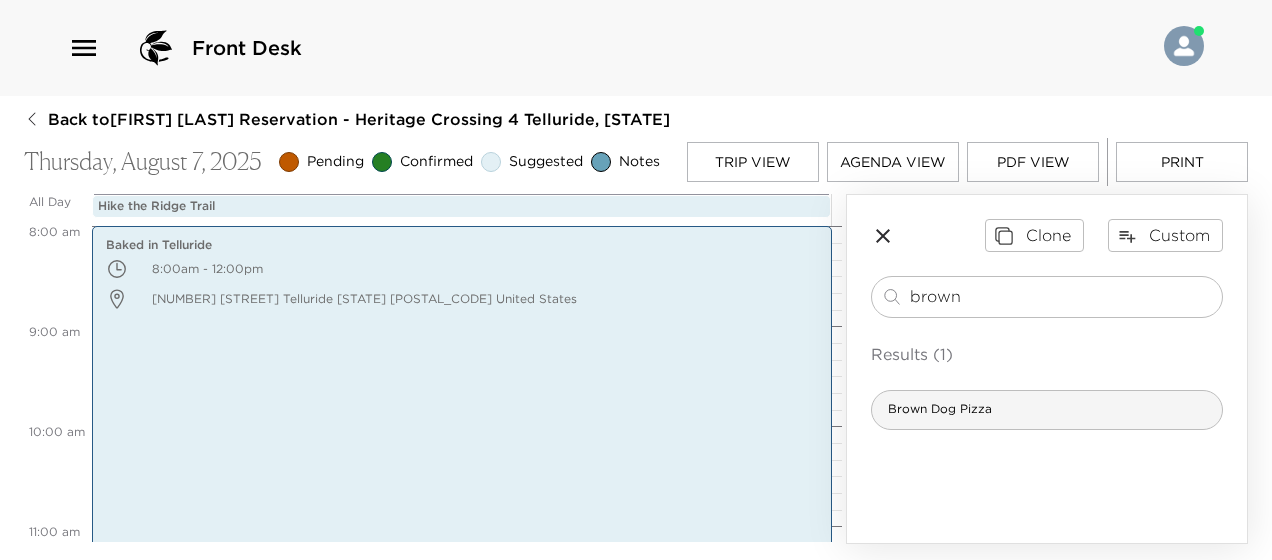 type on "brown" 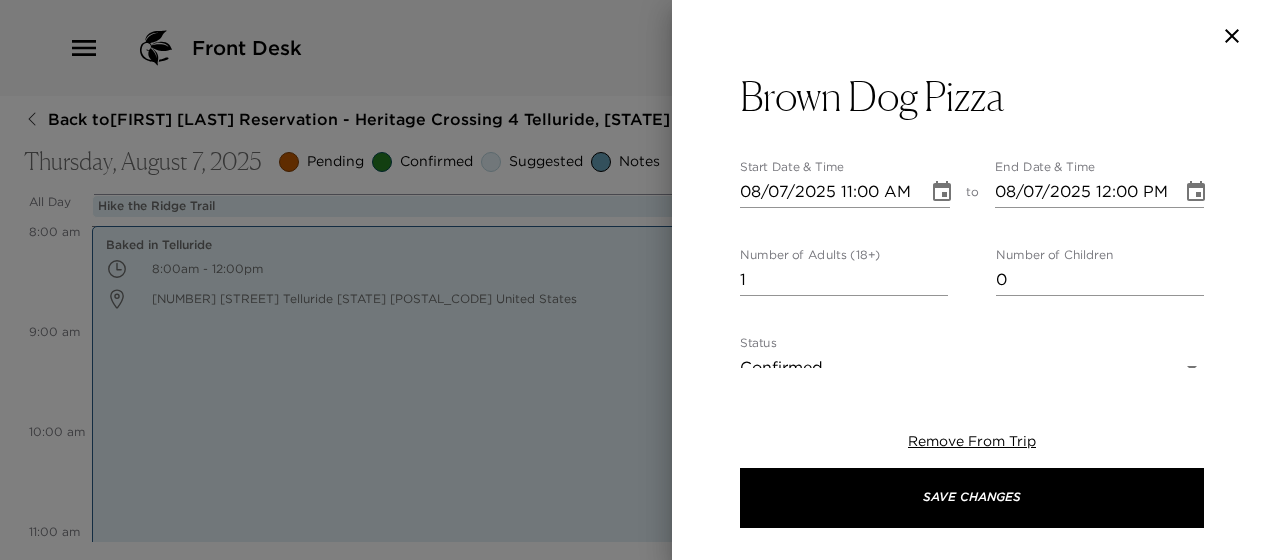 type on "Brown Dog Pizza has award winning pizza as well as burgers and salads. Great for families with TV Screens and video games for the kids. Make sure to try their world famous Detroit Style Pizza. They also have gluten-free pizza. Open for lunch and dinner. Helpful Hint - Go early and put your name in with the host.  Go next door to the Last Dollar Saloon for a cocktail!  The host will text you when your table is ready." 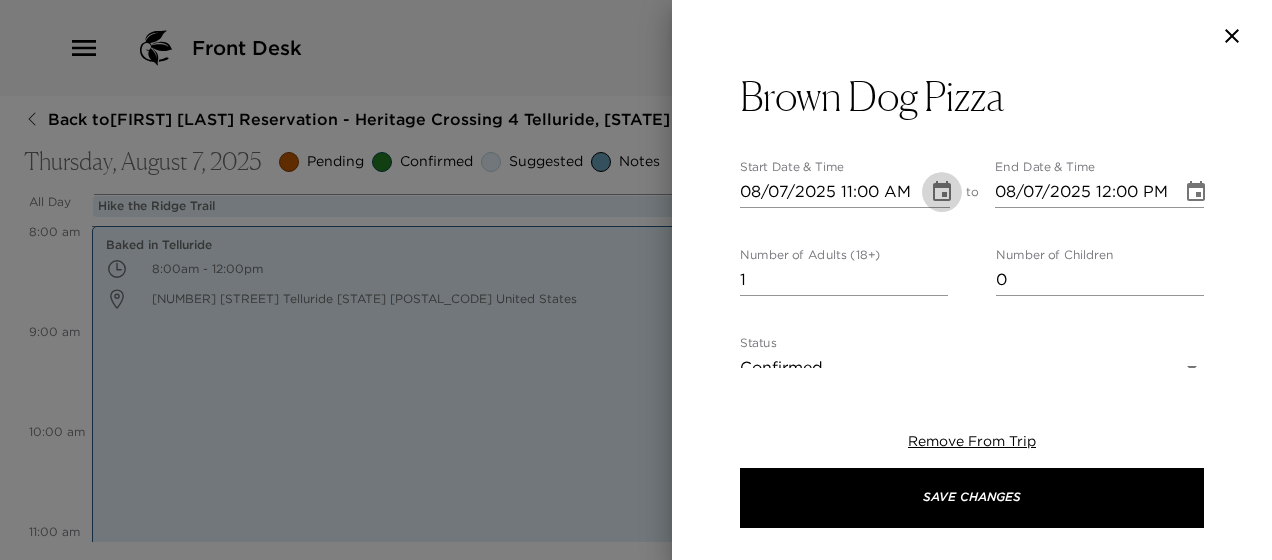 click 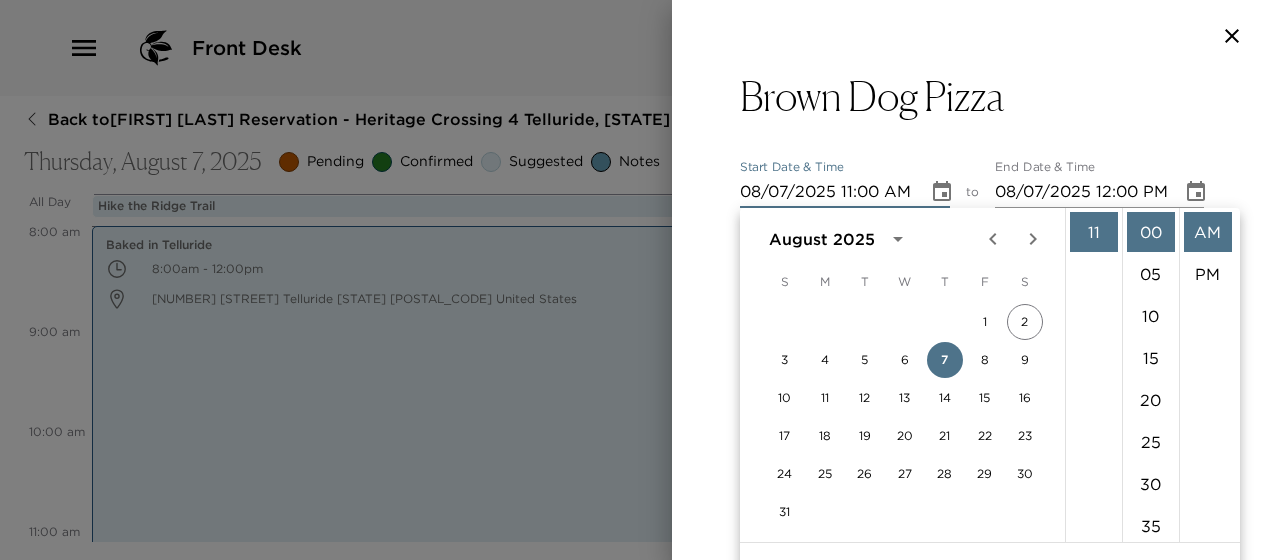 scroll, scrollTop: 262, scrollLeft: 0, axis: vertical 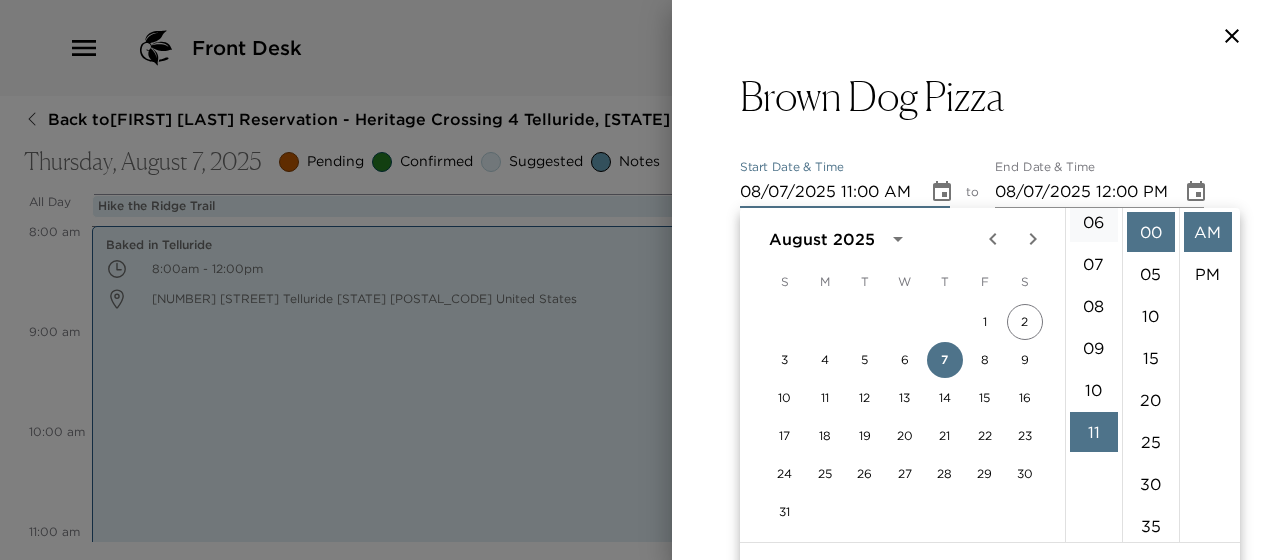 click on "06" at bounding box center [1094, 222] 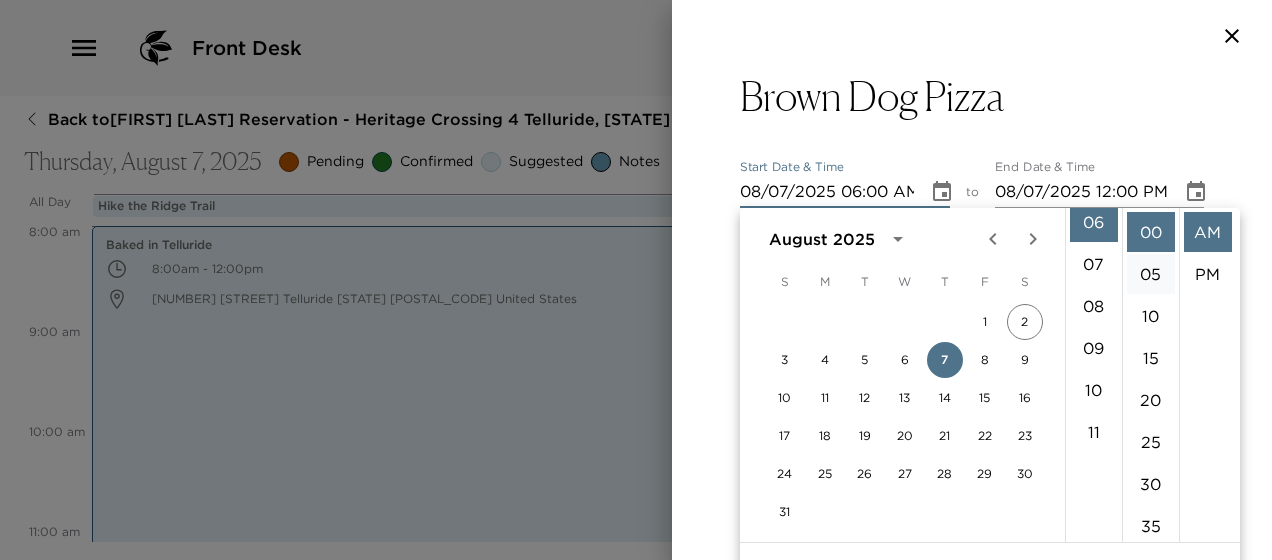 scroll, scrollTop: 252, scrollLeft: 0, axis: vertical 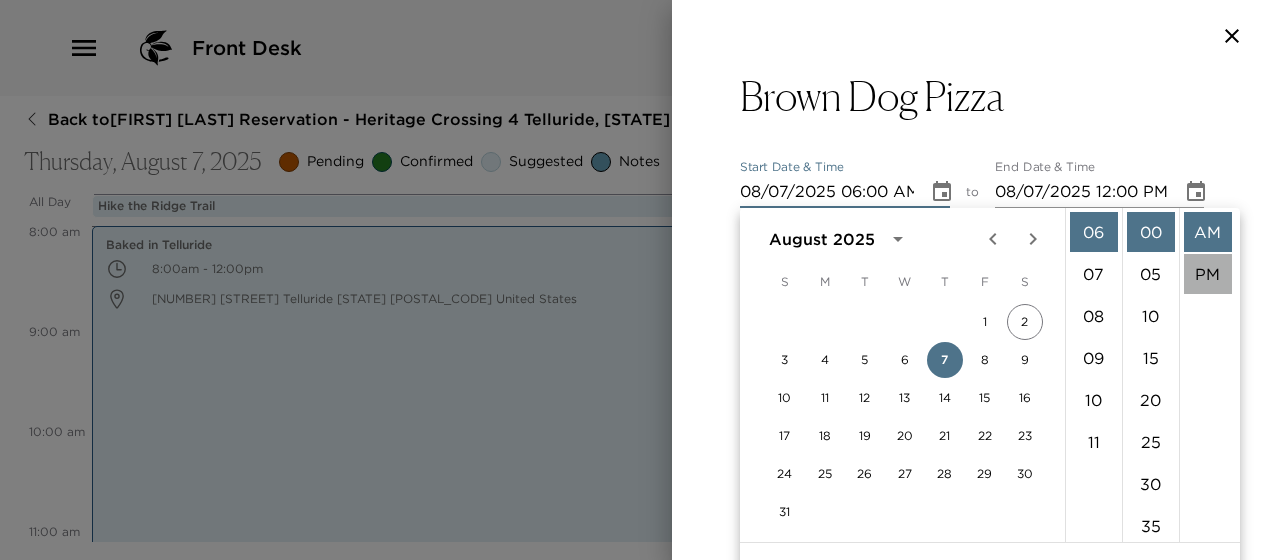 click on "PM" at bounding box center [1208, 274] 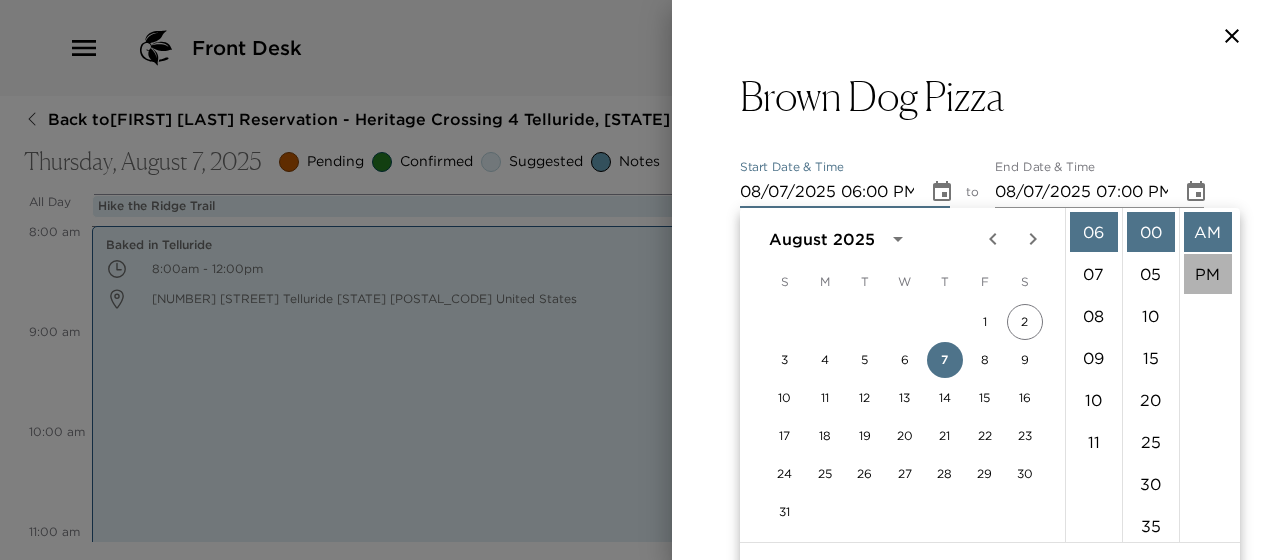 scroll, scrollTop: 42, scrollLeft: 0, axis: vertical 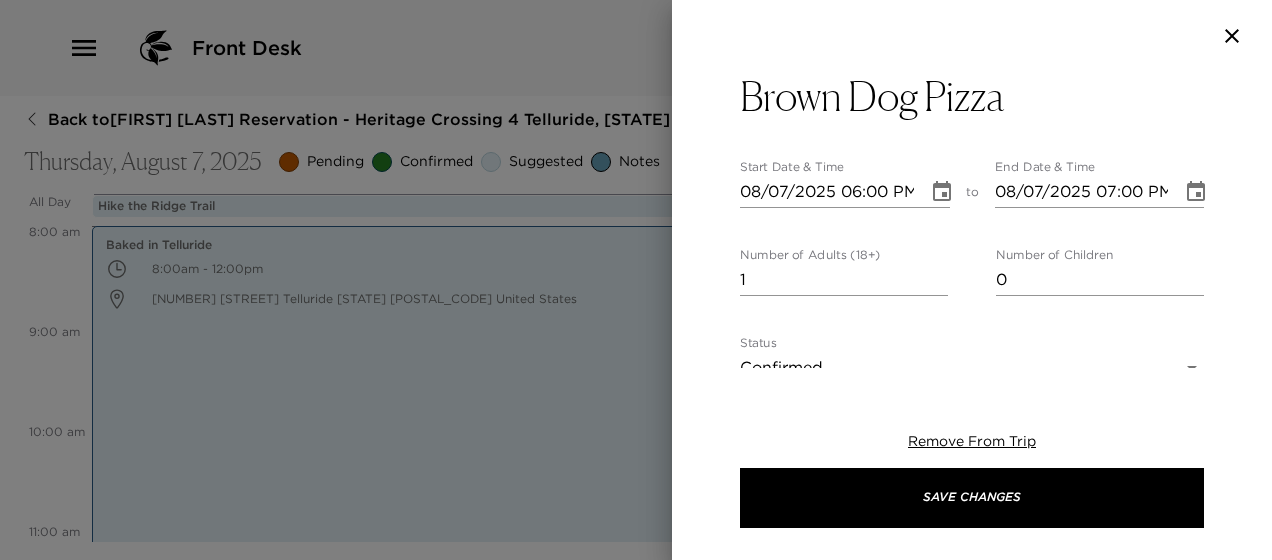 click on "Brown Dog Pizza Start Date ​ 08/07/2025 06:00 PM to End Date ​ 08/07/2025 07:00 PM Number of Adults (18+) 1 Number of Children 0 Status Confirmed Confirmed Hide From Member Request Transportation Concierge Notes Brown Dog Pizza has award winning pizza as well as burgers and salads. Great for families with TV Screens and video games for the kids. Make sure to try their world famous Detroit Style Pizza. They also have gluten-free pizza. Open for lunch and dinner. Helpful Hint - Go early and put your name in with the host. Go next door to the Last Dollar Saloon for a cocktail! The host will text you when your table is ready. x Cost ​ x Address ​ [NUMBER] [STREET]
Telluride [STATE] [POSTAL_CODE]
United States x Phone Number ​ +1 [PHONE] Email ​ contact@[DOMAIN].com Website ​ https://www.browndogpizza.com/ Cancellation Policy ​ No Reservations Taken Recommended Attire ​ undefined Age Range ​ undefined Remove From Trip Save Changes" at bounding box center (972, 769) 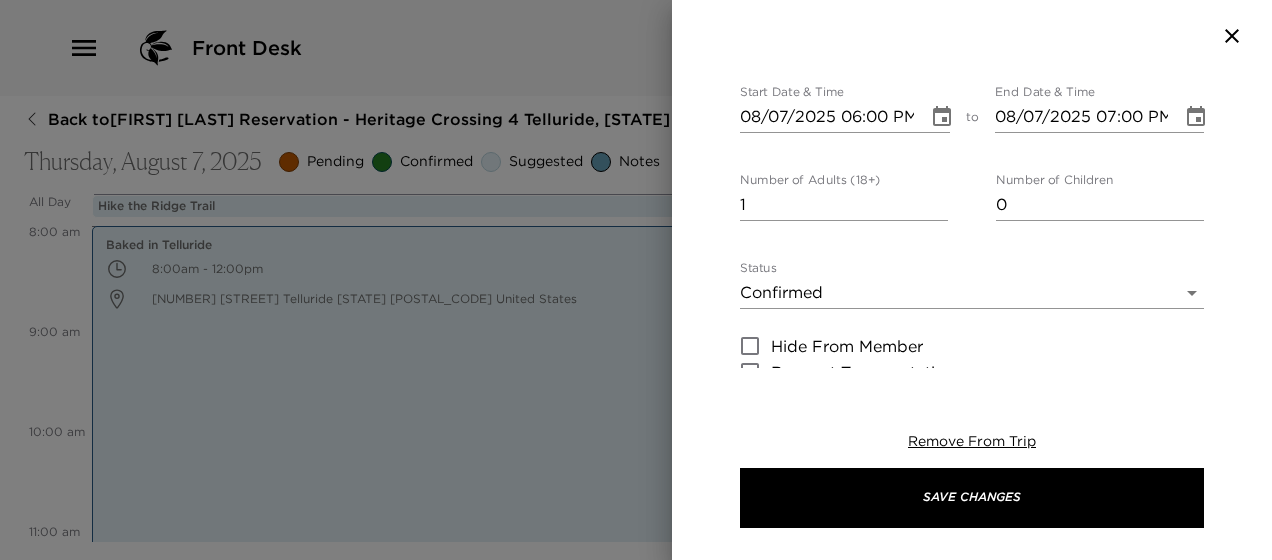 scroll, scrollTop: 100, scrollLeft: 0, axis: vertical 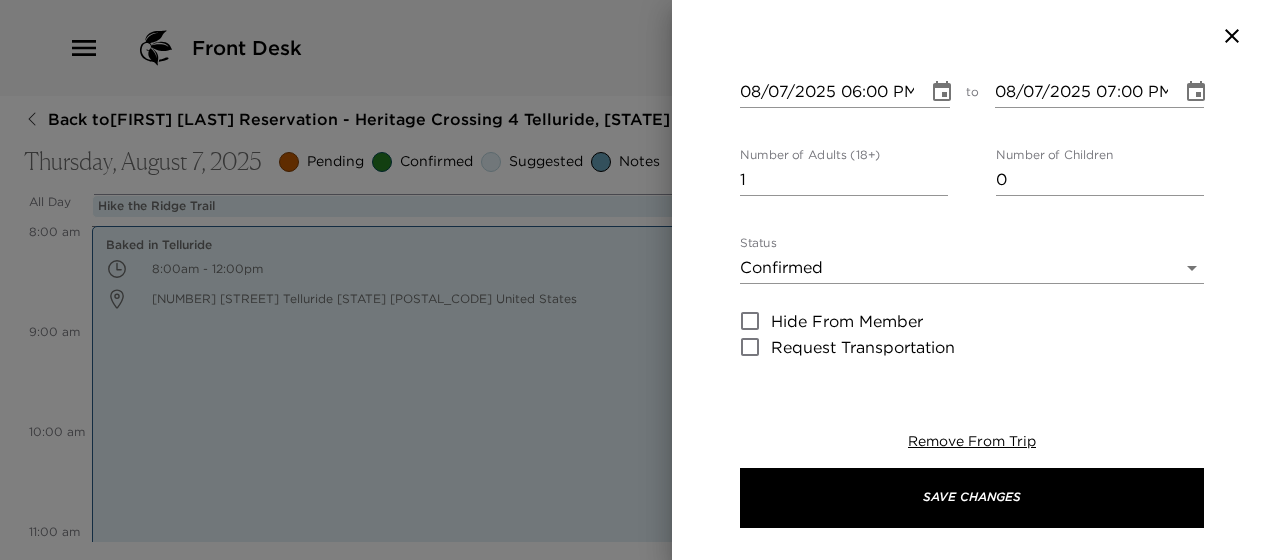 click on "Front Desk Back to  [FIRST] [LAST] Reservation - Heritage Crossing 4 Telluride, [STATE] Thursday, August 7, 2025 Pending Confirmed Suggested Notes Trip View Agenda View PDF View Print All Day Thu 08/07 Hike the Ridge Trail 12:00 AM 1:00 AM 2:00 AM 3:00 AM 4:00 AM 5:00 AM 6:00 AM 7:00 AM 8:00 AM 9:00 AM 10:00 AM 11:00 AM 12:00 PM 1:00 PM 2:00 PM 3:00 PM 4:00 PM 5:00 PM 6:00 PM 7:00 PM 8:00 PM 9:00 PM 10:00 PM 11:00 PM Baked in Telluride 8:00am - 12:00pm 127 South Fir Street
Telluride [STATE] [POSTAL_CODE]
United States Clone Custom brown ​ Results (1) Brown Dog Pizza Brown Dog Pizza Start Date ​ 08/07/2025 06:00 PM to End Date ​ 08/07/2025 07:00 PM Number of Adults (18+) 1 Number of Children 0 Status Confirmed Confirmed Hide From Member Request Transportation Concierge Notes x Cost ​ x Address ​ [NUMBER] [STREET]
Telluride [STATE] [POSTAL_CODE]
United States x Phone Number ​ [PHONE] Email ​ contact@browndogpizza.com Website ​ https://www.browndogpizza.com/ Cancellation Policy ​ ​" at bounding box center [636, 280] 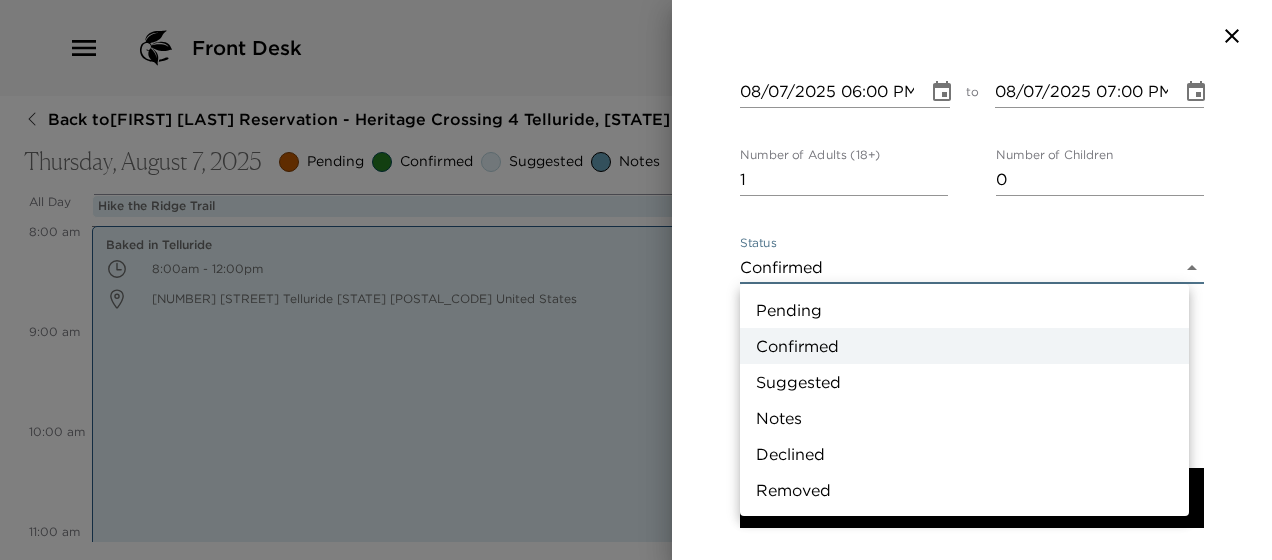 click on "Suggested" at bounding box center [964, 382] 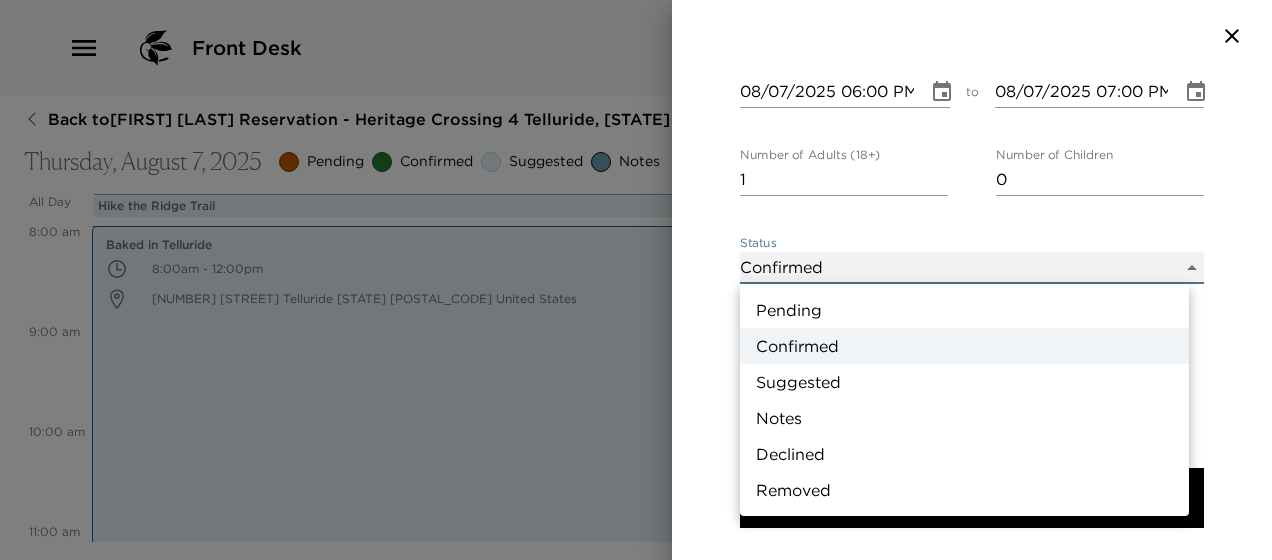 type on "Suggestion" 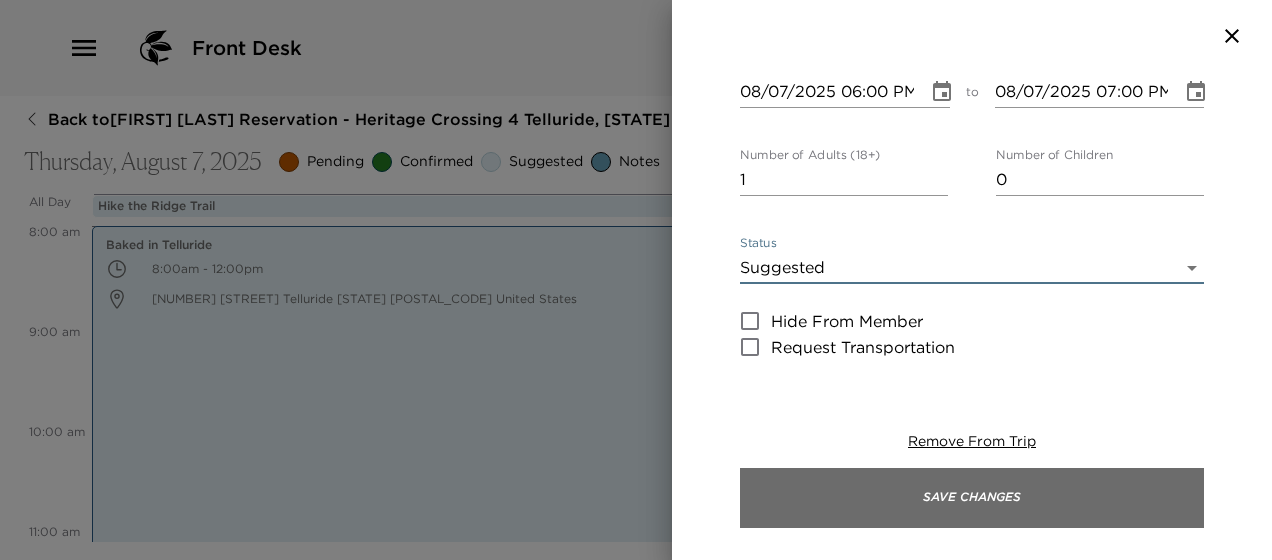 click on "Save Changes" at bounding box center (972, 498) 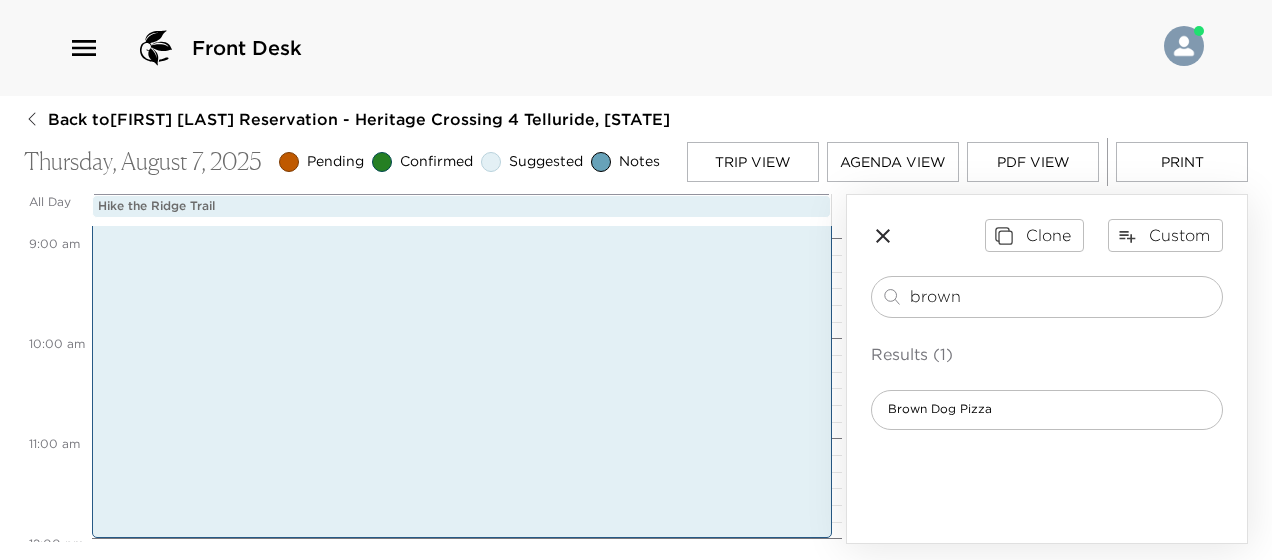 scroll, scrollTop: 700, scrollLeft: 0, axis: vertical 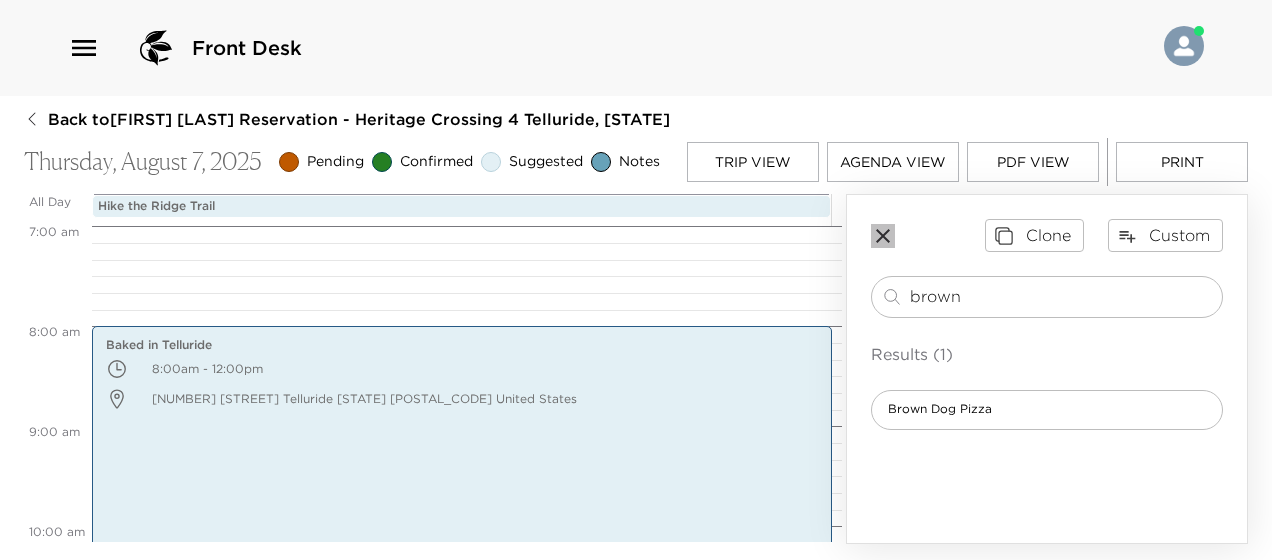 click 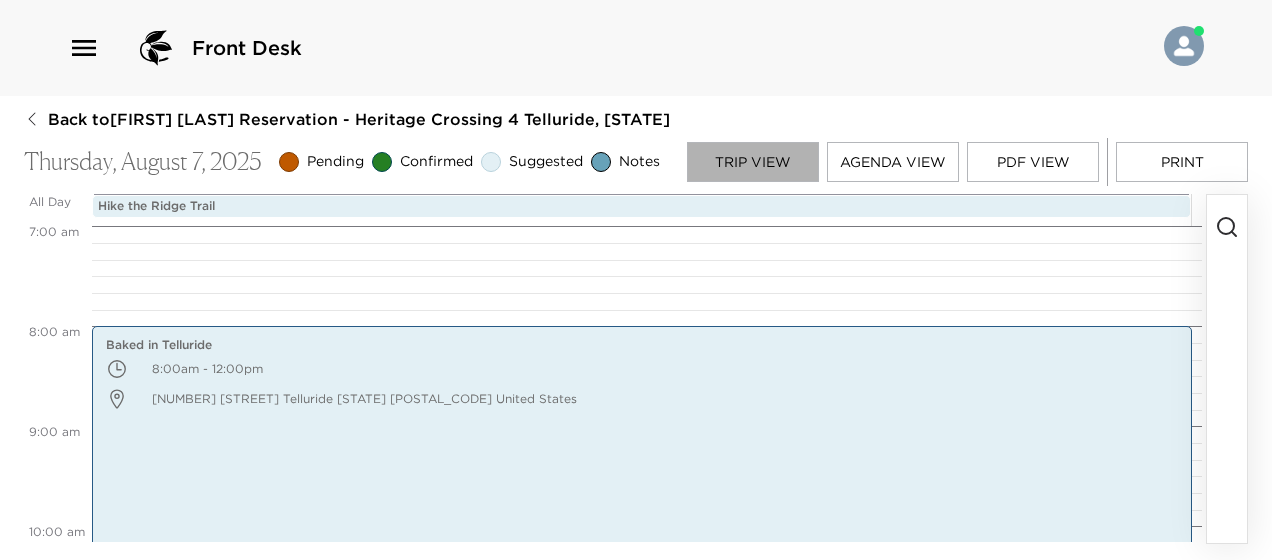 click on "Trip View" at bounding box center (753, 162) 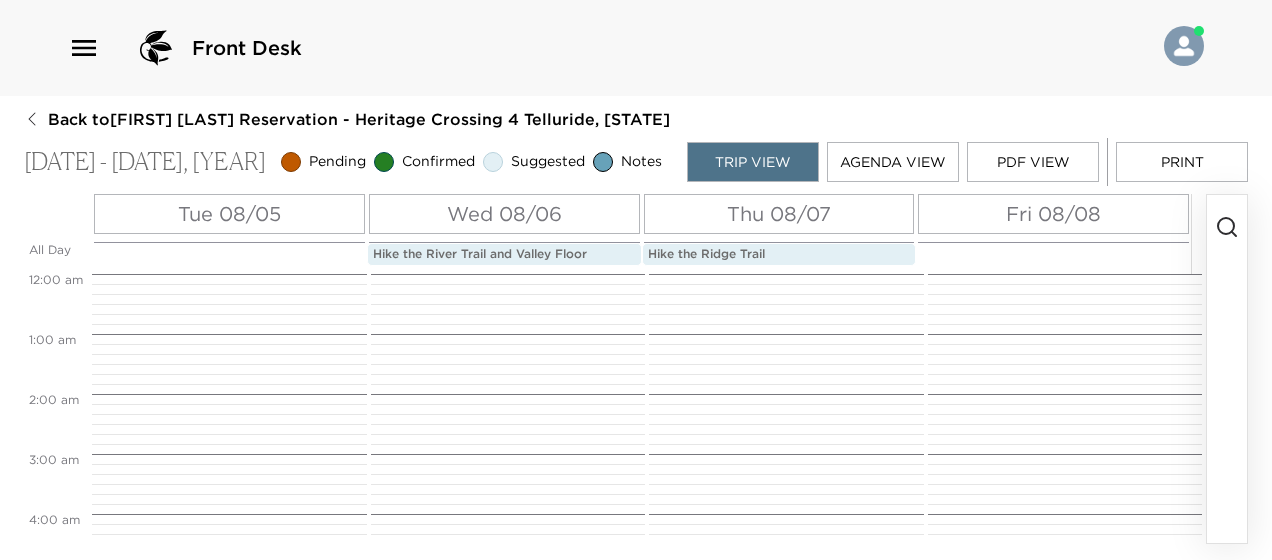 scroll, scrollTop: 480, scrollLeft: 0, axis: vertical 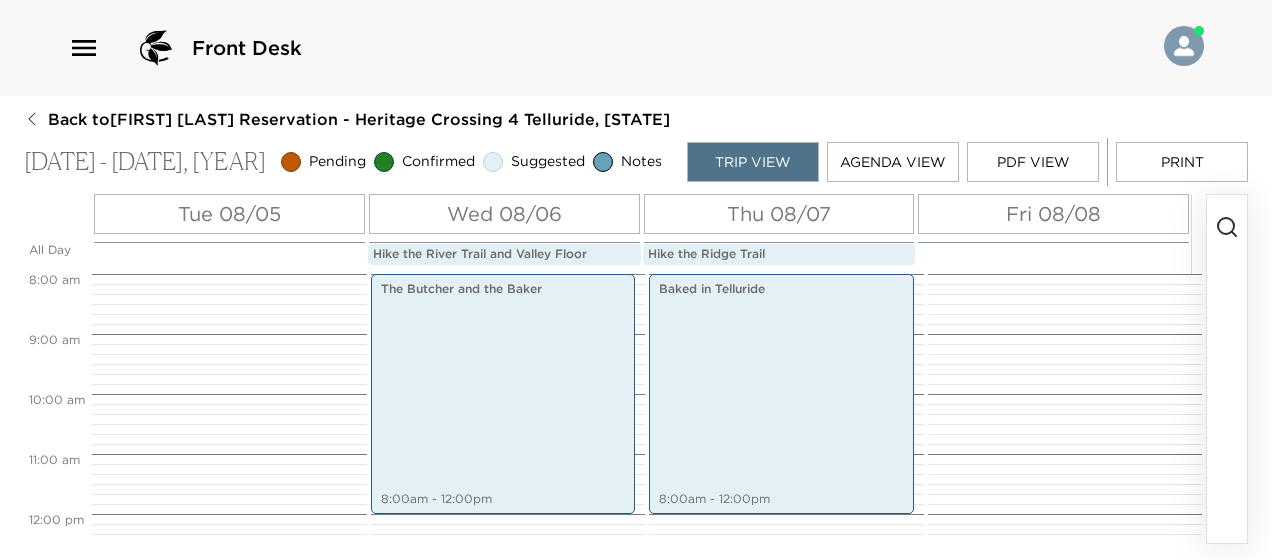 click on "Fri 08/08" at bounding box center (1053, 214) 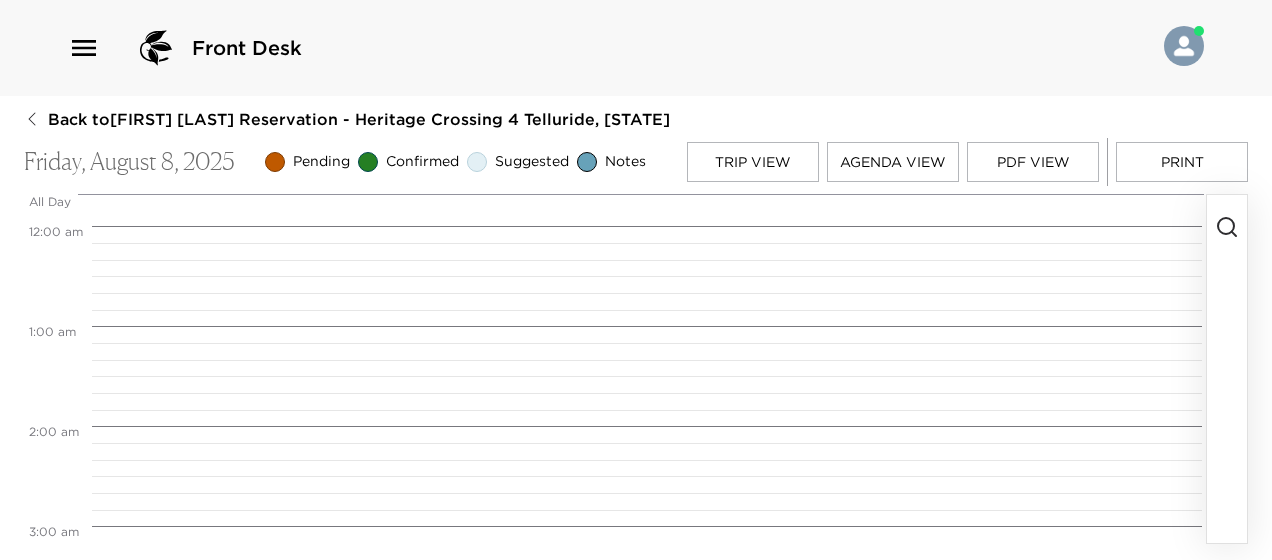 scroll, scrollTop: 800, scrollLeft: 0, axis: vertical 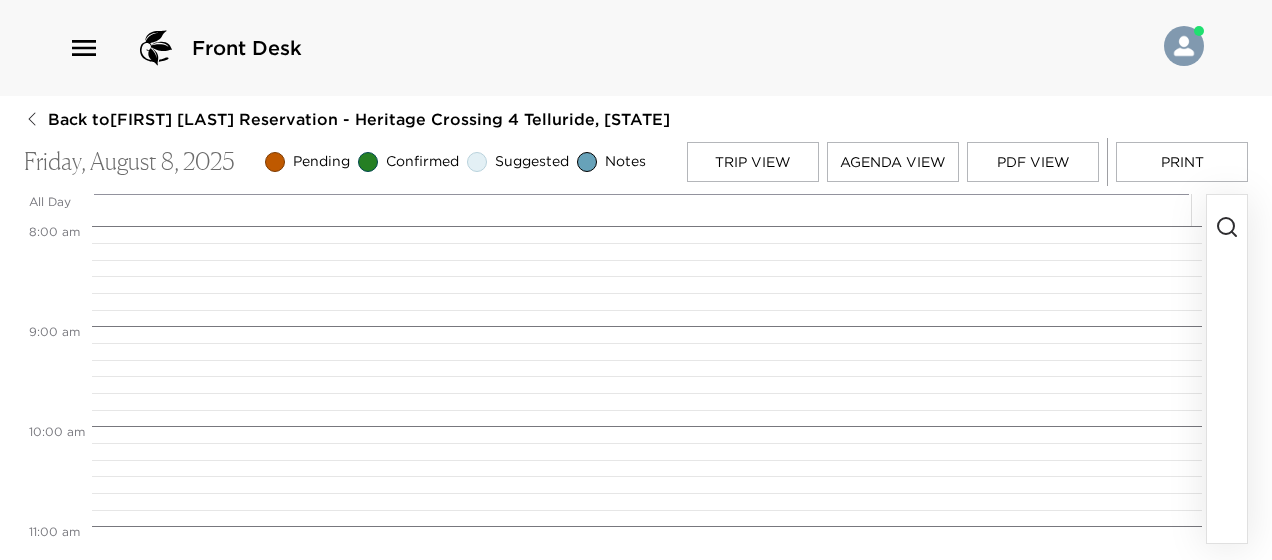 click 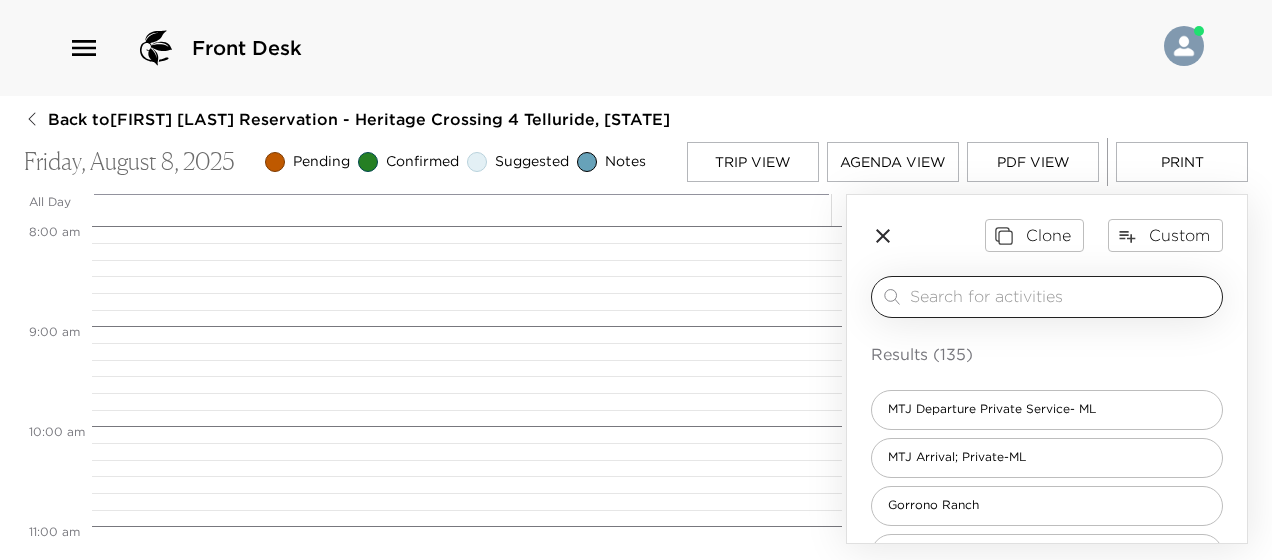 click at bounding box center [1062, 296] 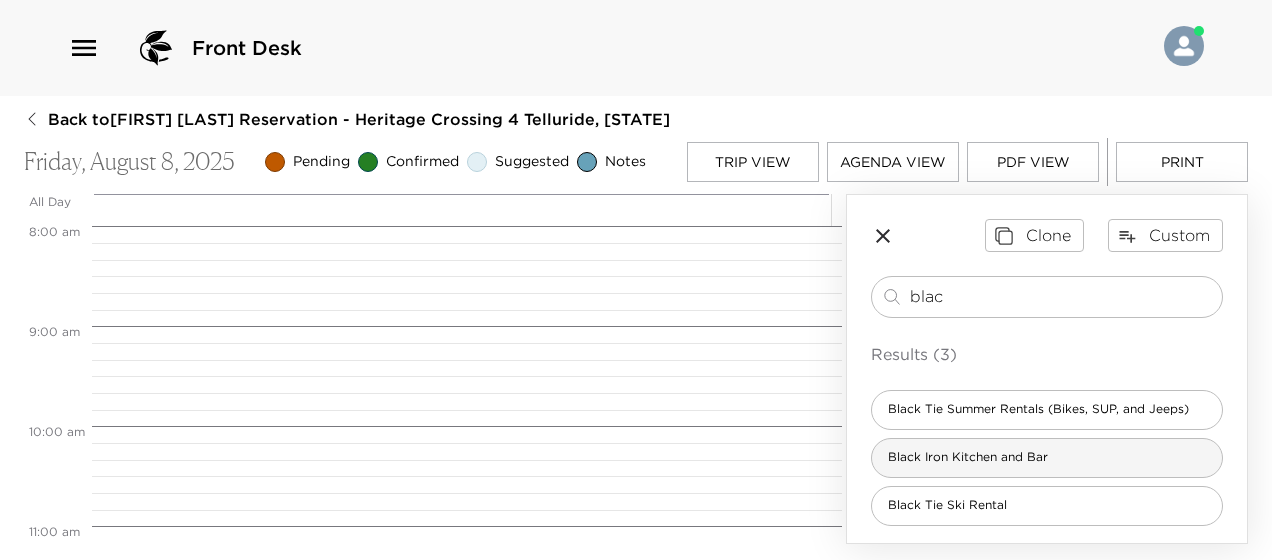 type on "blac" 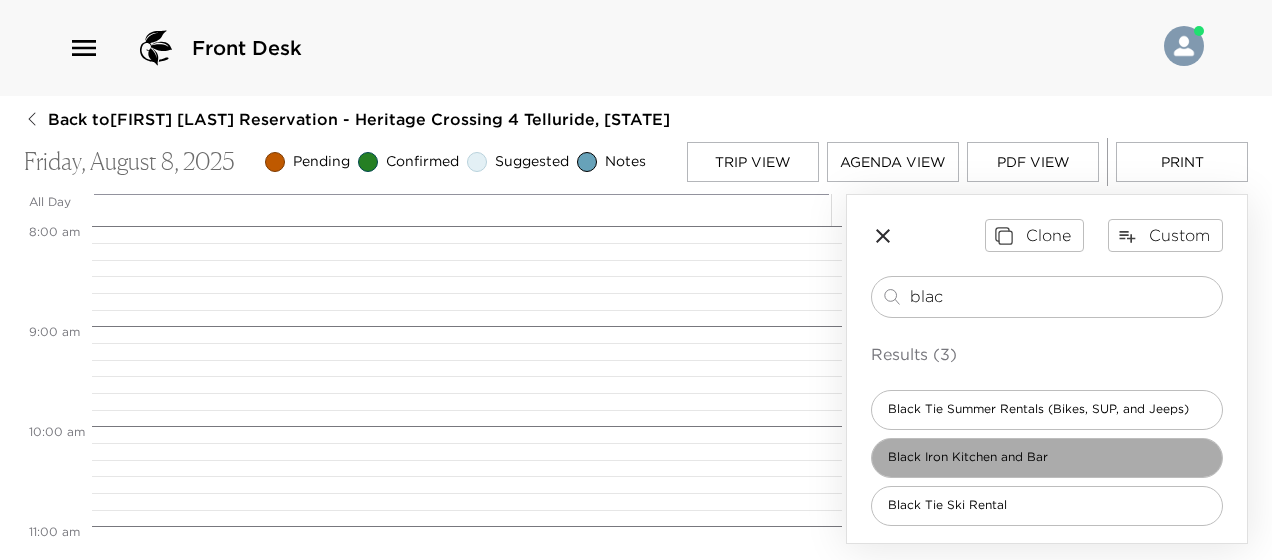 click on "Black Iron Kitchen and Bar" at bounding box center (1047, 458) 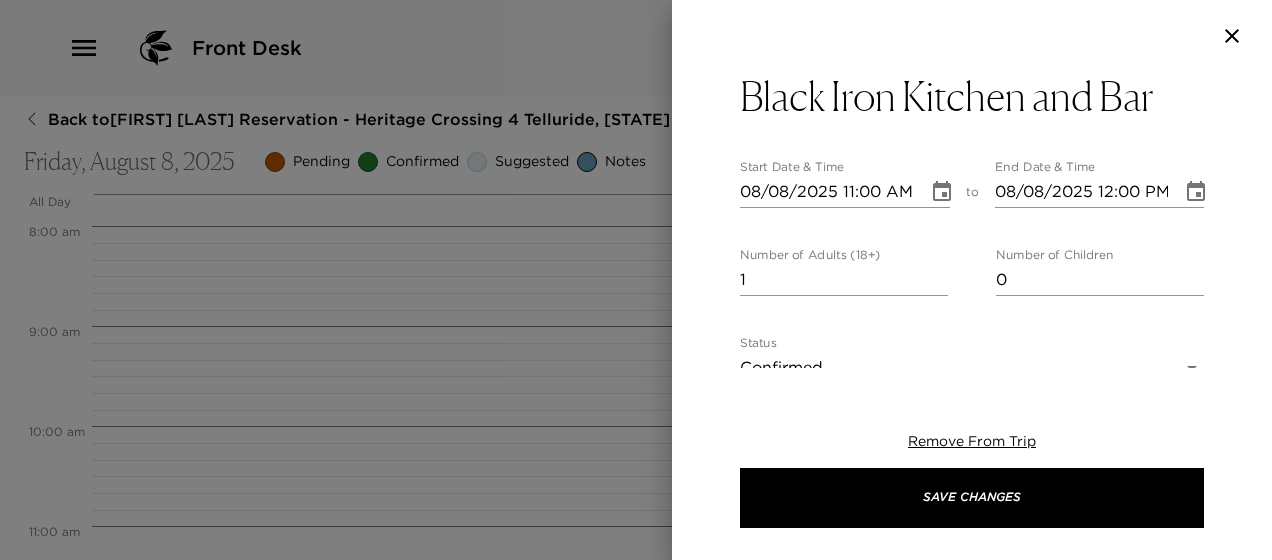 type on "Comfortable for the entire family, Black Iron Kitchen & Bar features warm woods, dark steel, and natural stone, providing a modern yet casual dining environment. Located in Mountain Village, signature fire-tables accent the outdoor plaza, and provide the perfect seat for people watching and liquid restoration after a day on the mountain." 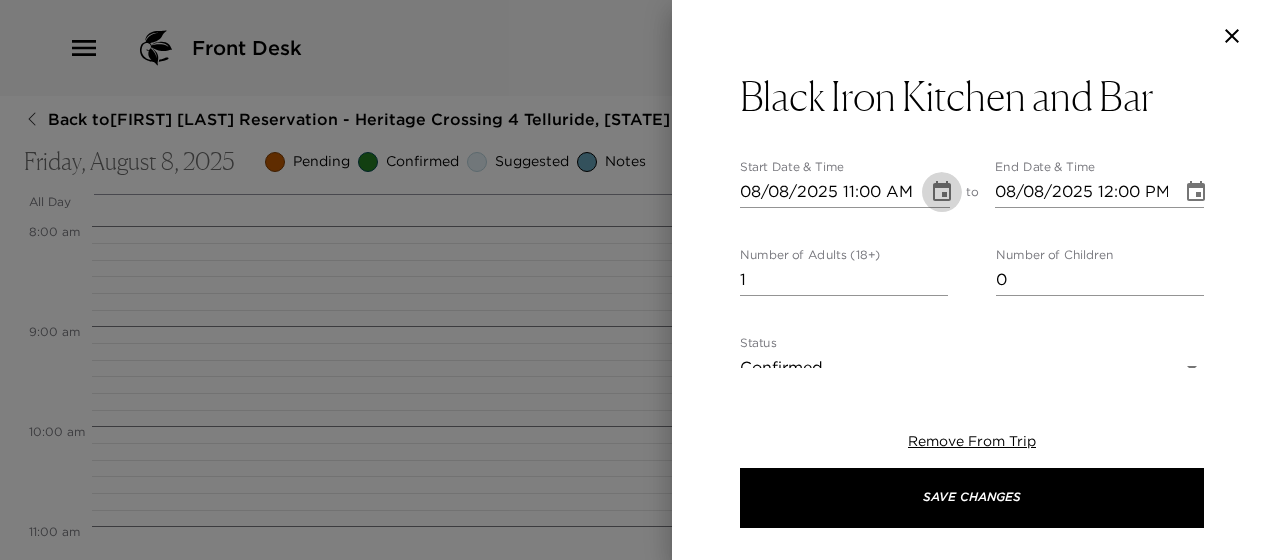 click 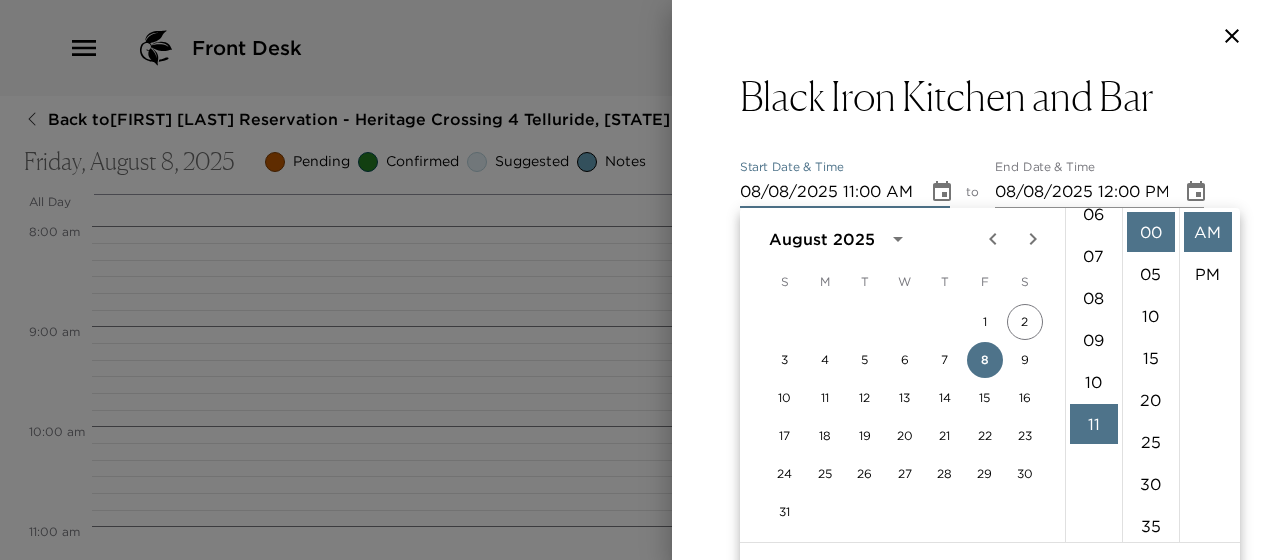 scroll, scrollTop: 162, scrollLeft: 0, axis: vertical 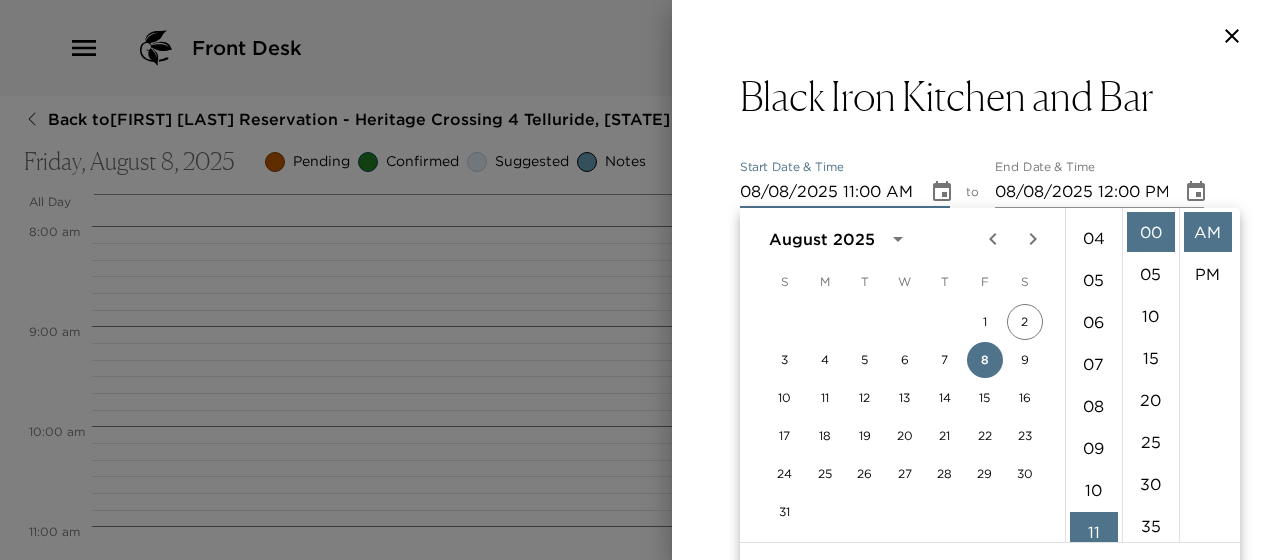 click on "12 01 02 03 04 05 06 07 08 09 10 11" at bounding box center (1094, 375) 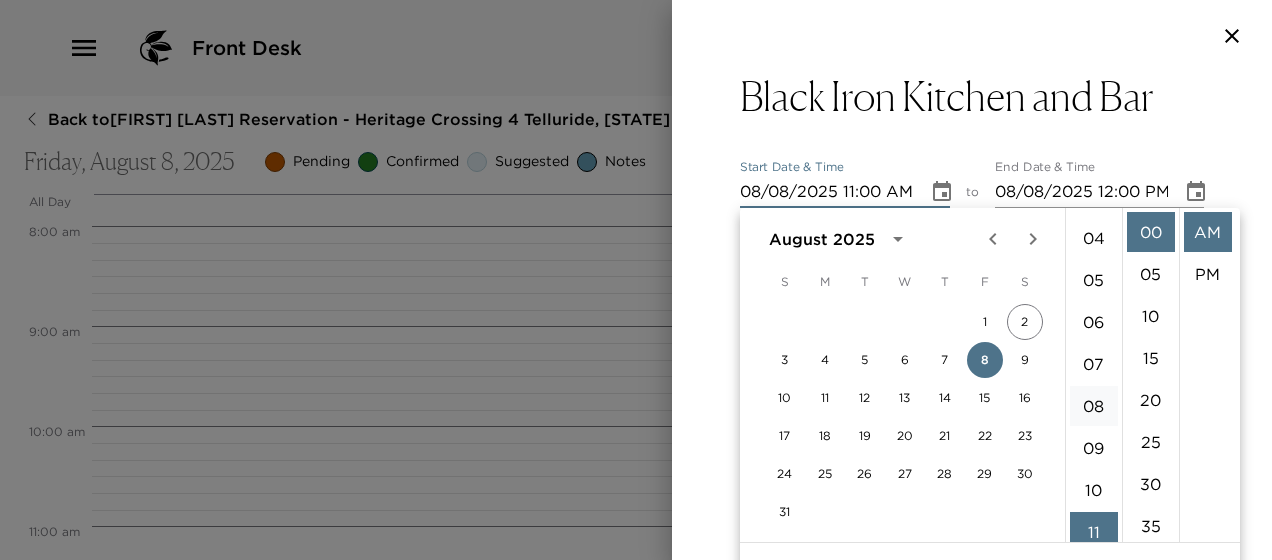 click on "08" at bounding box center (1094, 406) 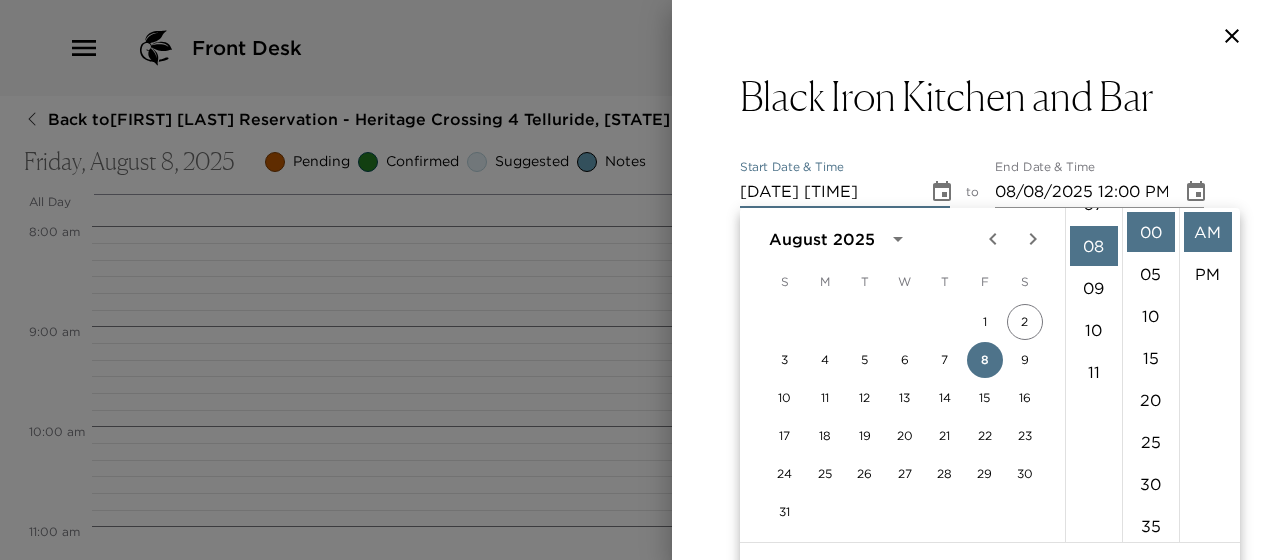 scroll, scrollTop: 336, scrollLeft: 0, axis: vertical 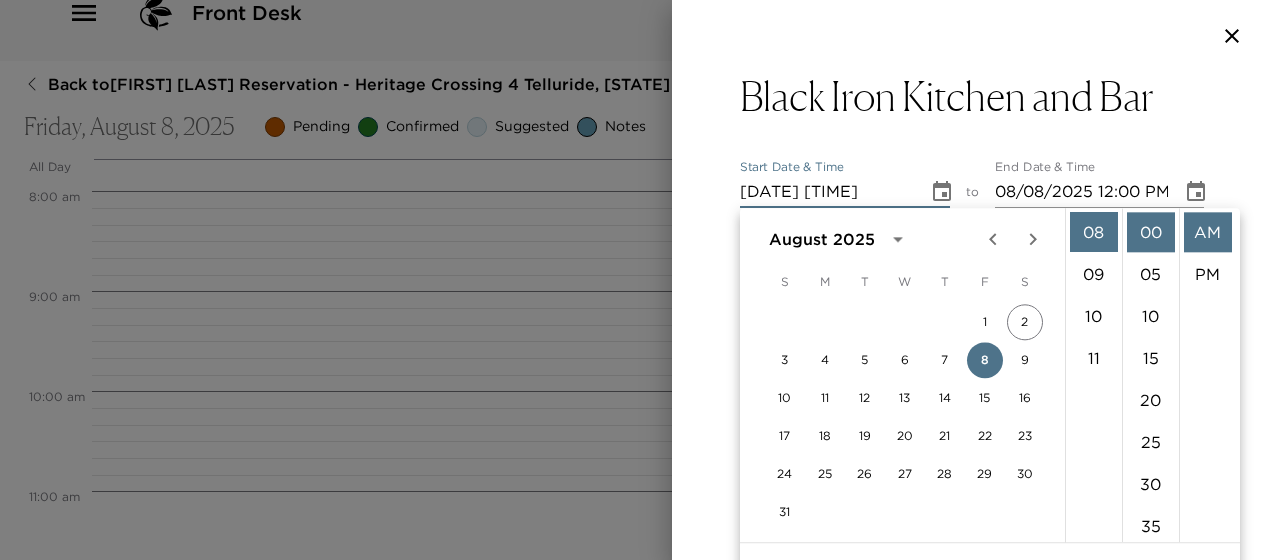 click on "Start Date ​ [DATE] [TIME] to End Date ​ [DATE] [TIME]" at bounding box center [972, 184] 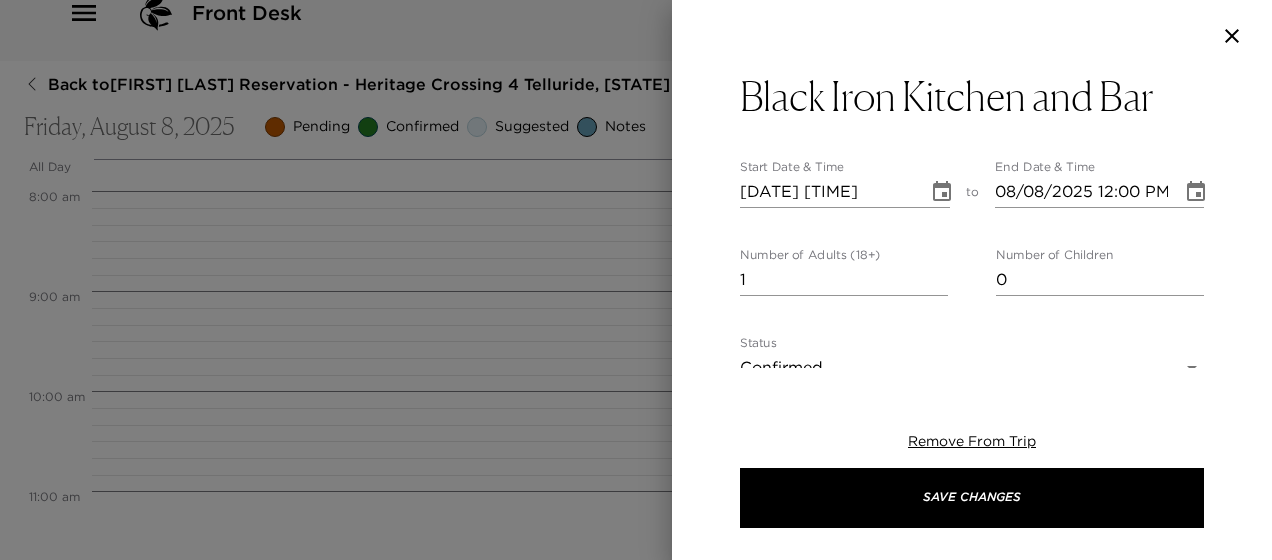 scroll, scrollTop: 97, scrollLeft: 0, axis: vertical 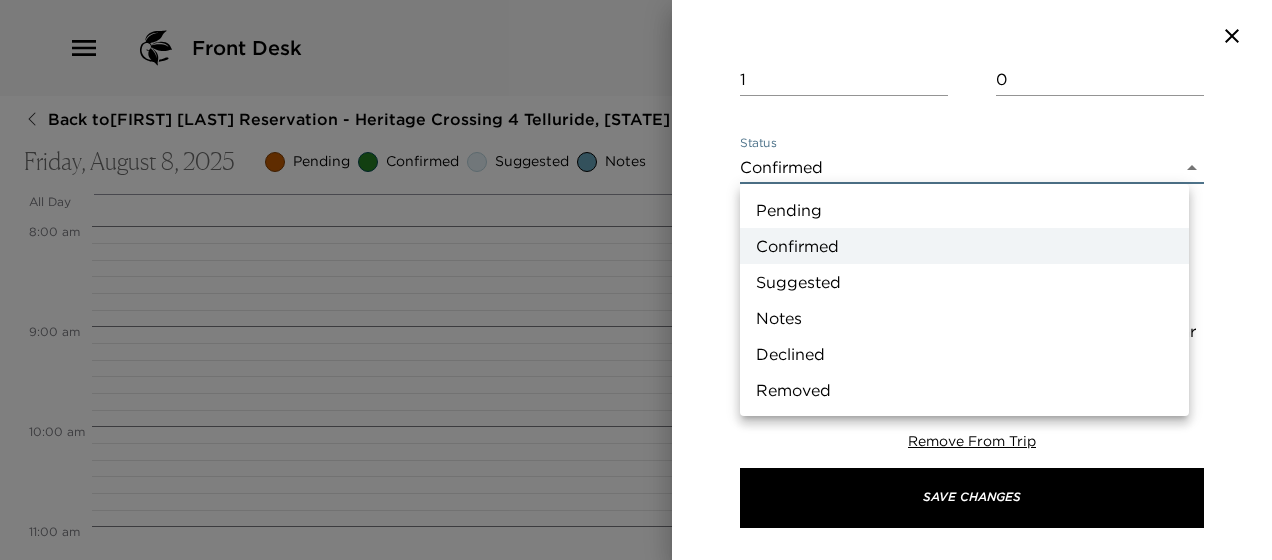 click on "Front Desk Back to  [FIRST] [LAST] Reservation - Heritage Crossing 4 Telluride, [STATE] Friday, August 8, 2025 Pending Confirmed Suggested Notes Trip View Agenda View PDF View Print All Day Fri 08/08 12:00 AM 1:00 AM 2:00 AM 3:00 AM 4:00 AM 5:00 AM 6:00 AM 7:00 AM 8:00 AM 9:00 AM 10:00 AM 11:00 AM 12:00 PM 1:00 PM 2:00 PM 3:00 PM 4:00 PM 5:00 PM 6:00 PM 7:00 PM 8:00 PM 9:00 PM 10:00 PM 11:00 PM Clone Custom blac ​ Results (3) Black Tie Summer Rentals (Bikes, SUP, and Jeeps) Black Iron Kitchen and Bar Black Tie Ski Rental Black Iron Kitchen and Bar Start Date ​ 08/08/2025 08:00 AM to End Date ​ 08/08/2025 12:00 PM Number of Adults (18+) 1 Number of Children 0 Status Confirmed Confirmed Hide From Member Request Transportation Concierge Notes x Cost ​ x Address ​ [NUMBER] [STREET]
Telluride [STATE] [POSTAL_CODE]
United States x Phone Number ​ [PHONE] Email ​ Website ​ http://www.madelinetelluride.com/telluride-restaurants/black-iron-restaurant.php Cancellation Policy ​ ​" at bounding box center [636, 280] 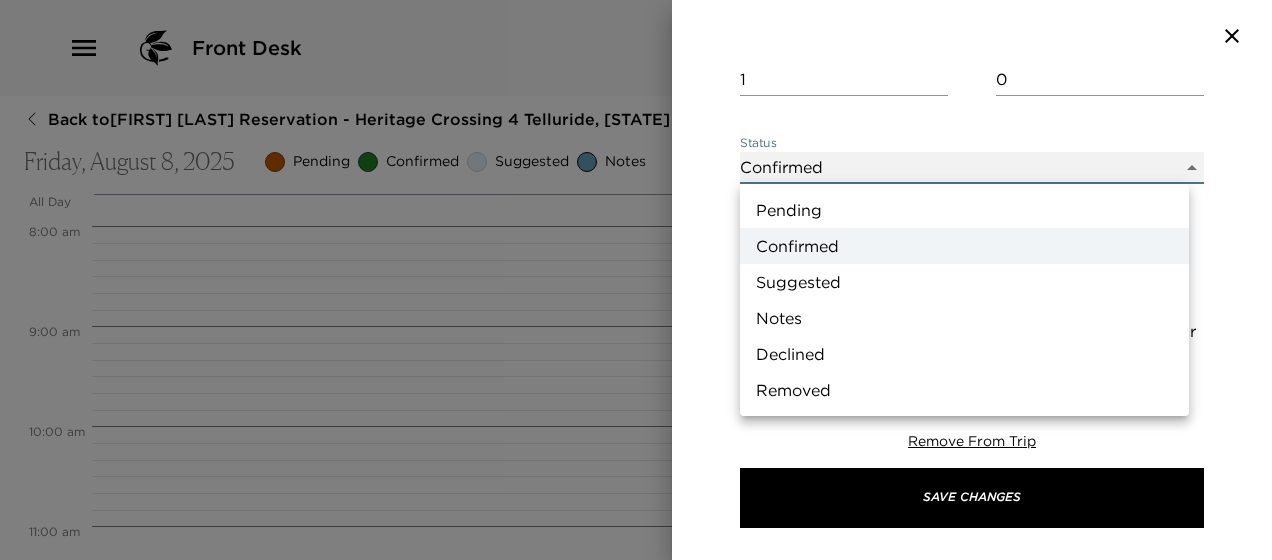 type on "Suggestion" 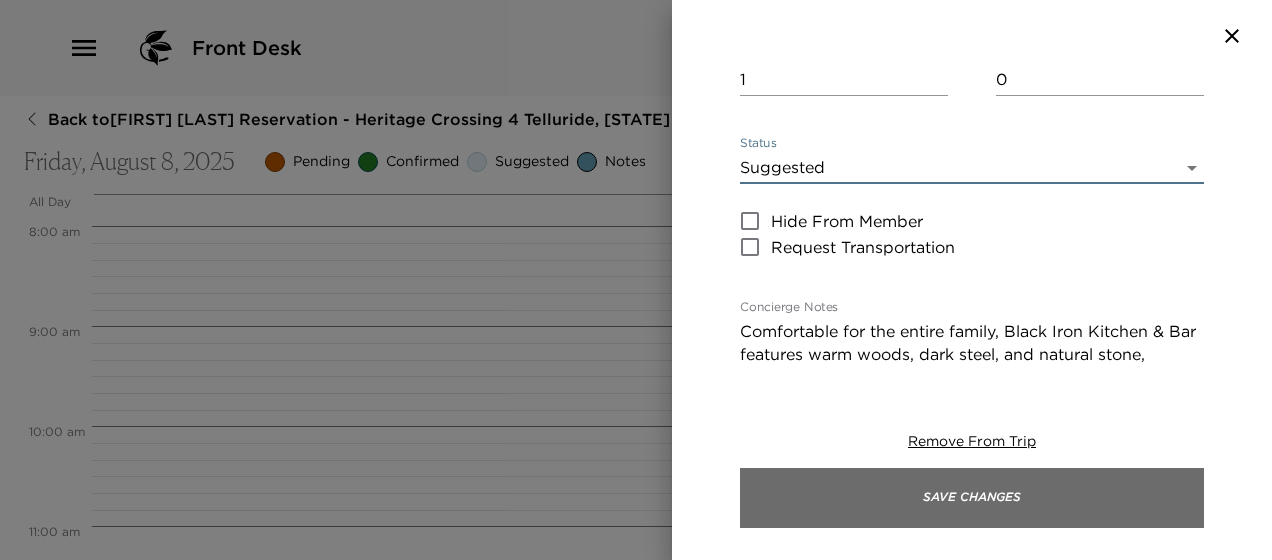 click on "Save Changes" at bounding box center [972, 498] 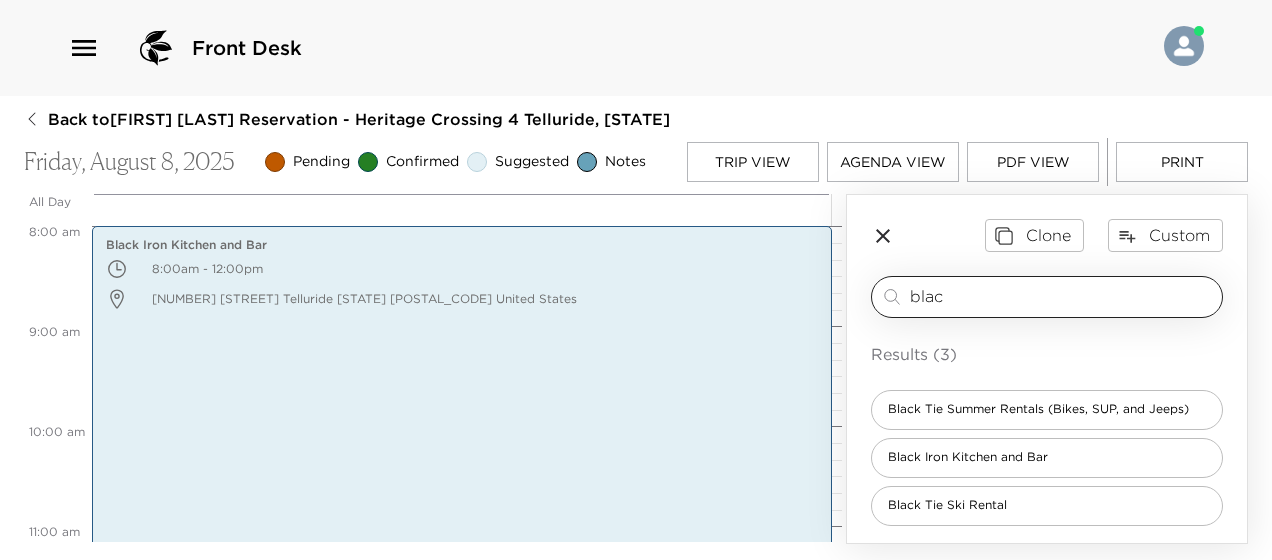 click on "blac" at bounding box center [1062, 296] 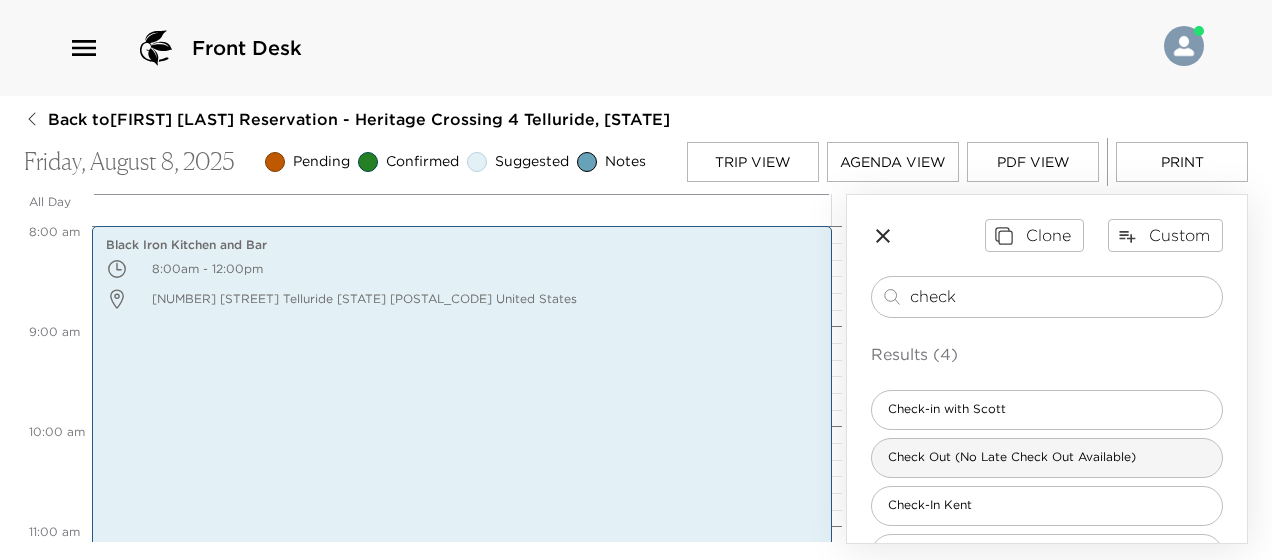 type on "check" 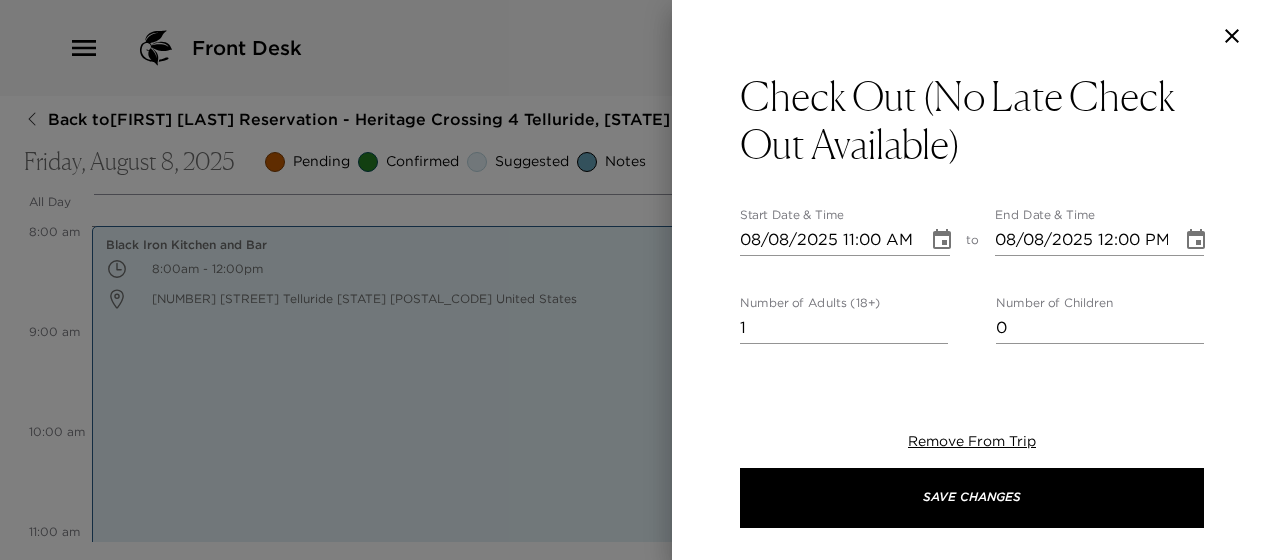 type on "In preparation for your departure, an Exclusive Resorts concierge team member will meet prior to your departure to bid you a farewell, gather any additional feedback about this visit and review your house bill incidentals.
It has been a pleasure assisting you and we wish you a safe journey home!" 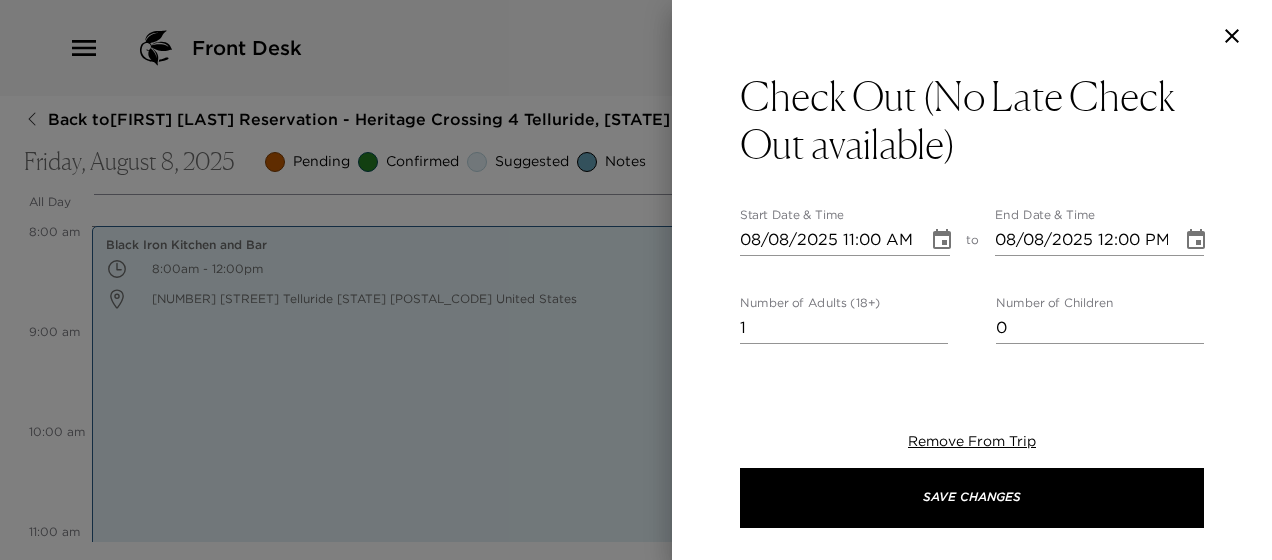 click on "Check Out (No Late Check Out available) Start Date ​ 08/08/2025 11:00 AM to End Date ​ 08/08/2025 12:00 PM Number of Adults (18+) 1 Number of Children 0 Status Confirmed Confirmed Hide From Member Request Transportation Concierge Notes In preparation for your departure, an Exclusive Resorts concierge team member will meet prior to your departure to bid you a farewell, gather any additional feedback about this visit and review your house bill incidentals.
It has been a pleasure assisting you and we wish you a safe journey home! x Cost ​ x Address ​ [NUMBER] [STREET]
Mountain Village [STATE] [POSTAL_CODE]
United States x Phone Number ​ Email ​ krogers@[DOMAIN].com Website ​ Cancellation Policy ​ undefined Recommended Attire ​ undefined Age Range ​ undefined Remove From Trip Save Changes" at bounding box center [972, 778] 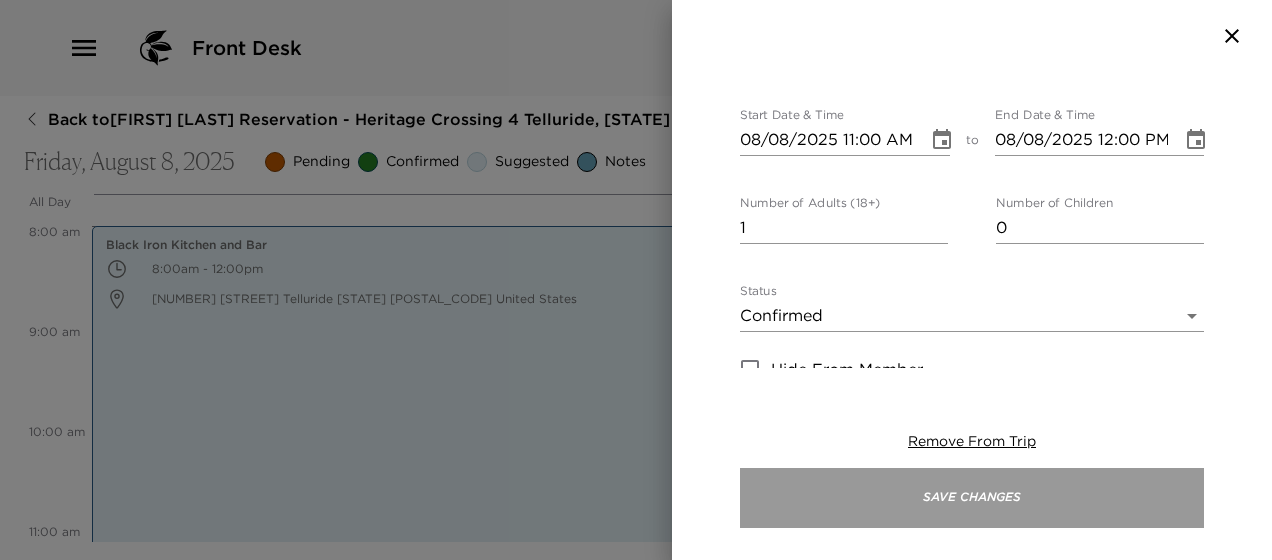 click on "Save Changes" at bounding box center (972, 498) 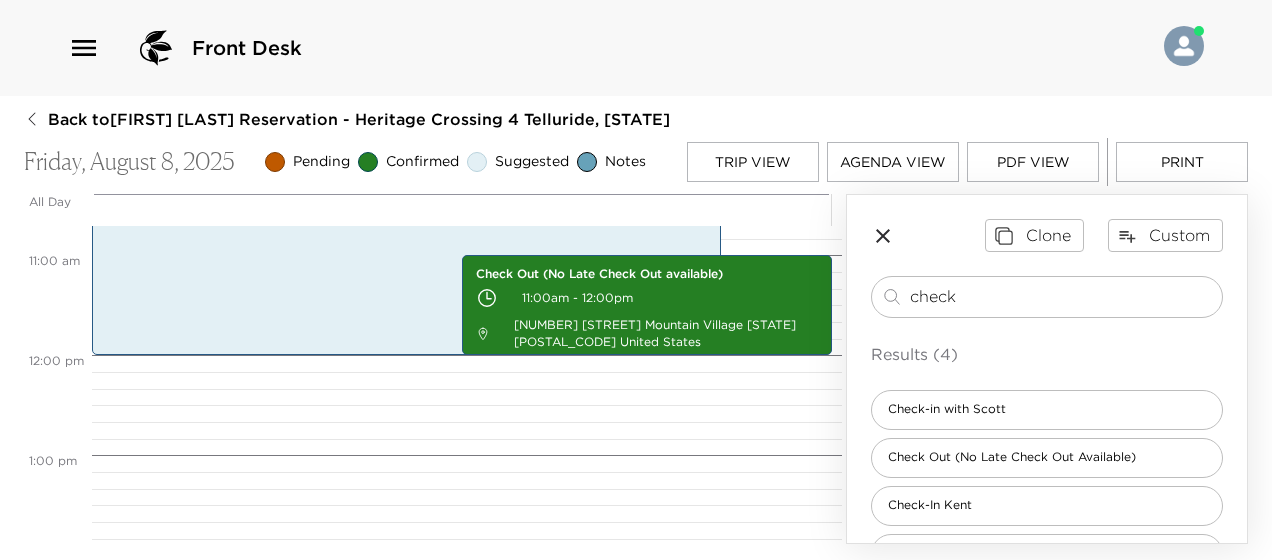 scroll, scrollTop: 1100, scrollLeft: 0, axis: vertical 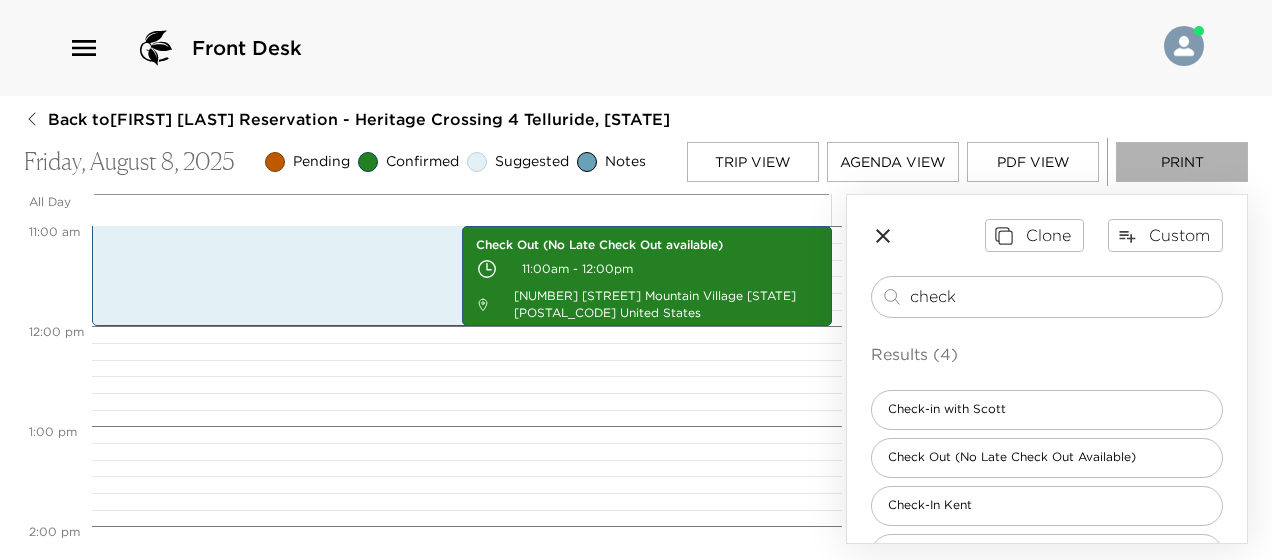 click on "Print" at bounding box center (1182, 162) 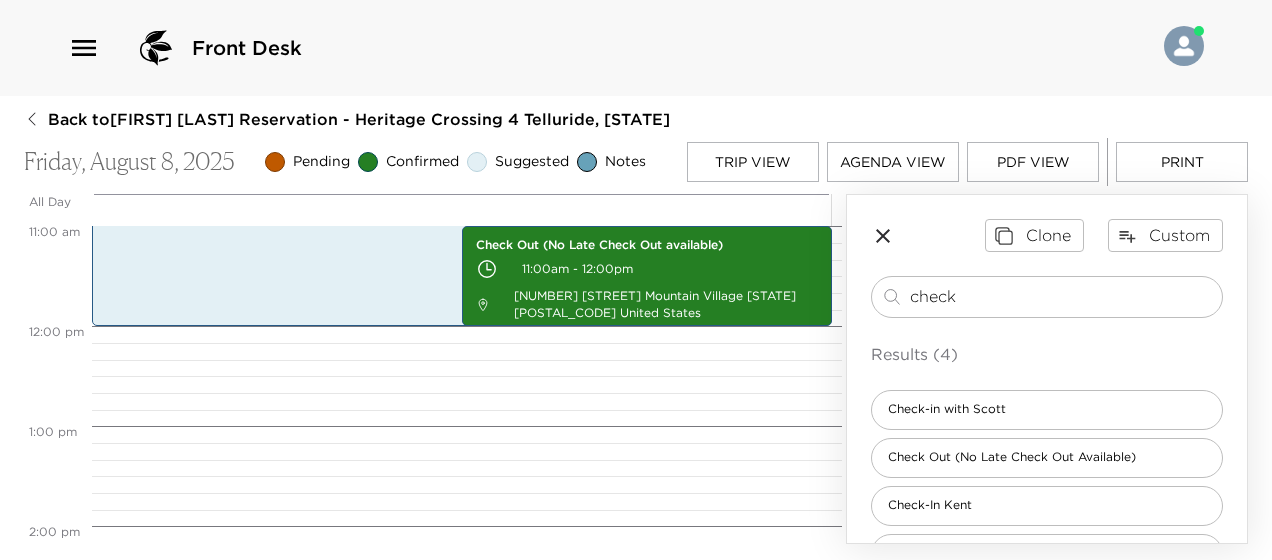 click on "Print" at bounding box center (1182, 162) 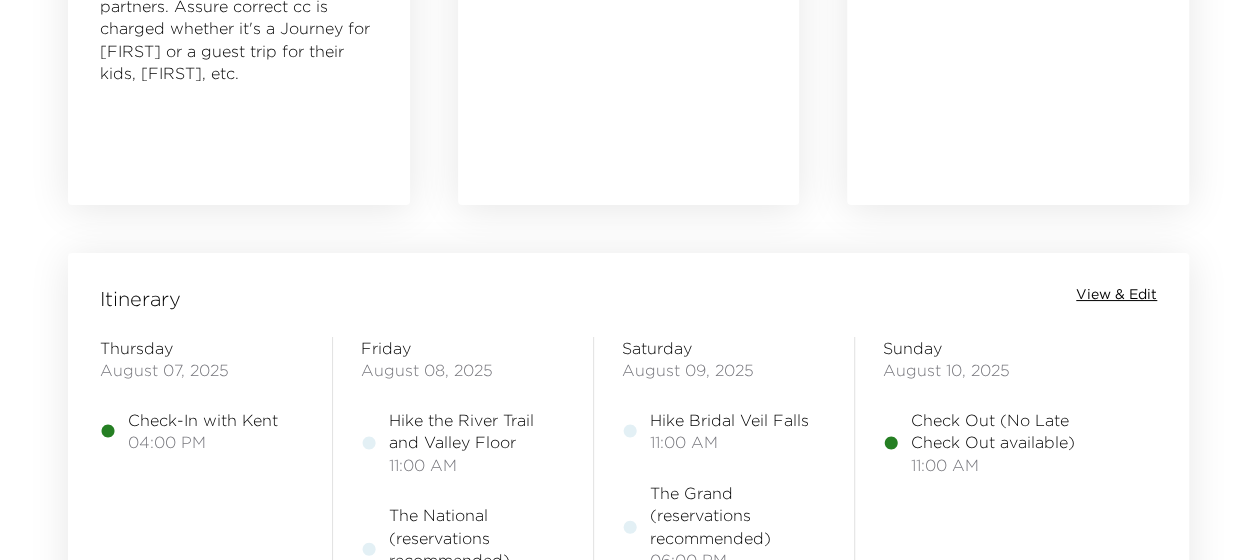 scroll, scrollTop: 1500, scrollLeft: 0, axis: vertical 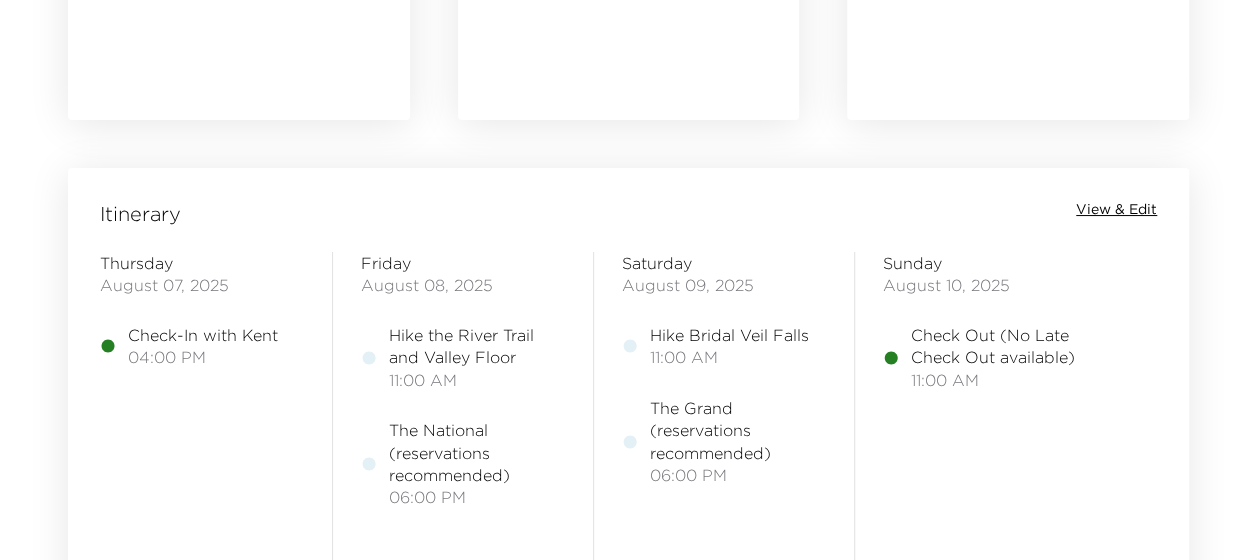 click on "View & Edit" at bounding box center [1116, 210] 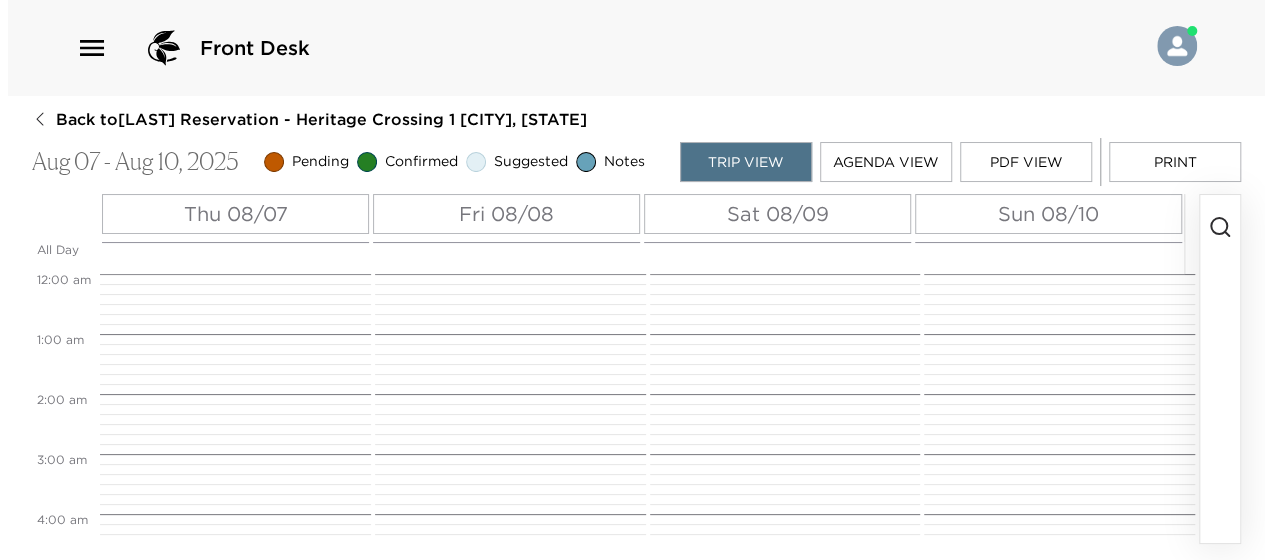 scroll, scrollTop: 0, scrollLeft: 0, axis: both 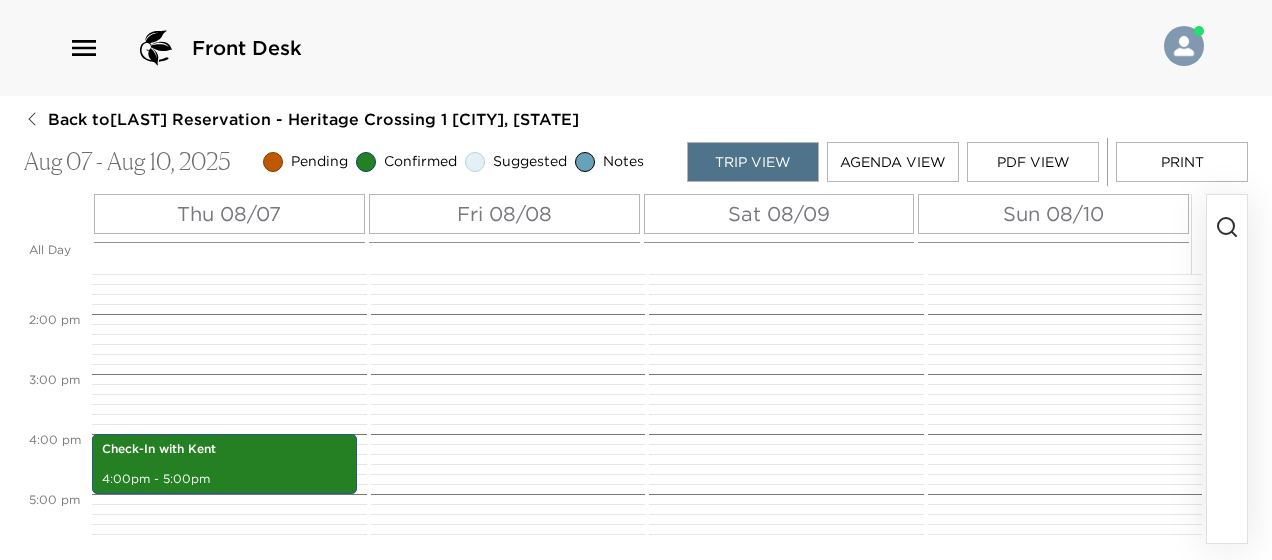 click on "Thu 08/07" at bounding box center [229, 214] 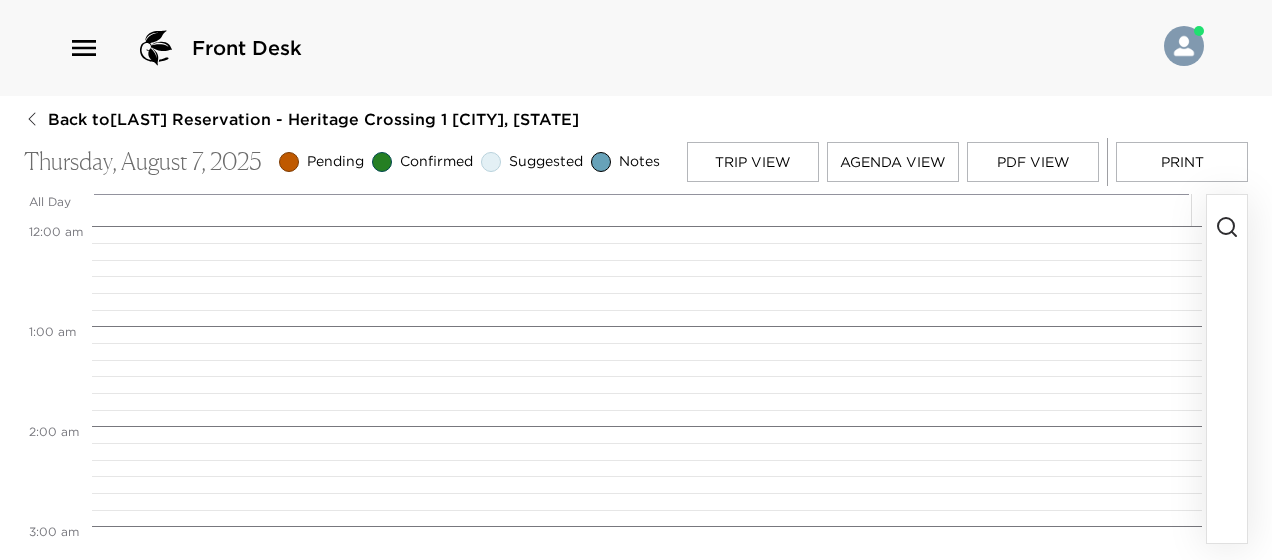 scroll, scrollTop: 1600, scrollLeft: 0, axis: vertical 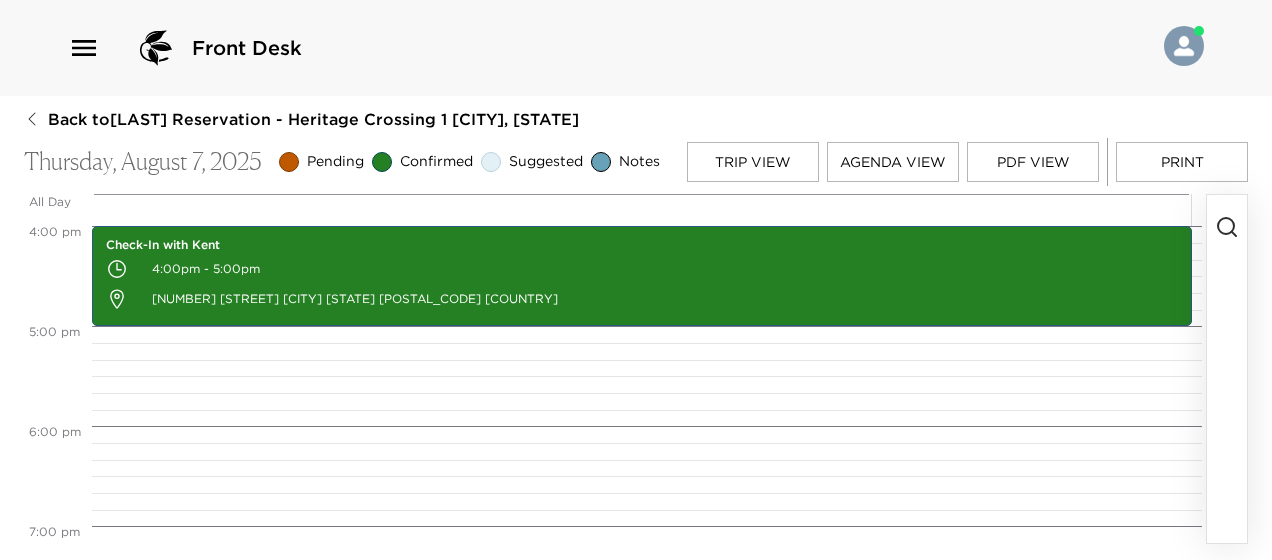 click 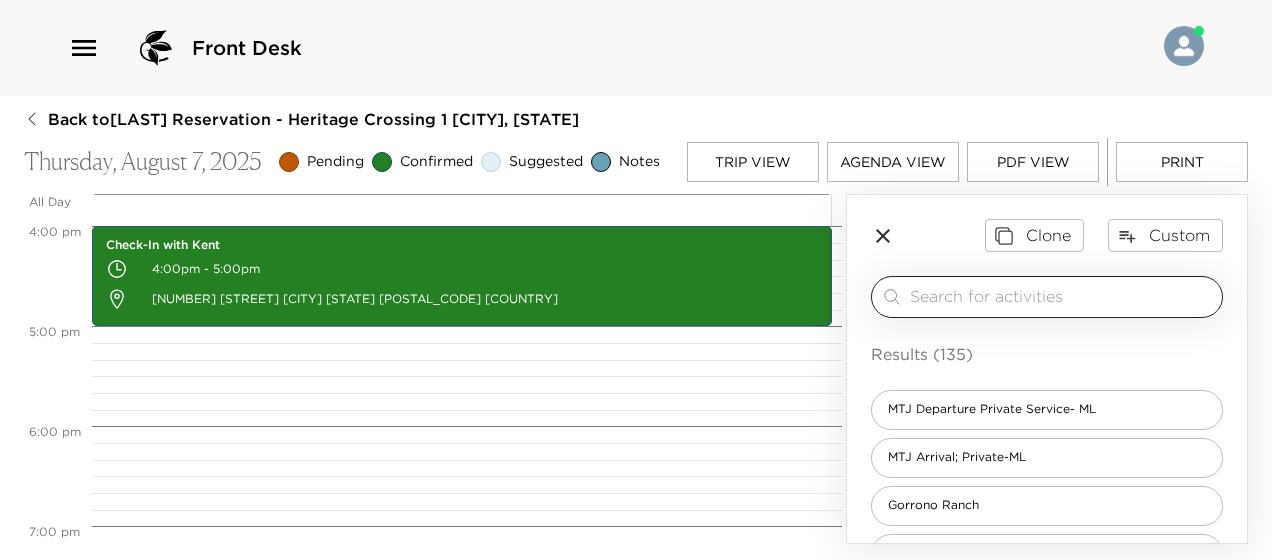 click at bounding box center [1062, 296] 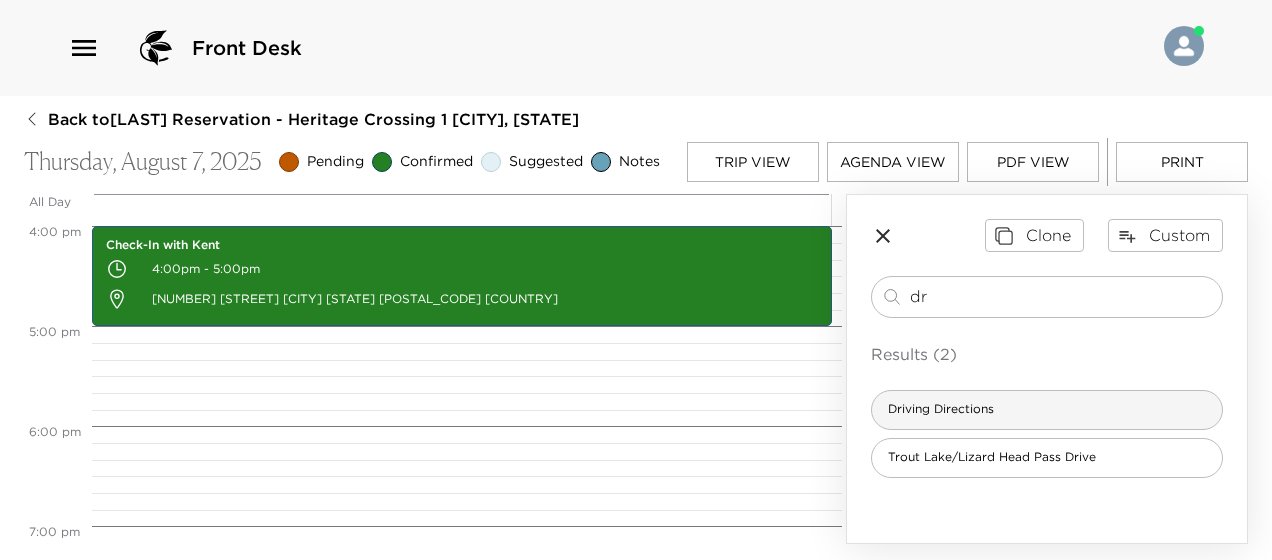 type on "dr" 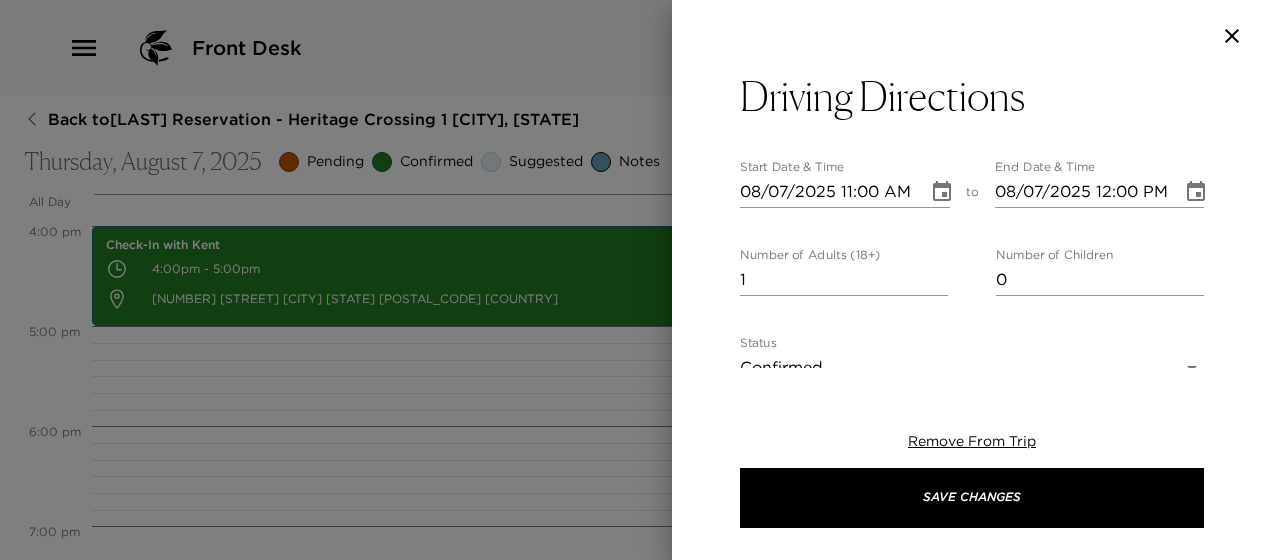 type on "Exclusive Resorts - Heritage Crossing
Telluride/Mountain Village
Do not attempt to navigate using our street address.
Please do not hesitate to call me if you have any questions or feel lost during this final leg of your drive.
Set your map guidance/driving assistant to Mountain Village, Colorado.
•	Turn onto Mountain Village Boulevard from Colorado 145.
•	Proceed on Mountain Village Boulevard for 2 miles until you reach a 3-way stop sign (the Madeline Hotel is on your right).
•	Proceed straight through the 3-way stop.
•	Take second right (look for a sign reading Fairmont - Franz Klammer) down to garage doors. The right-hand garage door reads Fairmont Plaza and Heritage Crossing. The far-right door will automatically open.
•	When you are in the garage go straight/past Fairmont Reception (on your right) and keep following the signs to Heritage Crossing taking you left (at top of ramp) and then right." 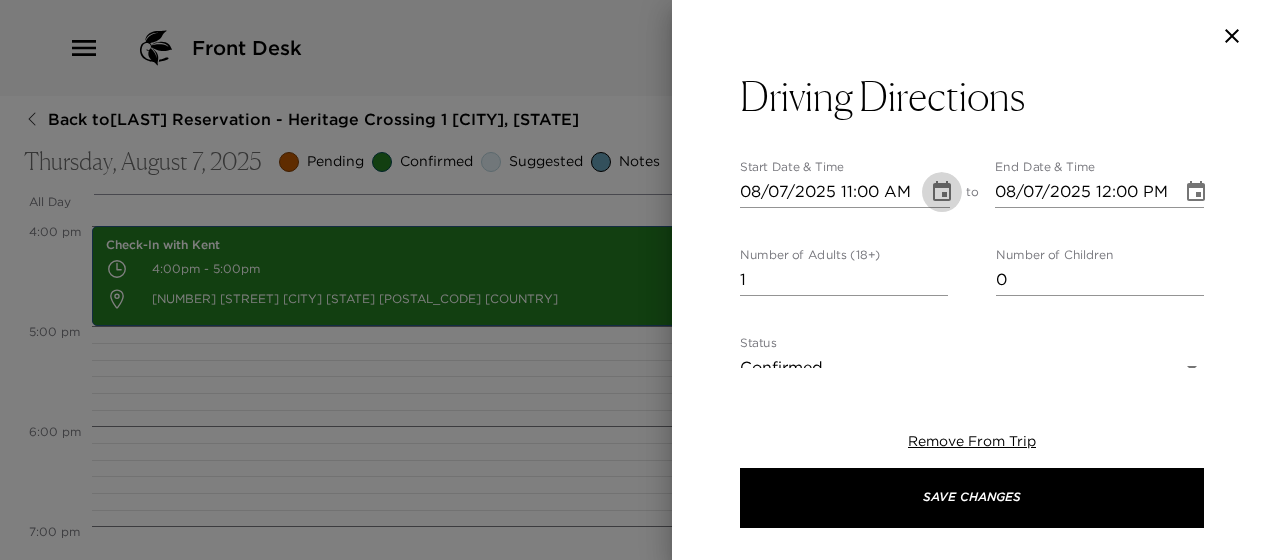 click 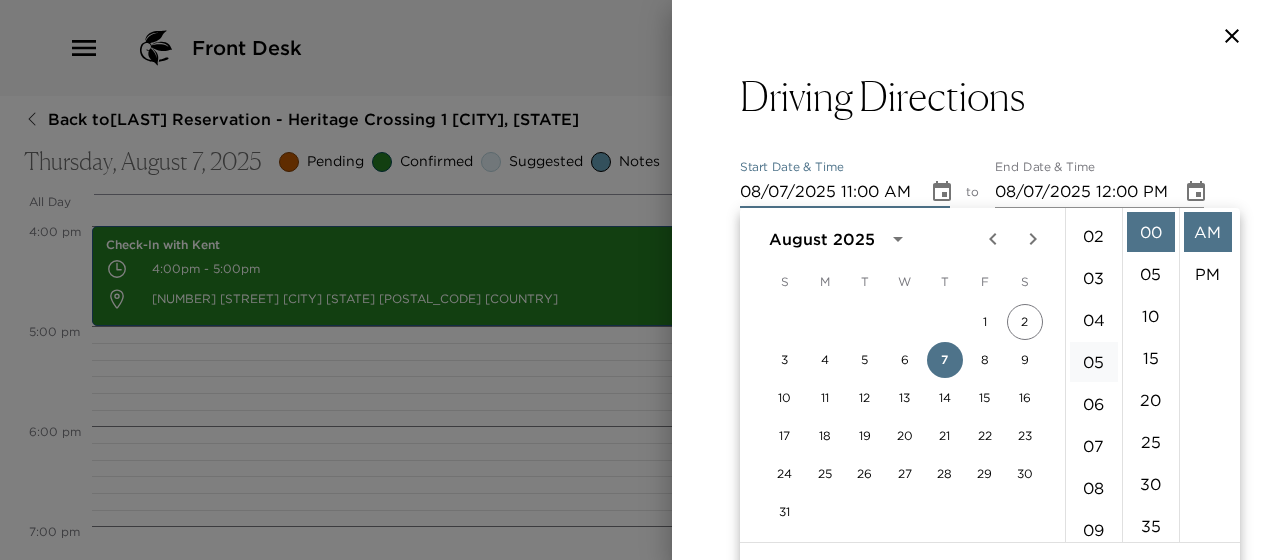 scroll, scrollTop: 62, scrollLeft: 0, axis: vertical 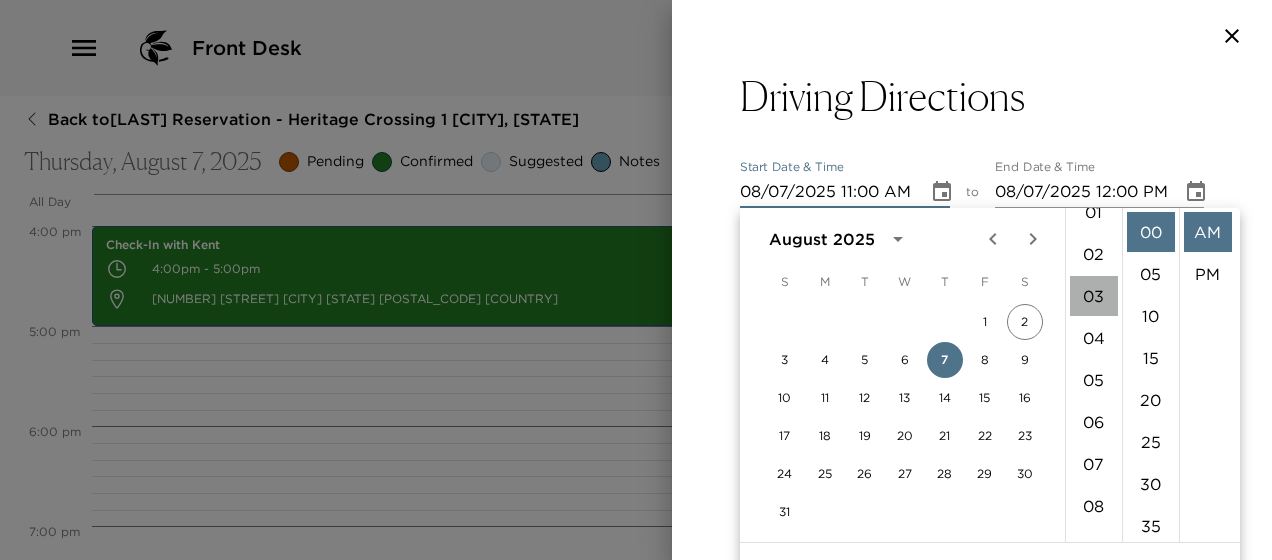 click on "03" at bounding box center [1094, 296] 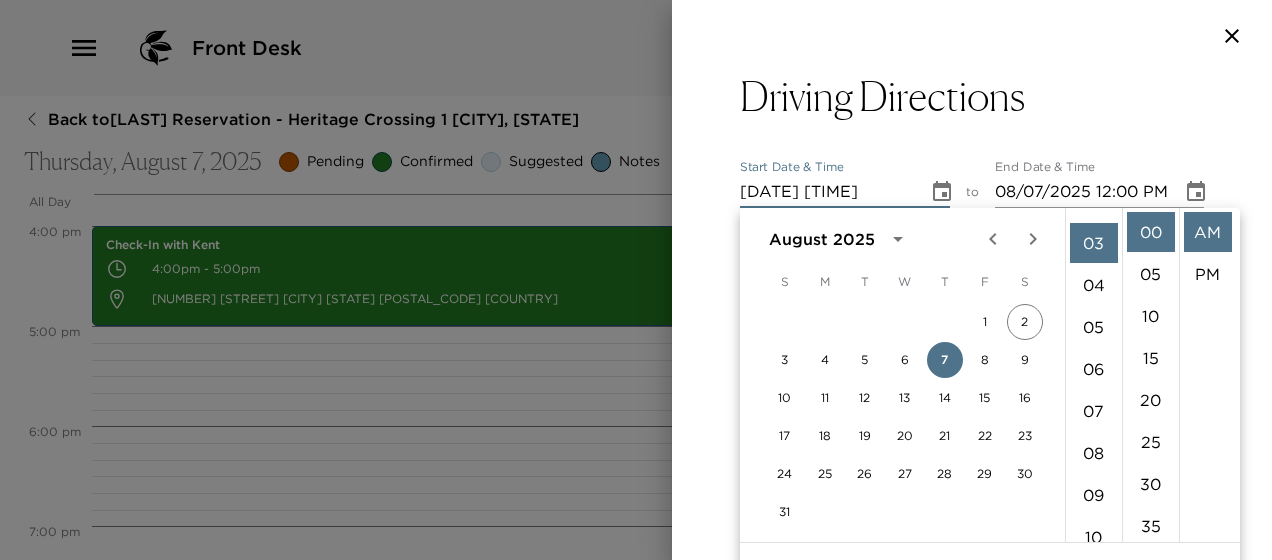 scroll, scrollTop: 126, scrollLeft: 0, axis: vertical 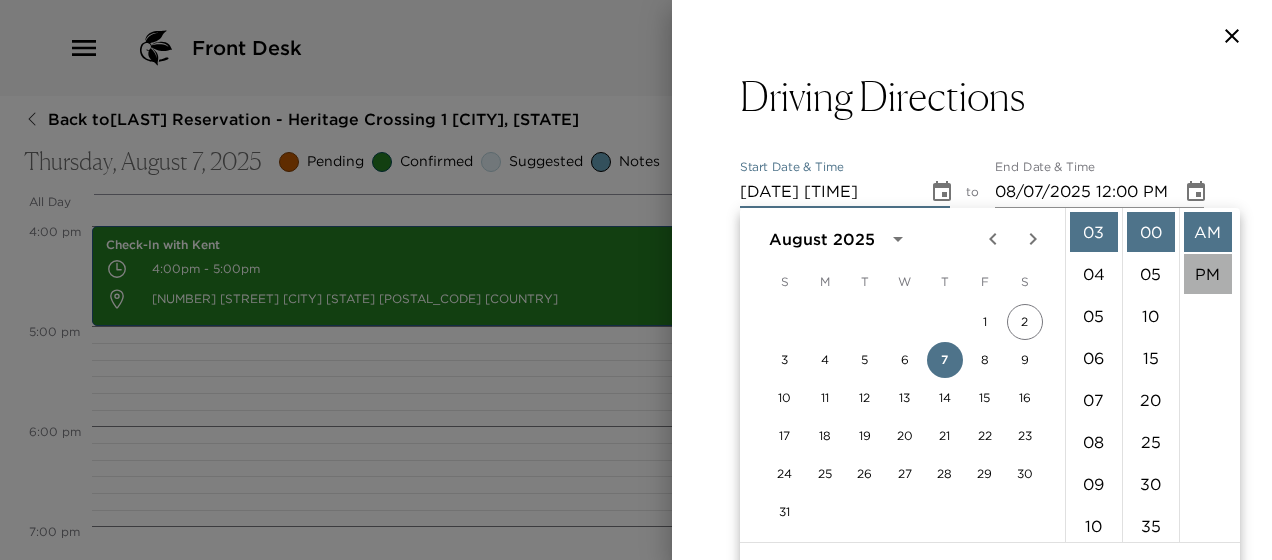 click on "PM" at bounding box center (1208, 274) 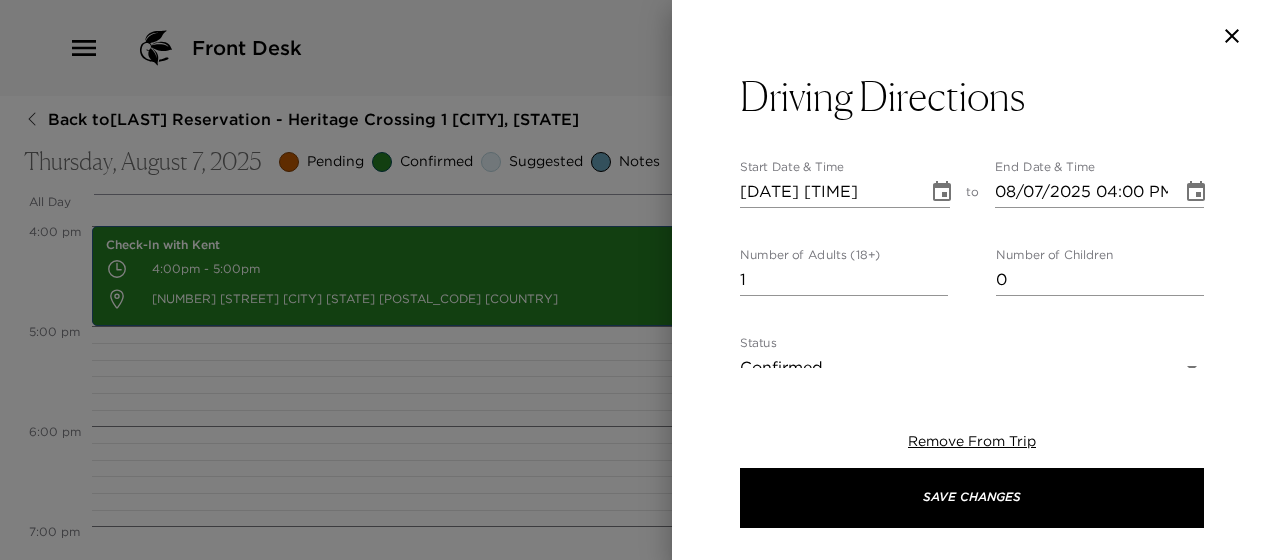 scroll, scrollTop: 42, scrollLeft: 0, axis: vertical 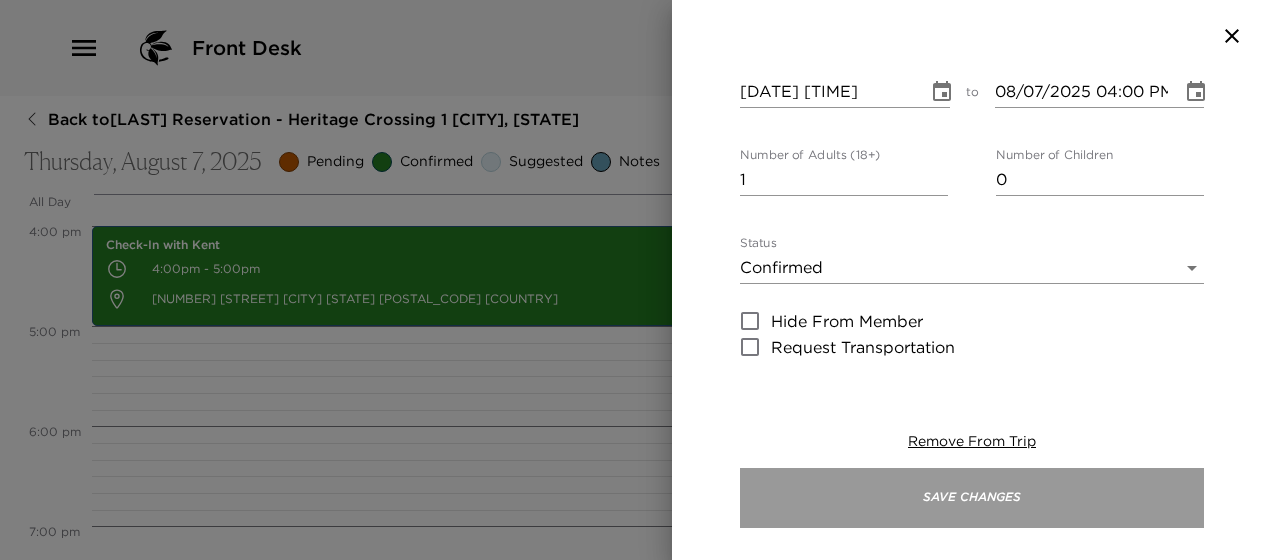 click on "Save Changes" at bounding box center [972, 498] 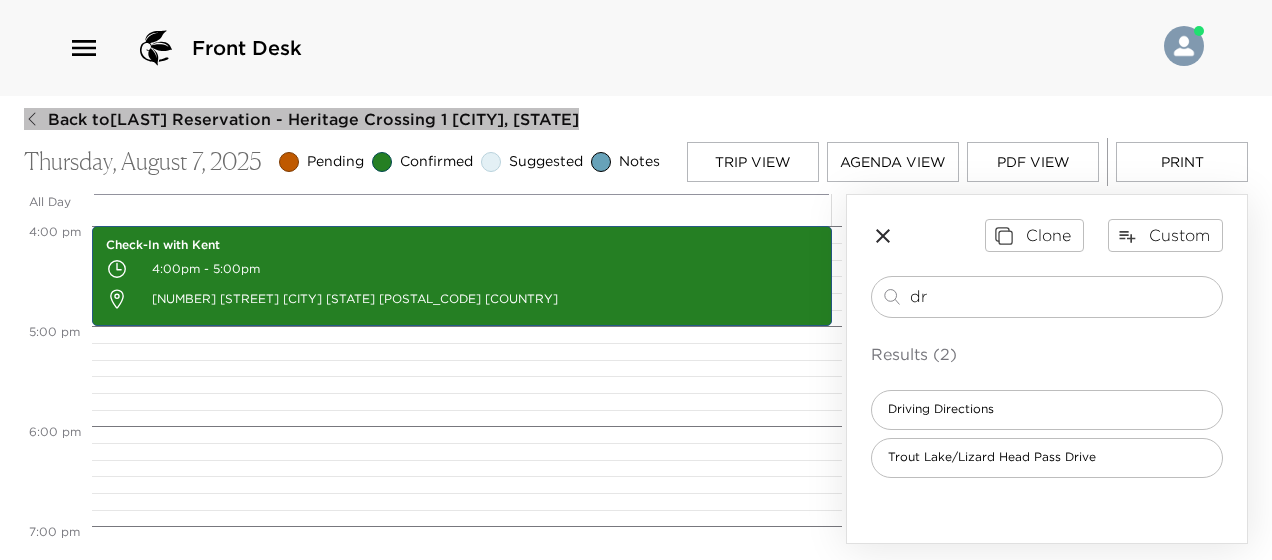click on "Back to  Duke Edwards Reservation - Heritage Crossing 1 Telluride, Colorado" at bounding box center (313, 119) 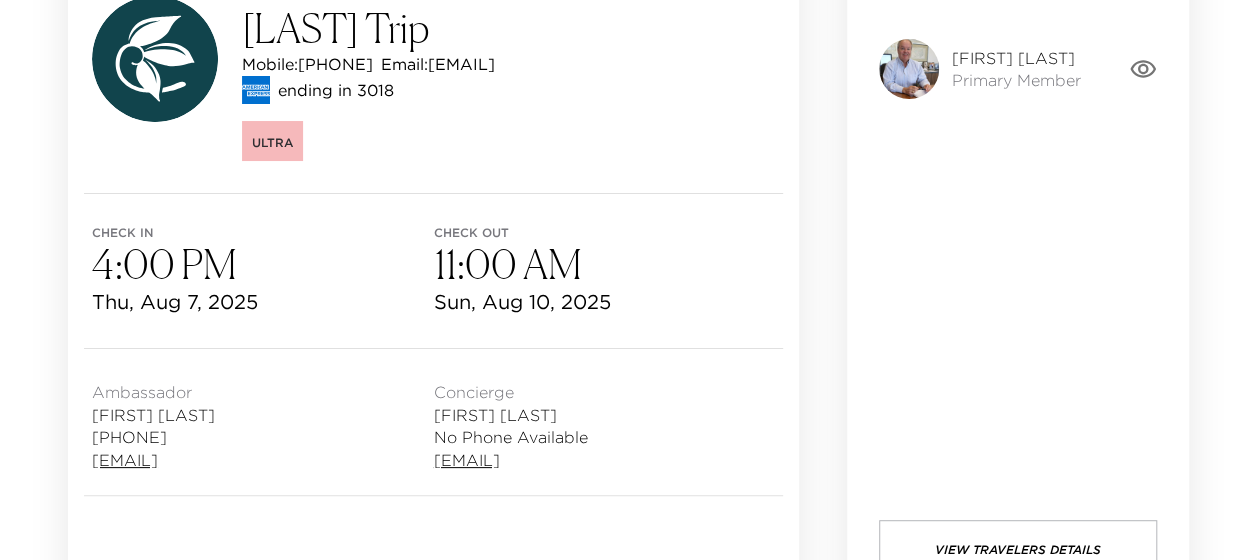 scroll, scrollTop: 200, scrollLeft: 0, axis: vertical 